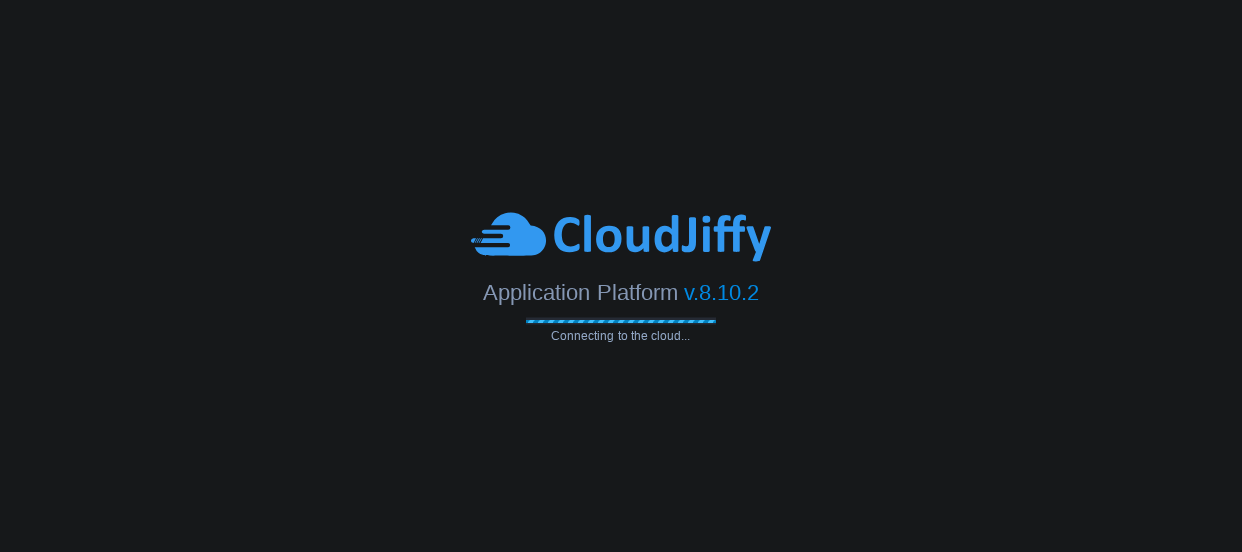 scroll, scrollTop: 0, scrollLeft: 0, axis: both 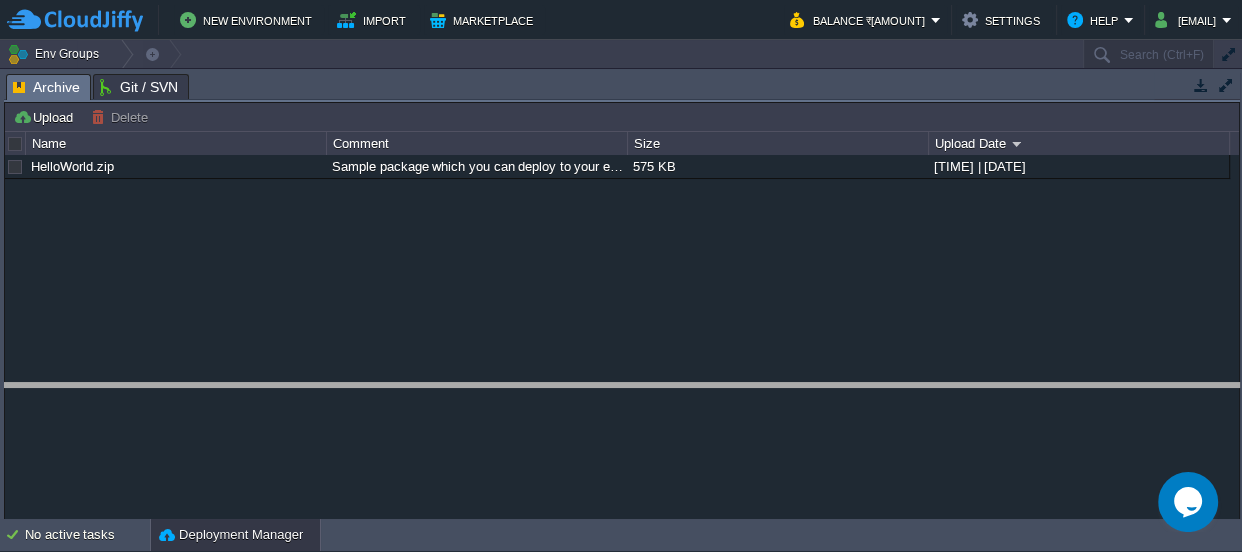 drag, startPoint x: 547, startPoint y: 79, endPoint x: 591, endPoint y: 428, distance: 351.7627 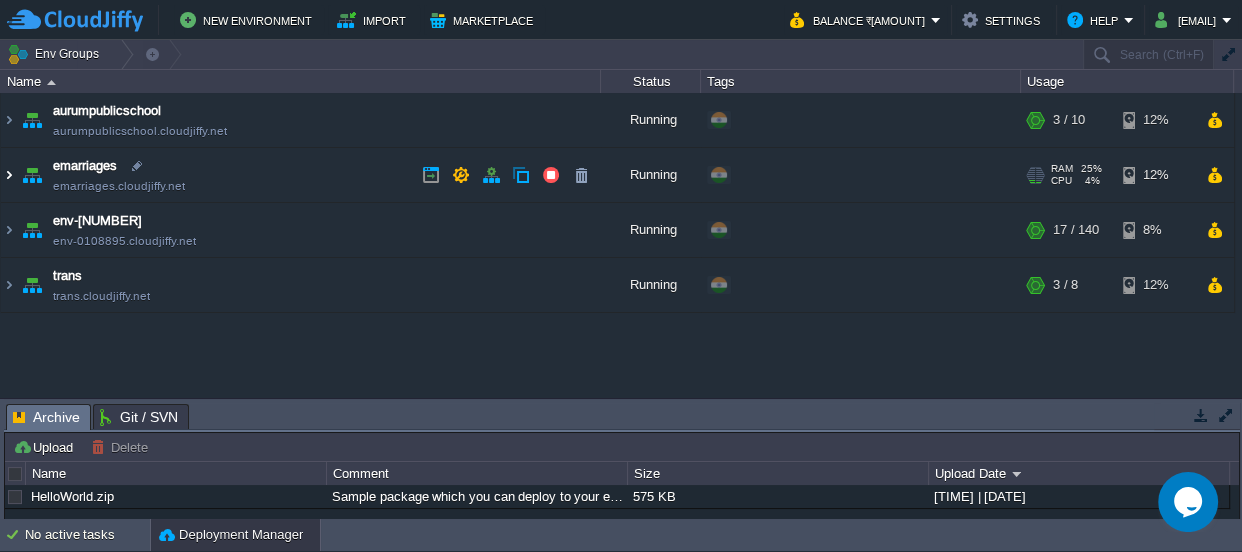 click at bounding box center [9, 175] 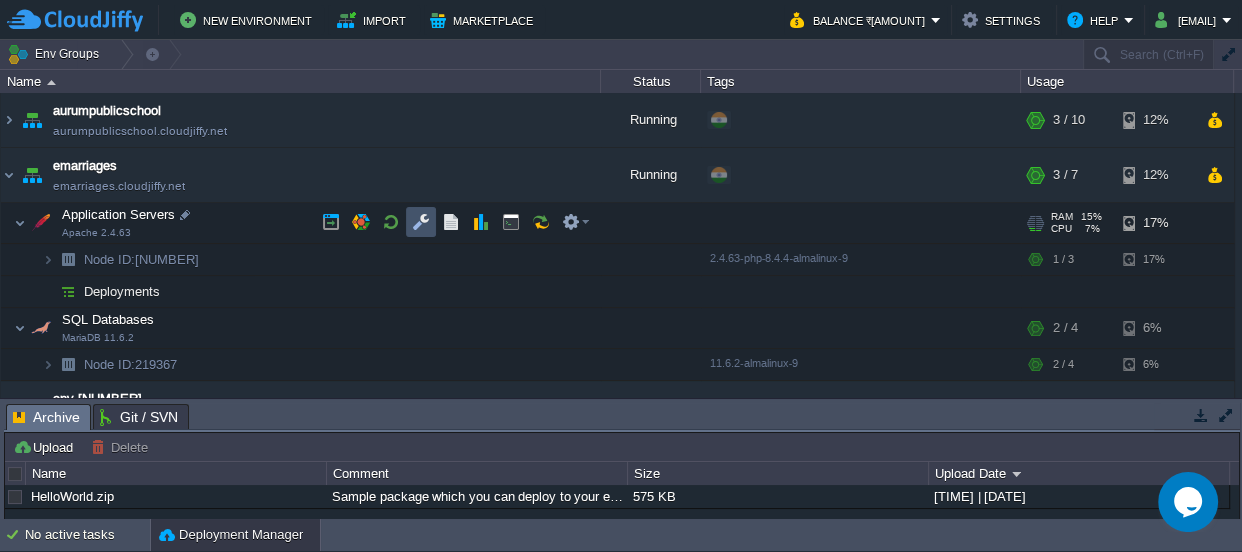 click at bounding box center (421, 222) 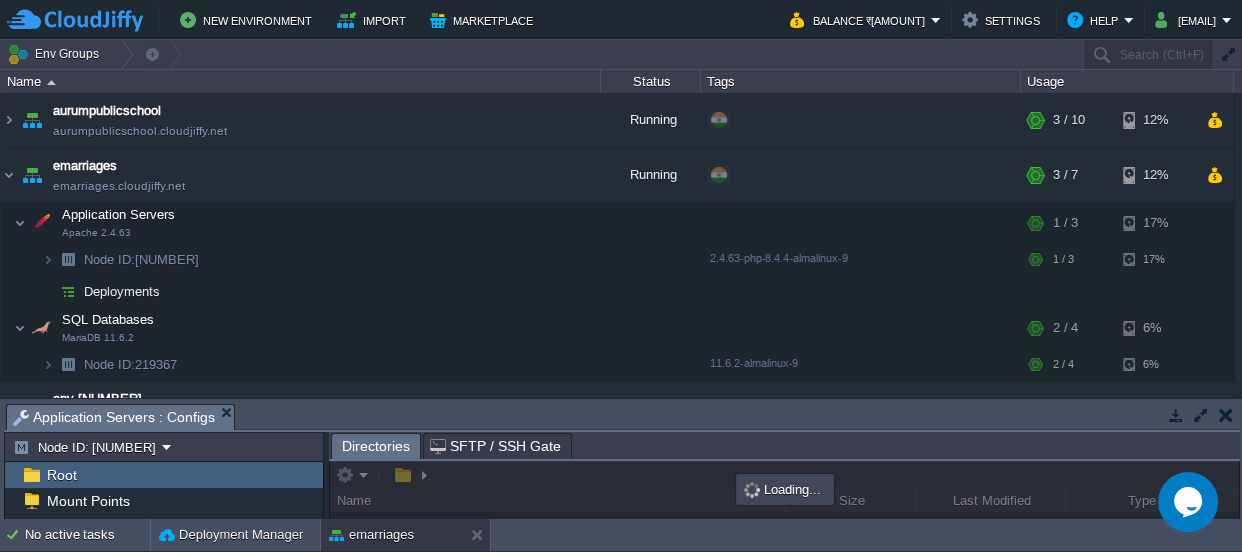 drag, startPoint x: 595, startPoint y: 414, endPoint x: 703, endPoint y: -110, distance: 535.01404 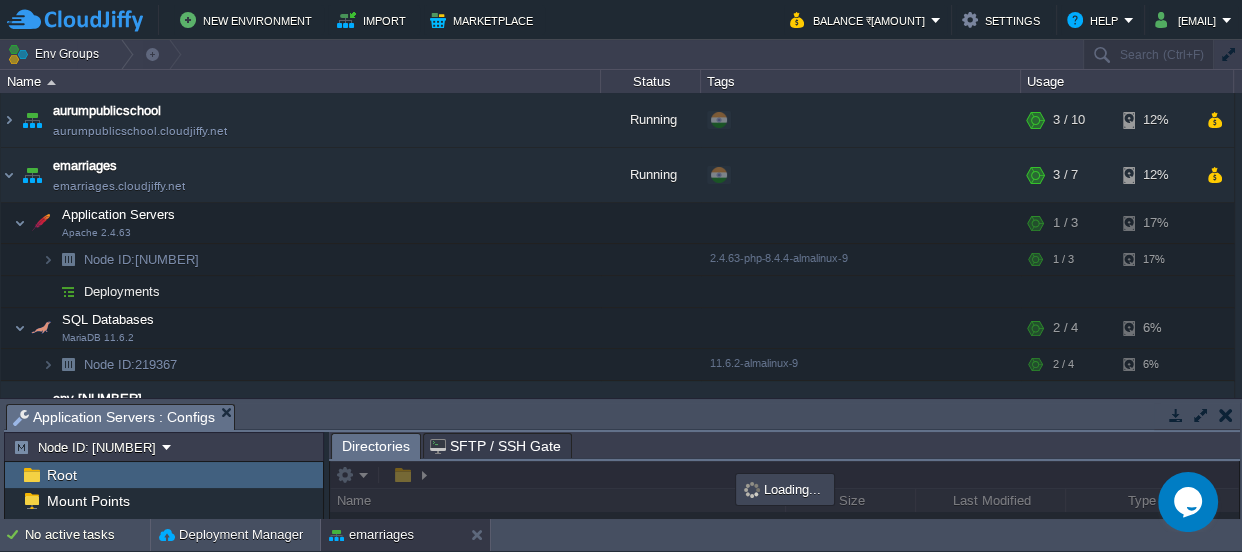 click on "New Environment Import Marketplace Bonus ₹0.00 Upgrade Account Balance ₹499.01 Settings Help [EMAIL]       Env Groups                     Search (Ctrl+F)         auto-gen Name Status Tags Usage aurumpublicschool aurumpublicschool.cloudjiffy.net Running                                 + Add to Env Group                                                                                                                                                            RAM                 18%                                         CPU                 3%                             3 / 10                    12%       emarriages emarriages.cloudjiffy.net Running                                 + Add to Env Group                                                                                                                                                            RAM                 25%                                         CPU                 4%                             3 / 7" 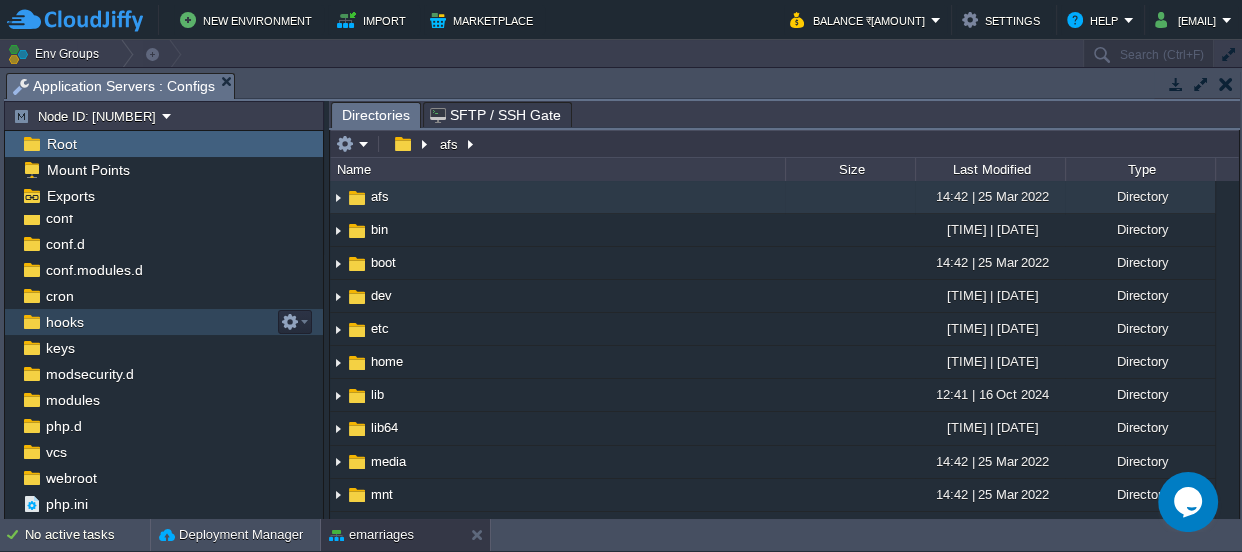 scroll, scrollTop: 55, scrollLeft: 0, axis: vertical 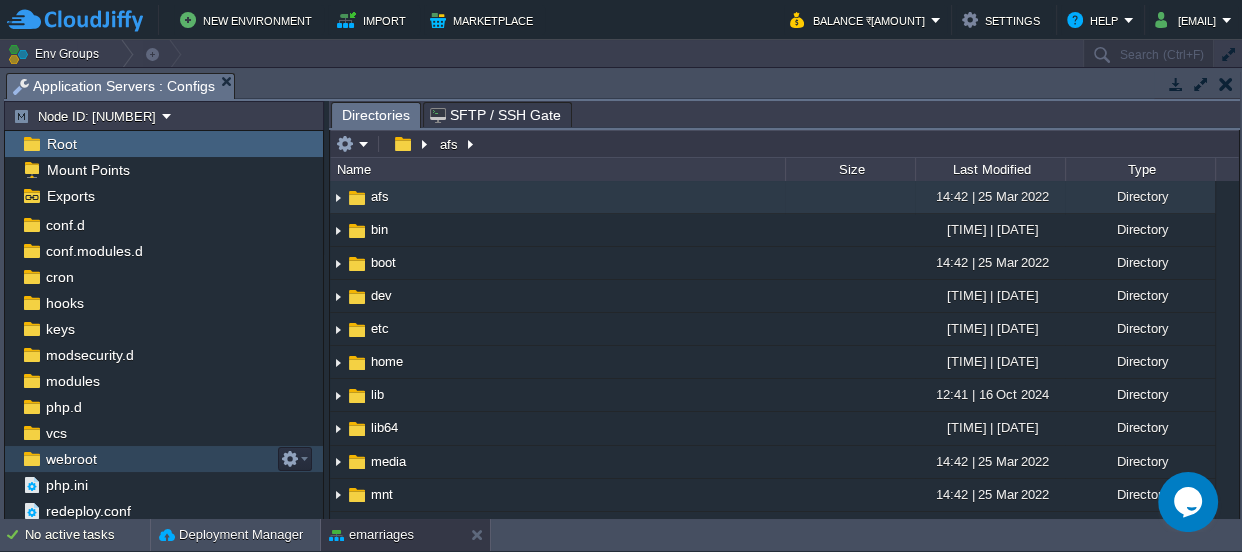 click on "webroot" at bounding box center (71, 459) 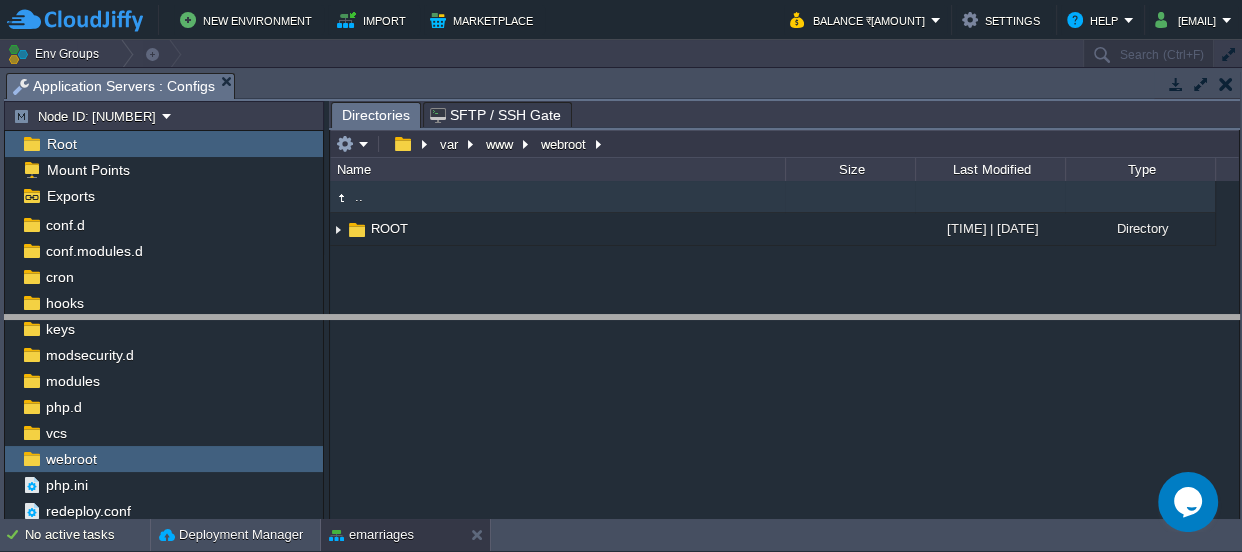drag, startPoint x: 521, startPoint y: 79, endPoint x: 546, endPoint y: 348, distance: 270.1592 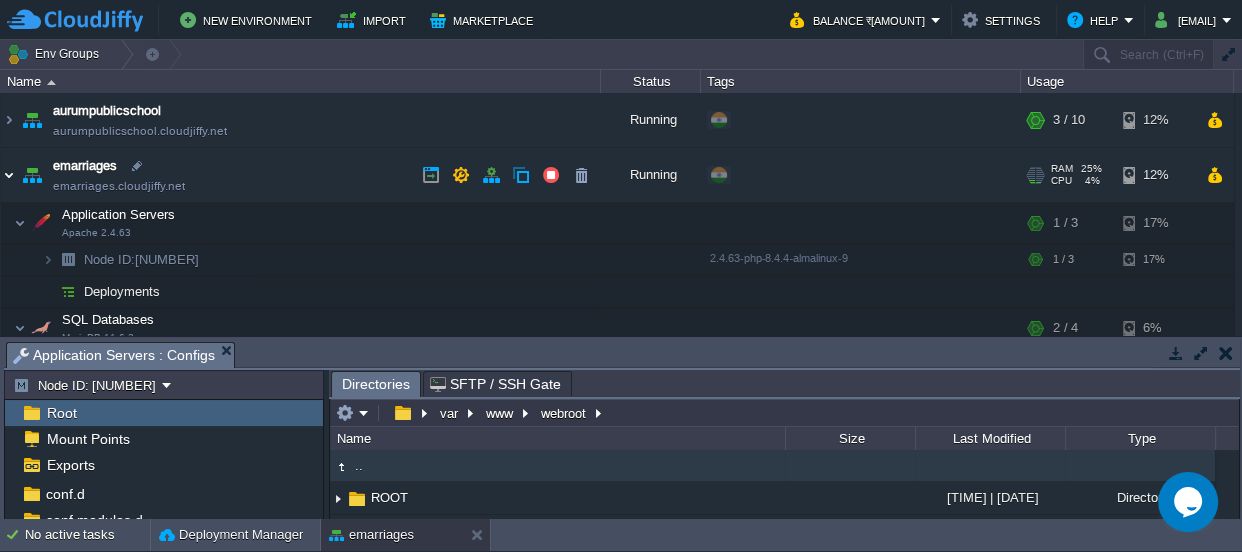 click at bounding box center (9, 175) 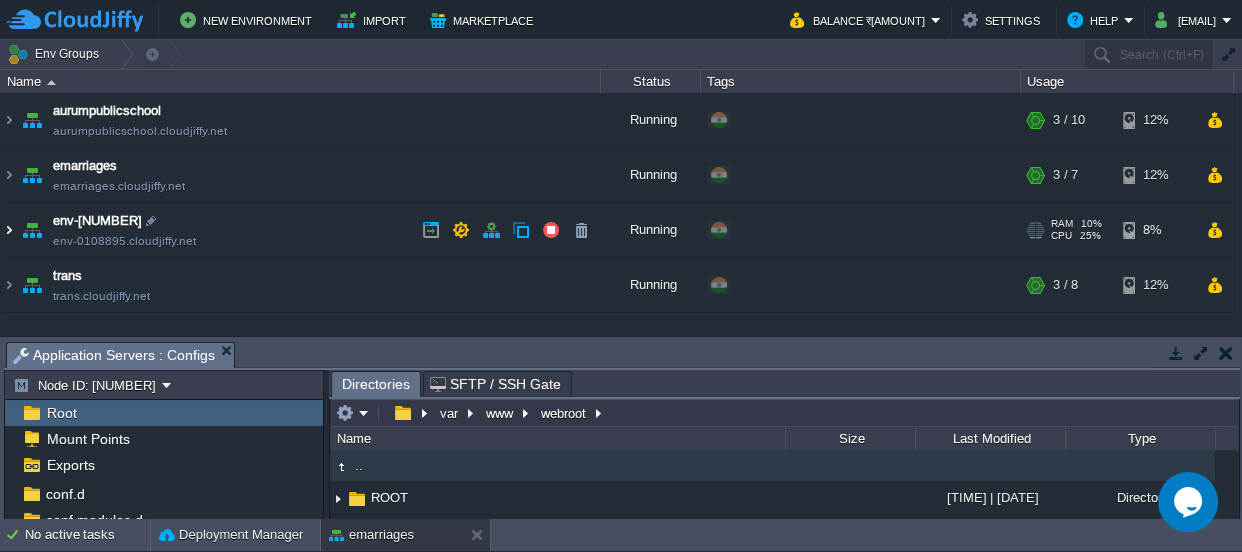 click at bounding box center (9, 230) 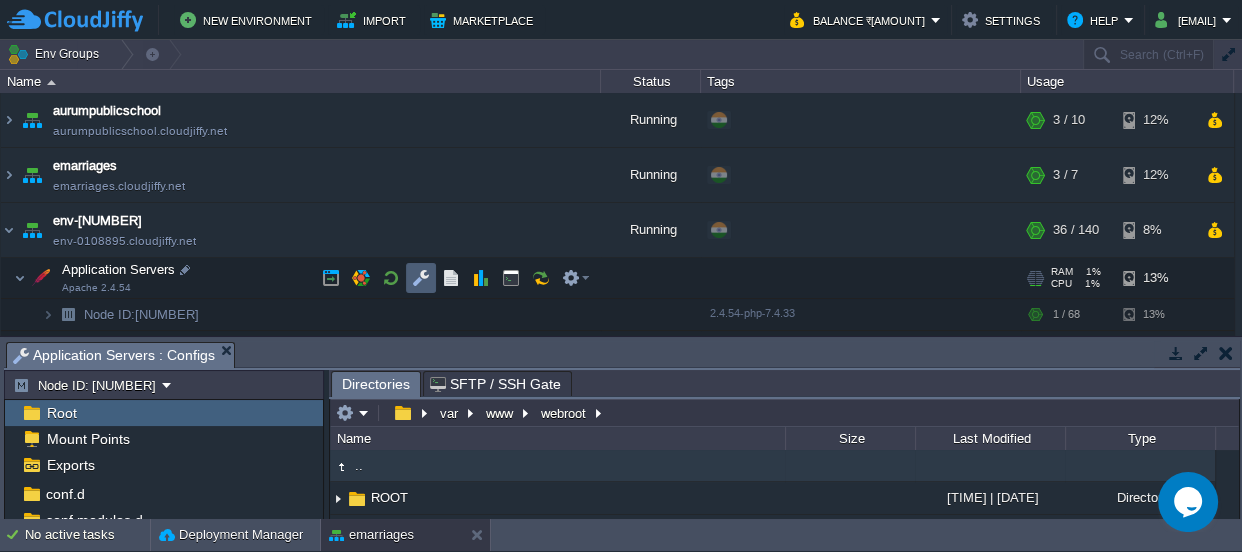 click at bounding box center (421, 278) 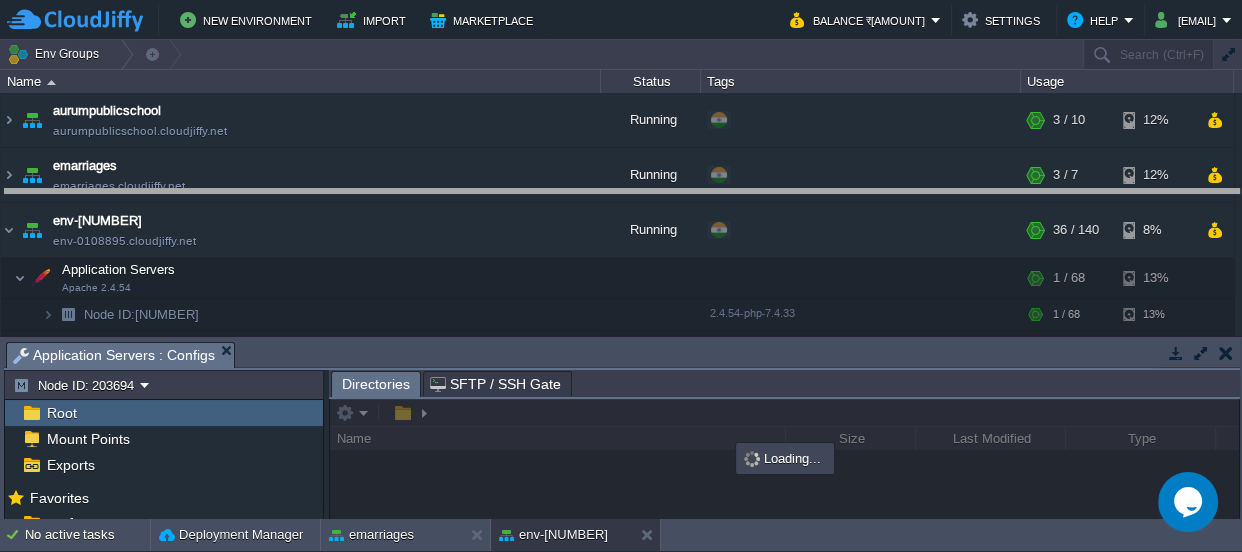 drag, startPoint x: 587, startPoint y: 361, endPoint x: 635, endPoint y: -110, distance: 473.43954 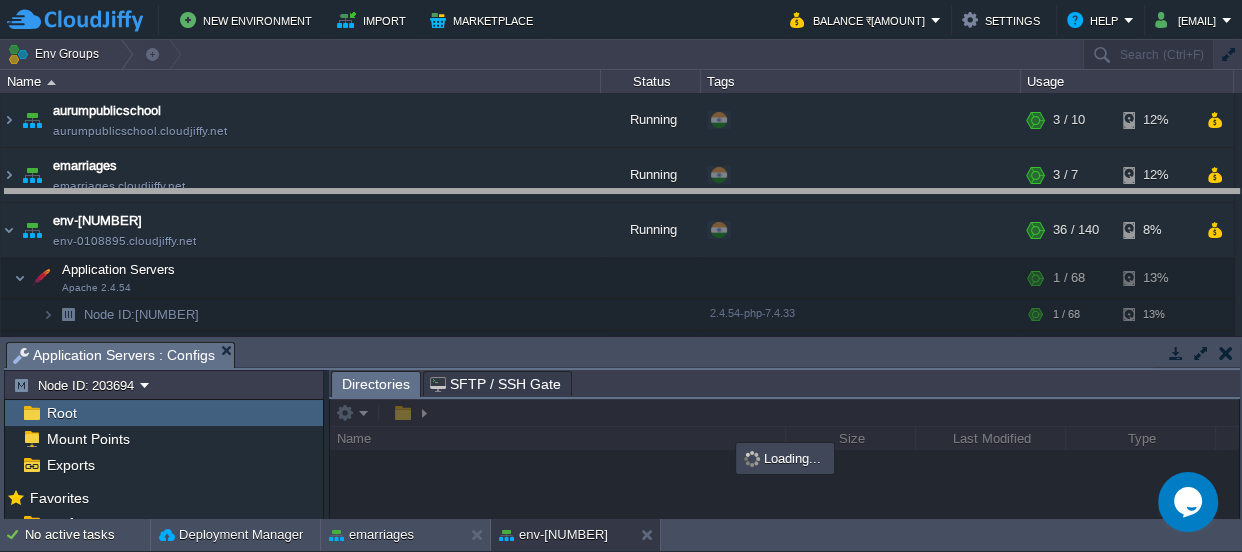 click on "New Environment Import Marketplace Bonus ₹0.00 Upgrade Account Balance ₹499.01 Settings Help [EMAIL] Env Groups Search (Ctrl+F) auto-gen Name Status Tags Usage aurumpublicschool aurumpublicschool.cloudjiffy.net Running RAM 18% CPU 1% 3 / 10 12% emarriages emarriages.cloudjiffy.net Running RAM 25% CPU 2% 3 / 7" 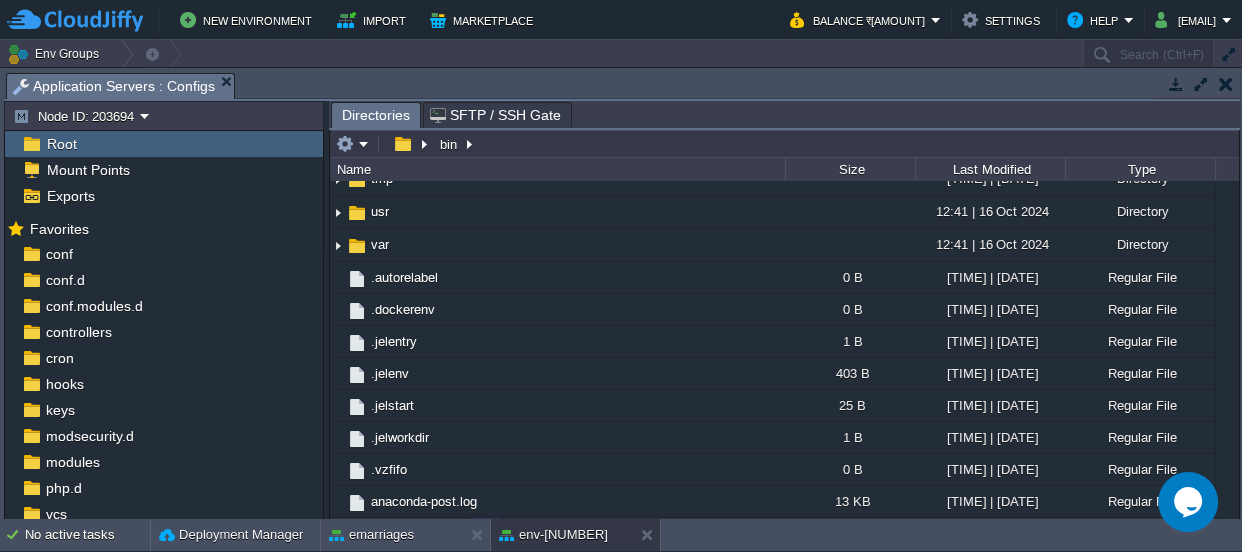 scroll, scrollTop: 605, scrollLeft: 0, axis: vertical 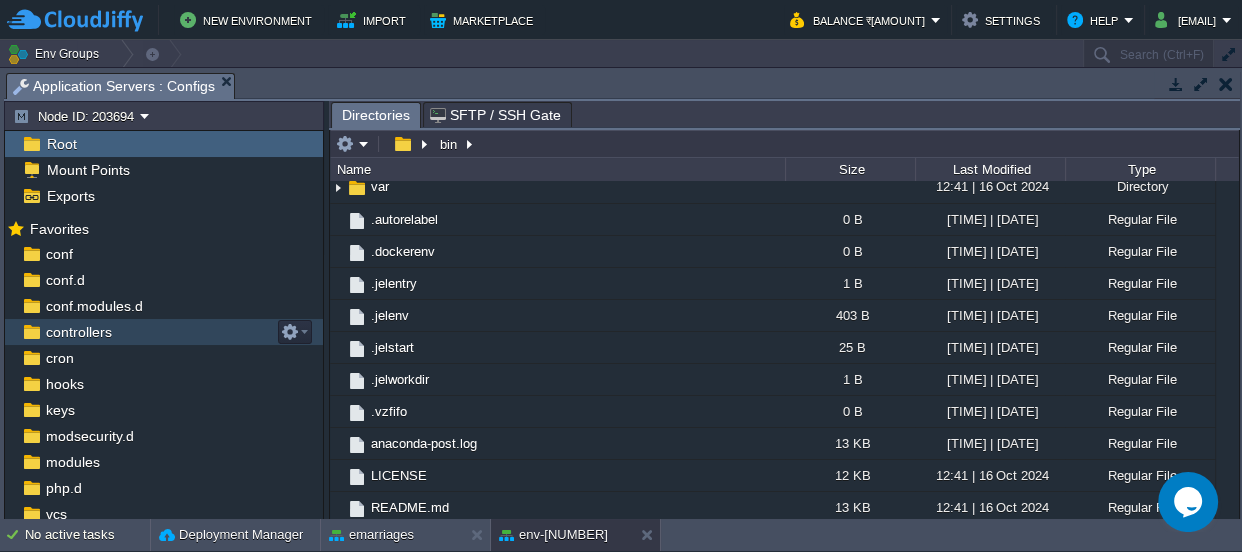 click on "controllers" at bounding box center (78, 332) 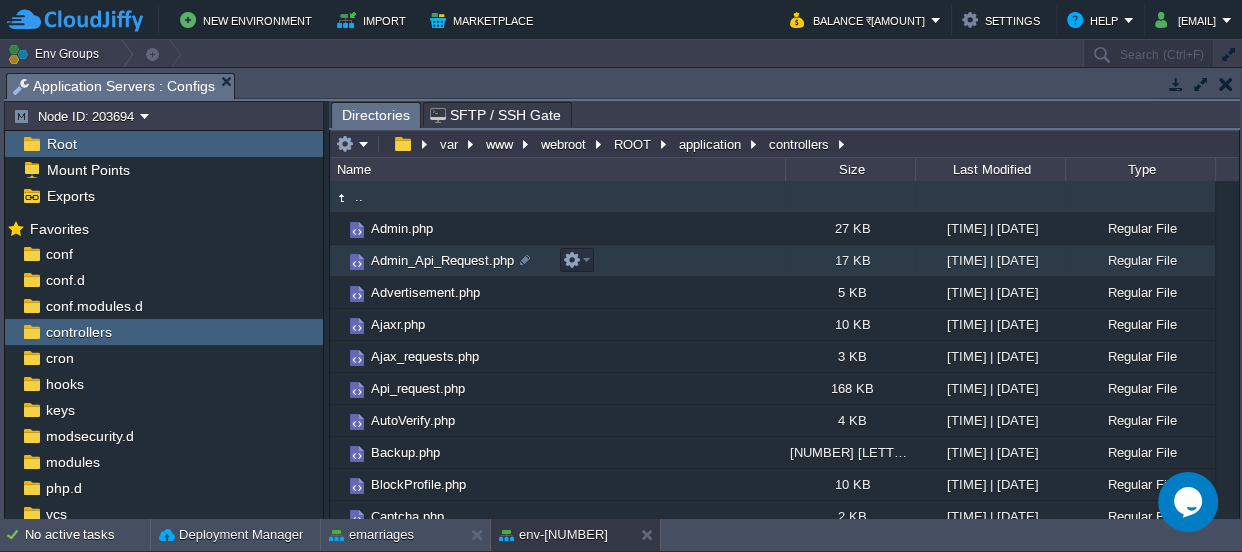 click on "Admin_Api_Request.php" at bounding box center (442, 260) 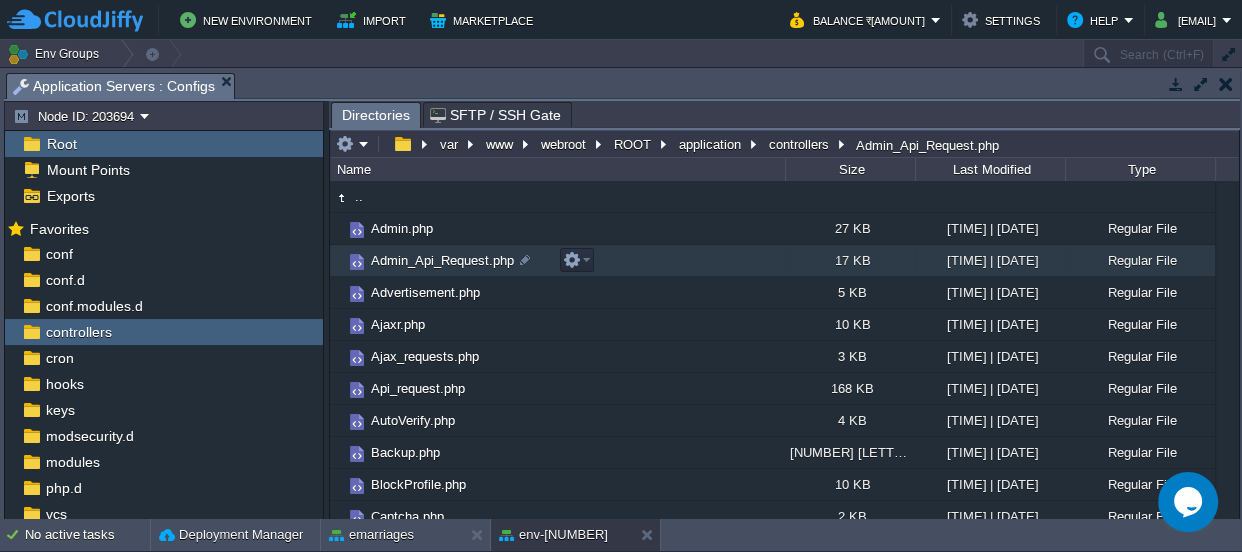 click on "Admin_Api_Request.php" at bounding box center [442, 260] 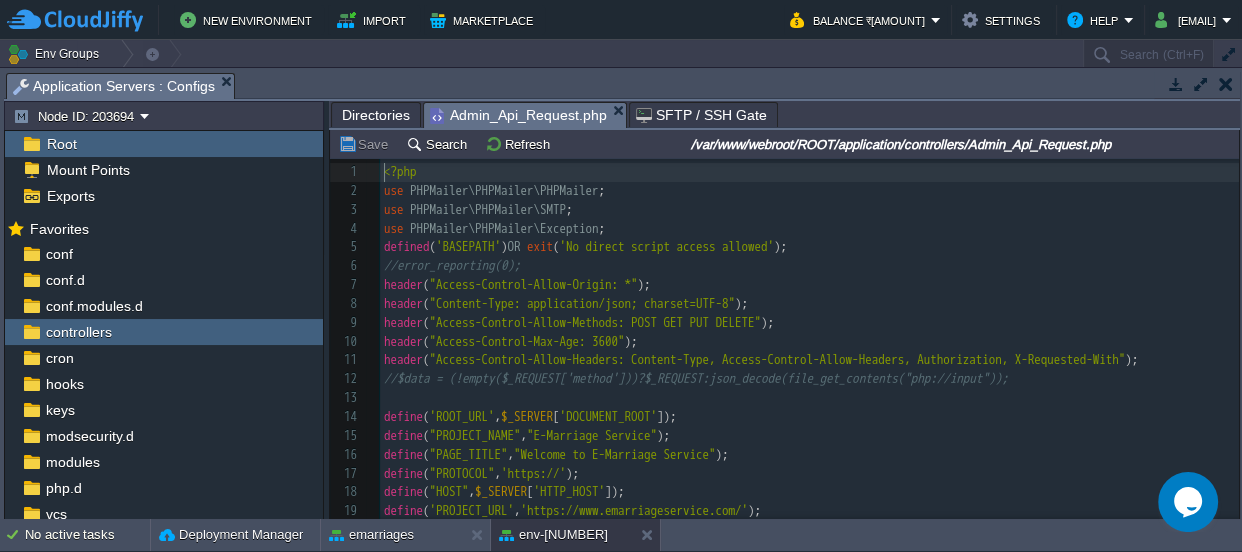 scroll, scrollTop: 6, scrollLeft: 0, axis: vertical 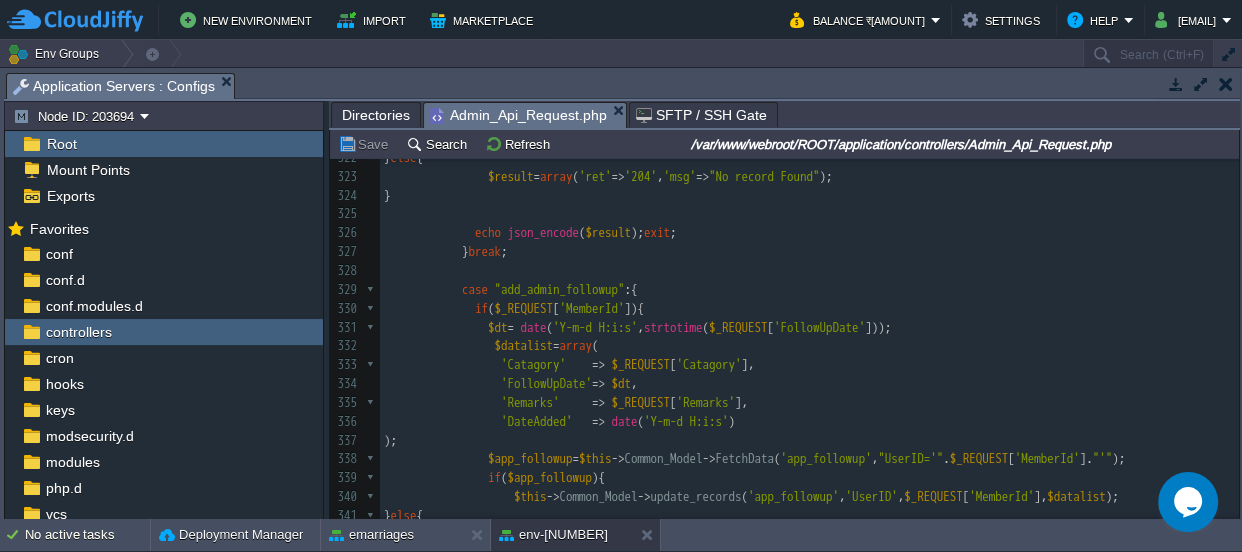 click on "454 				   			   case   "srv_mem_List" :{     					   $datalist = array (); 					  $sql   =   "SELECT MemberId,UserID,FirstName,MiddleName,LastName,ProfileStatus,ContactNumber,PrimaryCellNumber,CellNumberTwo,CellNumberThree,CellNumberFour,CellNumberFive,CellNumberSix from member where ReferenceID = ' $AdminID ' And ProfileStatus IN('IS','DND-IS','EC-IS') AND IsDeleted='0'" ;  					   // $sql = "SELECT MemberId,UserID,FirstName,MiddleName,LastName,ProfileStatus,ContactNumber,PrimaryCellNumber,CellNumberTwo,CellNumberThree,CellNumberFour,CellNumberFive,CellNumberSix from member where ReferenceID = '$AdminID'  AND IsDeleted='0'";  					   $datalist = $this -> Common_Model -> db_query ( $sql ); 					   if ( $datalist ){ 					      $result = array ( 'ret' => '200' , 'msg' => "Success" , => );" at bounding box center [809, 497] 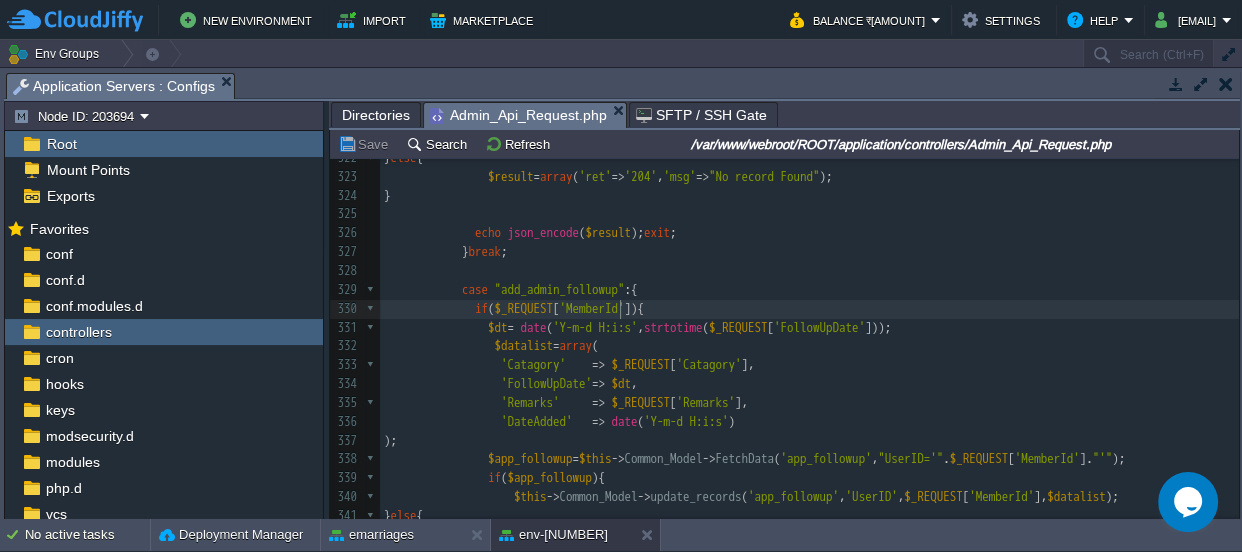 type on "MemberId" 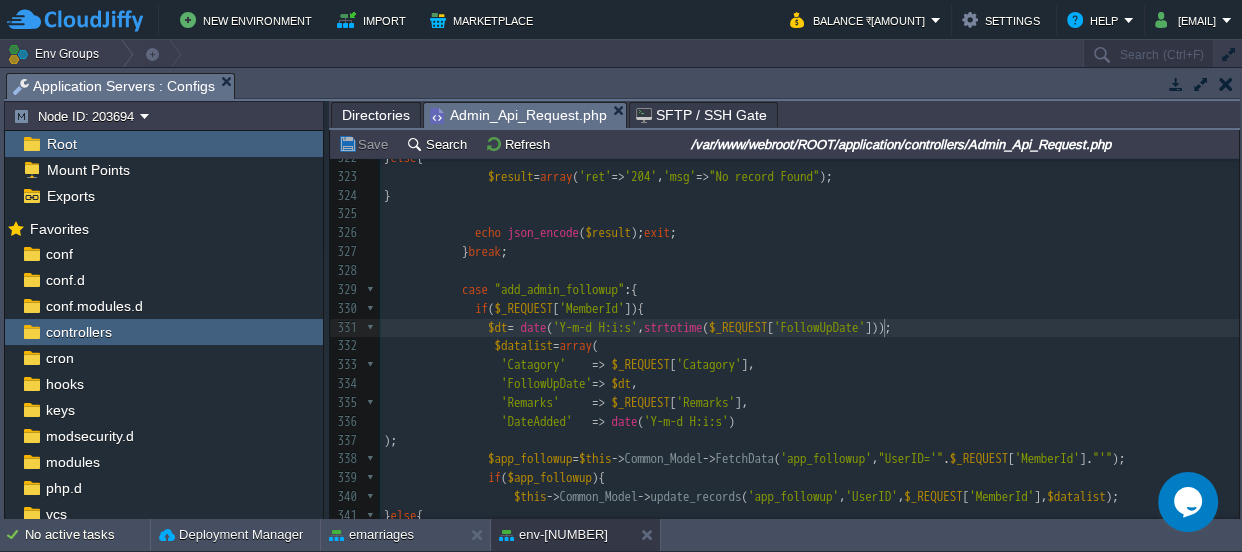 click on "'FollowUpDate'" at bounding box center (819, 327) 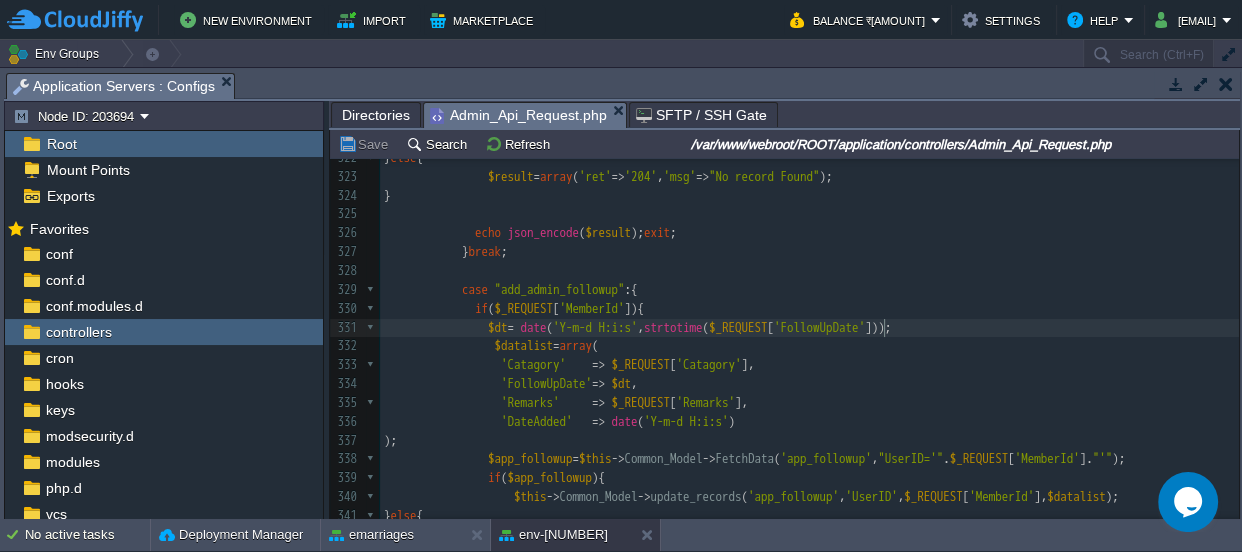 type on "FollowUpDate" 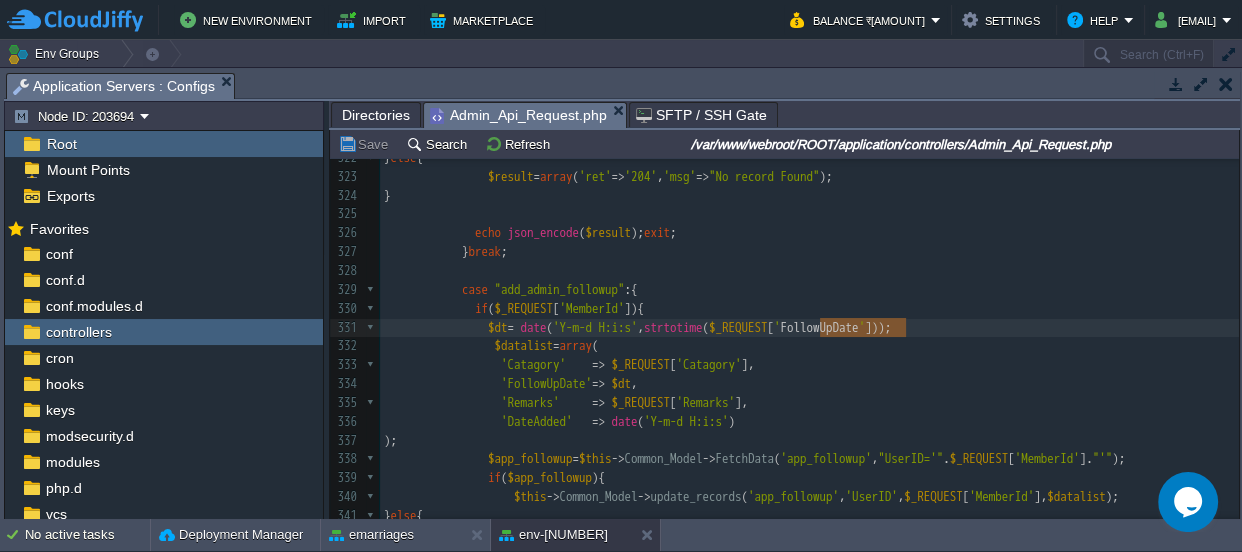 click on "'Catagory'" at bounding box center [709, 364] 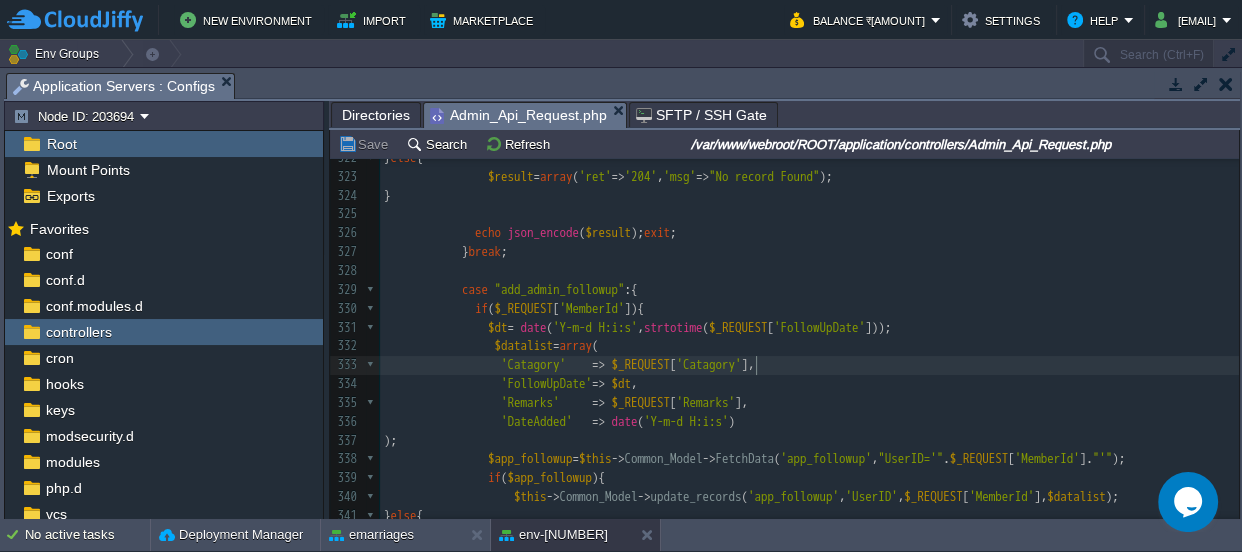 type on "Catagory" 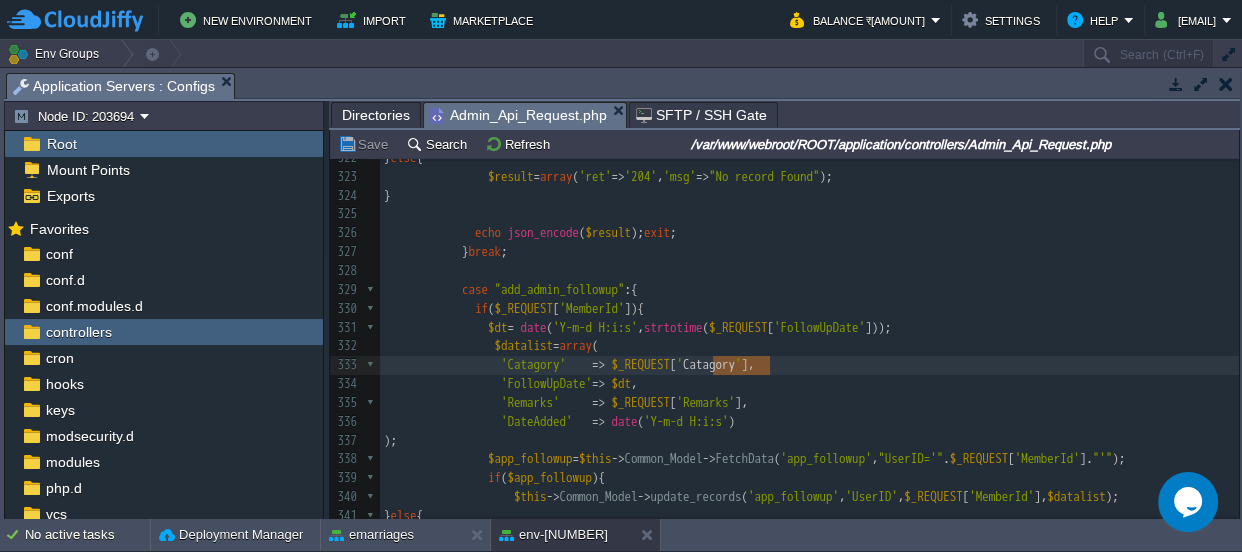 click on "x <?php 312 313 // ======================service============================== 314 315 case "srv_mem_List": { 316 $datalist = array(); 317 $sql = "SELECT MemberId,UserID,FirstName,MiddleName,LastName,ProfileStatus,ContactNumber,PrimaryCellNumber,CellNumberTwo,CellNumberThree,CellNumberFour,CellNumberFive,CellNumberSix from member where ReferenceID = ' $AdminID ' And ProfileStatus IN('IS','DND-IS','EC-IS') AND IsDeleted='0'"; 318 // $sql = "SELECT MemberId,UserID,FirstName,MiddleName,LastName,ProfileStatus,ContactNumber,PrimaryCellNumber,CellNumberTwo,CellNumberThree,CellNumberFour,CellNumberFive,CellNumberSix from member where ReferenceID = '$AdminID' AND IsDeleted='0'"; 319 $datalist = $this->Common_Model->db_query($sql); 320 if ($datalist) { $result = array('ret' => '200', 'msg' =>" at bounding box center [809, 488] 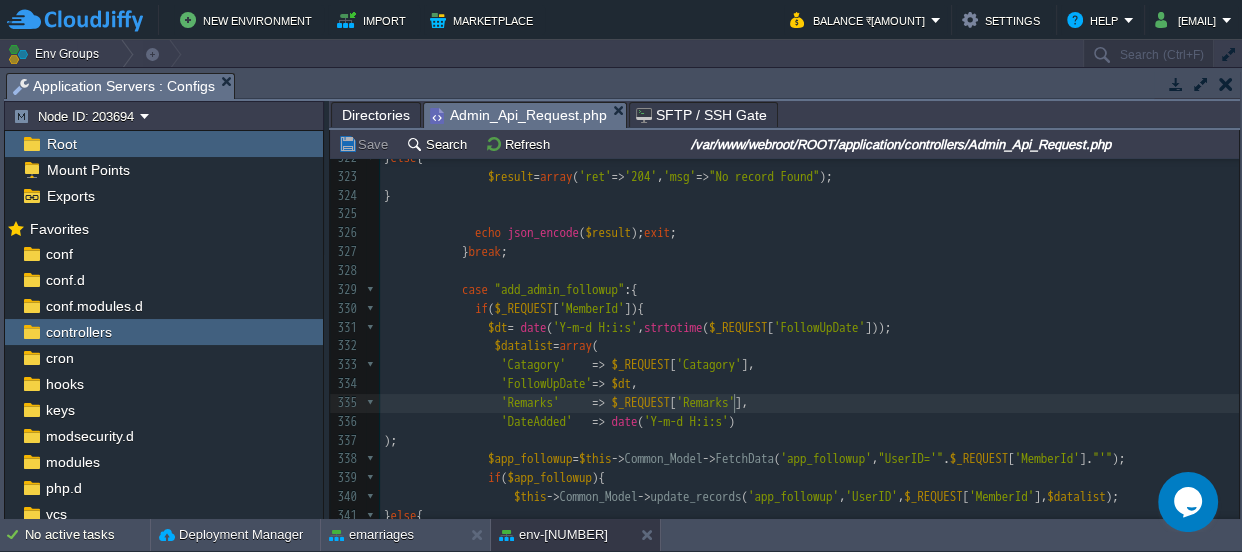 type on "Remarks" 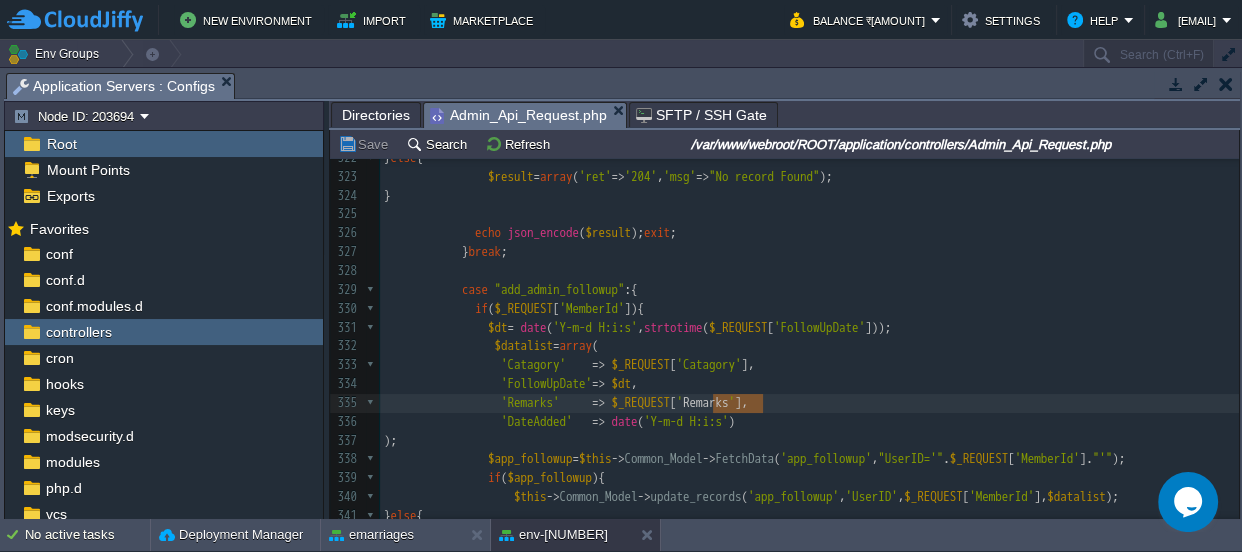 scroll, scrollTop: 6336, scrollLeft: 0, axis: vertical 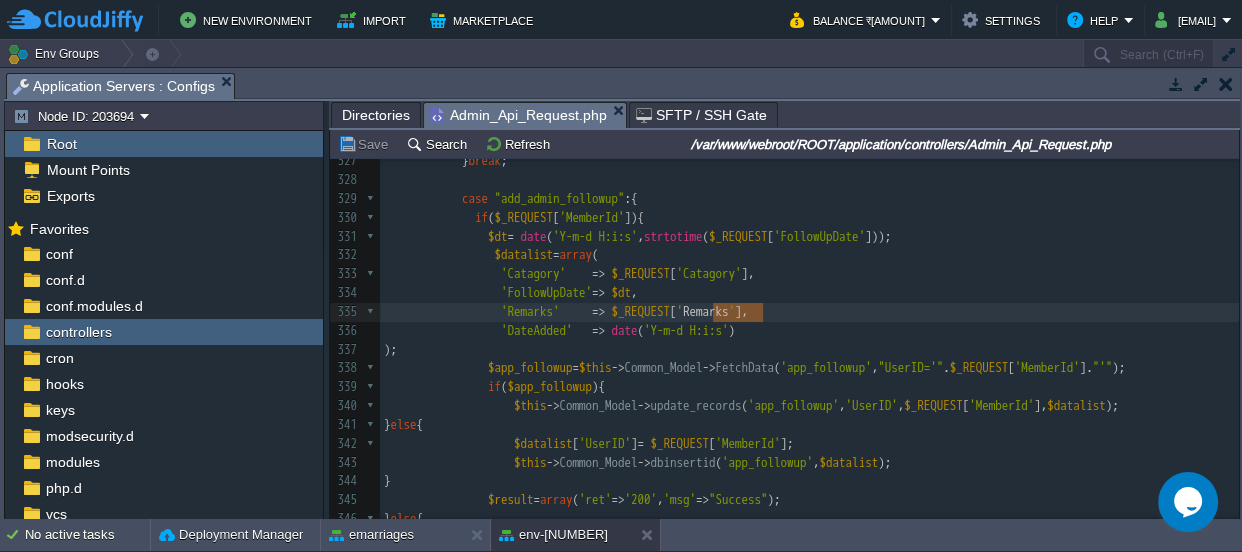 click on "x <?php 312 313 // ======================service============================== 314 315 case "srv_mem_List": { 316 $datalist = array(); 317 $sql = "SELECT MemberId,UserID,FirstName,MiddleName,LastName,ProfileStatus,ContactNumber,PrimaryCellNumber,CellNumberTwo,CellNumberThree,CellNumberFour,CellNumberFive,CellNumberSix from member where ReferenceID = ' $AdminID ' And ProfileStatus IN('IS','DND-IS','EC-IS') AND IsDeleted='0'"; 318 // $sql = "SELECT MemberId,UserID,FirstName,MiddleName,LastName,ProfileStatus,ContactNumber,PrimaryCellNumber,CellNumberTwo,CellNumberThree,CellNumberFour,CellNumberFive,CellNumberSix from member where ReferenceID = '$AdminID' AND IsDeleted='0'"; 319 $datalist = $this->Common_Model->db_query($sql); 320 if ($datalist) { $result = array('ret' => '200', 'msg' =>" at bounding box center (809, 397) 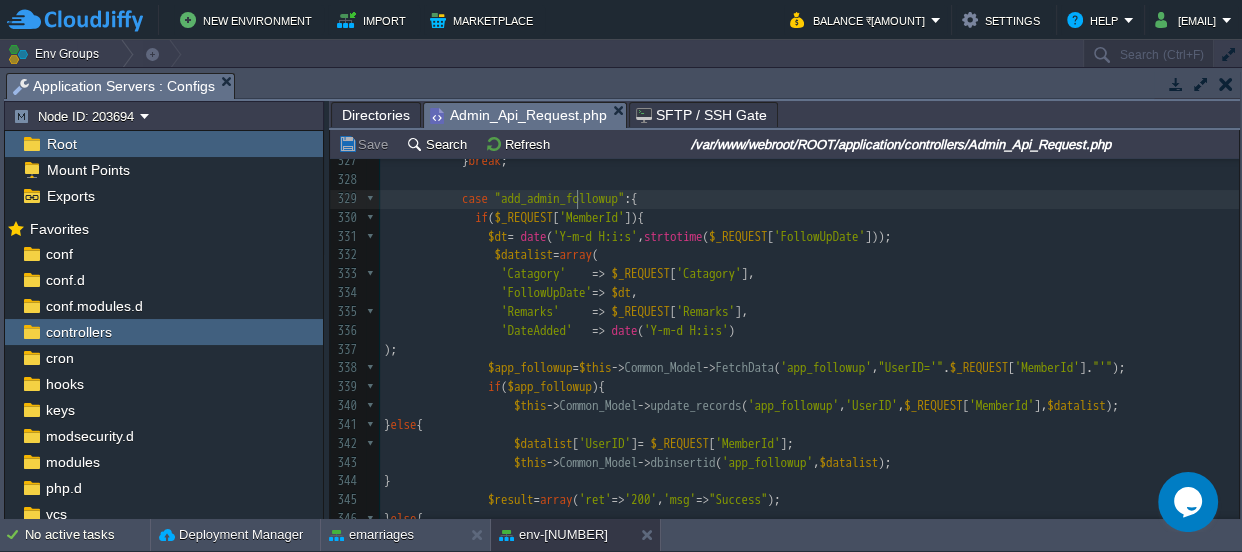 type on "add_admin_followup" 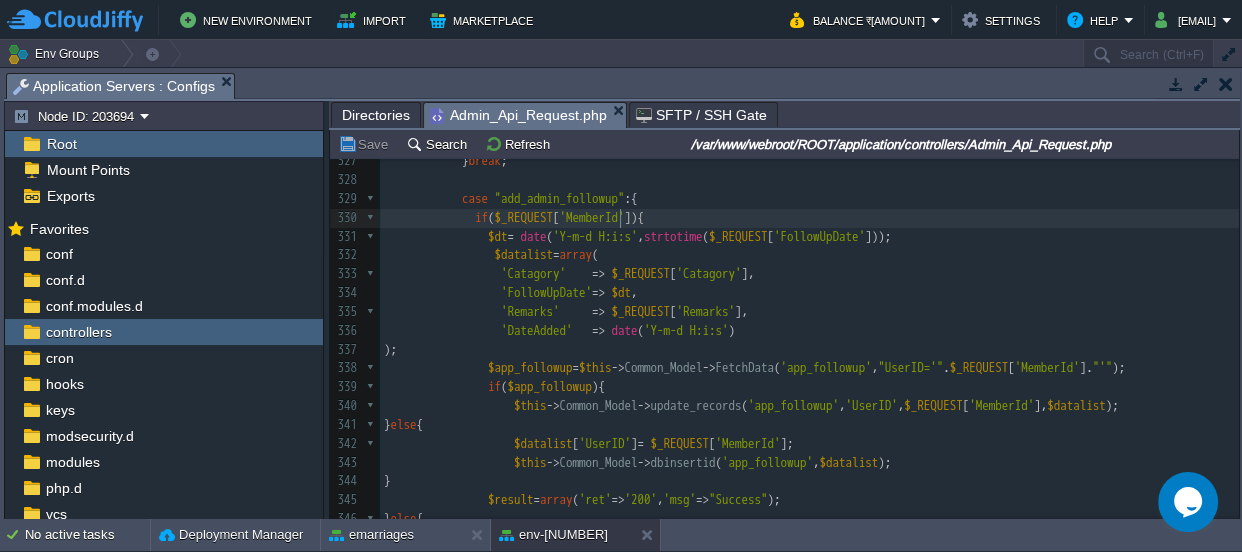 click on "'MemberId'" at bounding box center [592, 217] 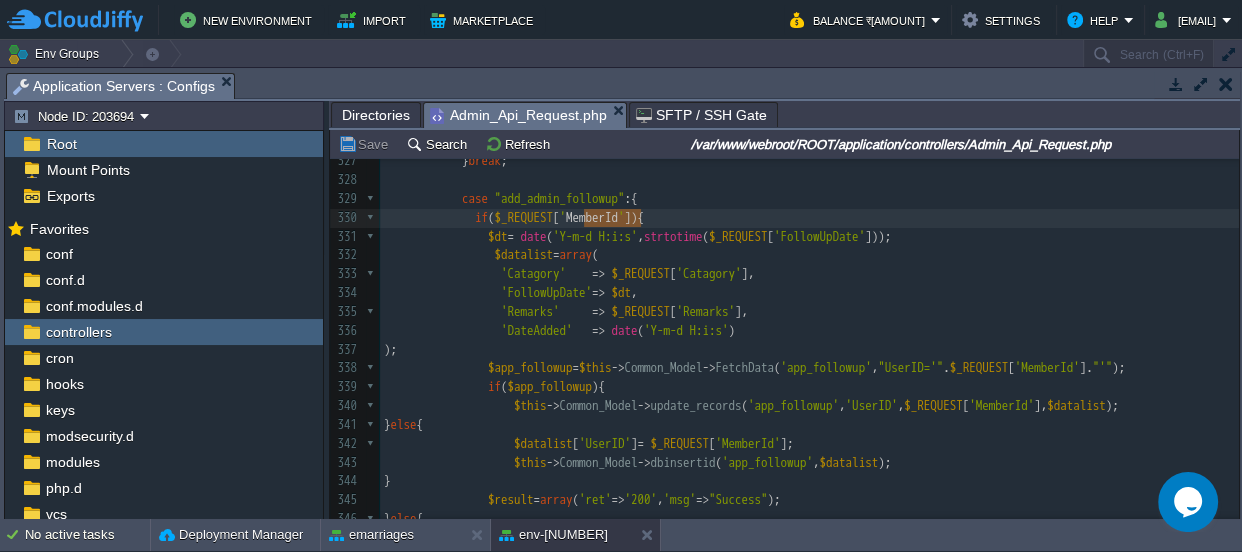 click on "x <?php 312 313 // ======================service============================== 314 315 case "srv_mem_List": { 316 $datalist = array(); 317 $sql = "SELECT MemberId,UserID,FirstName,MiddleName,LastName,ProfileStatus,ContactNumber,PrimaryCellNumber,CellNumberTwo,CellNumberThree,CellNumberFour,CellNumberFive,CellNumberSix from member where ReferenceID = ' $AdminID ' And ProfileStatus IN('IS','DND-IS','EC-IS') AND IsDeleted='0'"; 318 // $sql = "SELECT MemberId,UserID,FirstName,MiddleName,LastName,ProfileStatus,ContactNumber,PrimaryCellNumber,CellNumberTwo,CellNumberThree,CellNumberFour,CellNumberFive,CellNumberSix from member where ReferenceID = '$AdminID' AND IsDeleted='0'"; 319 $datalist = $this->Common_Model->db_query($sql); 320 if ($datalist) { $result = array('ret' => '200', 'msg' =>" at bounding box center (809, 397) 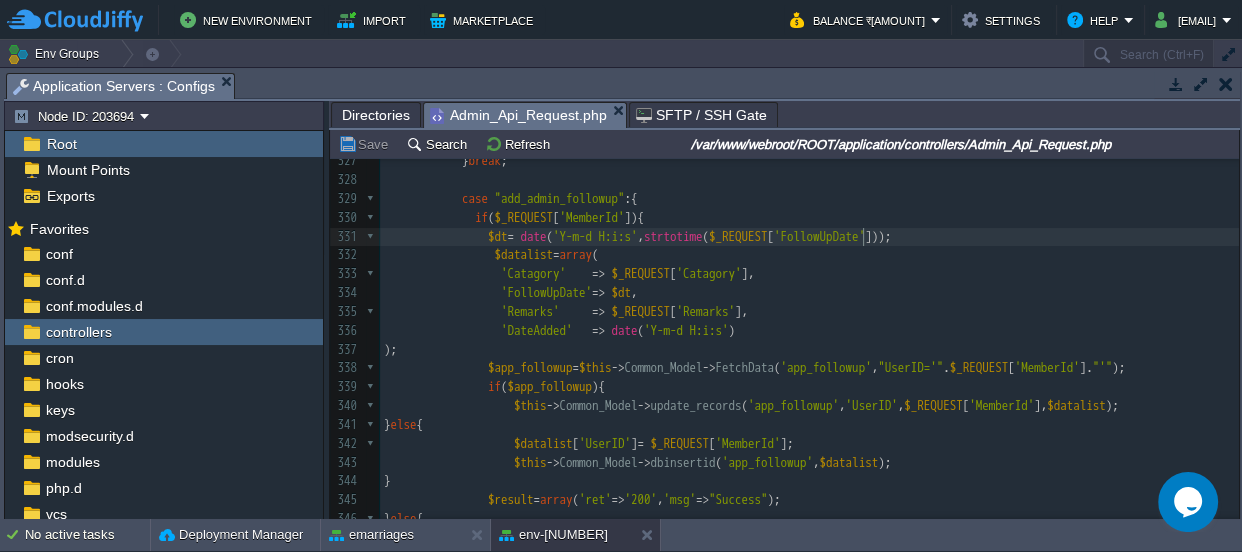 type on "FollowUpDate" 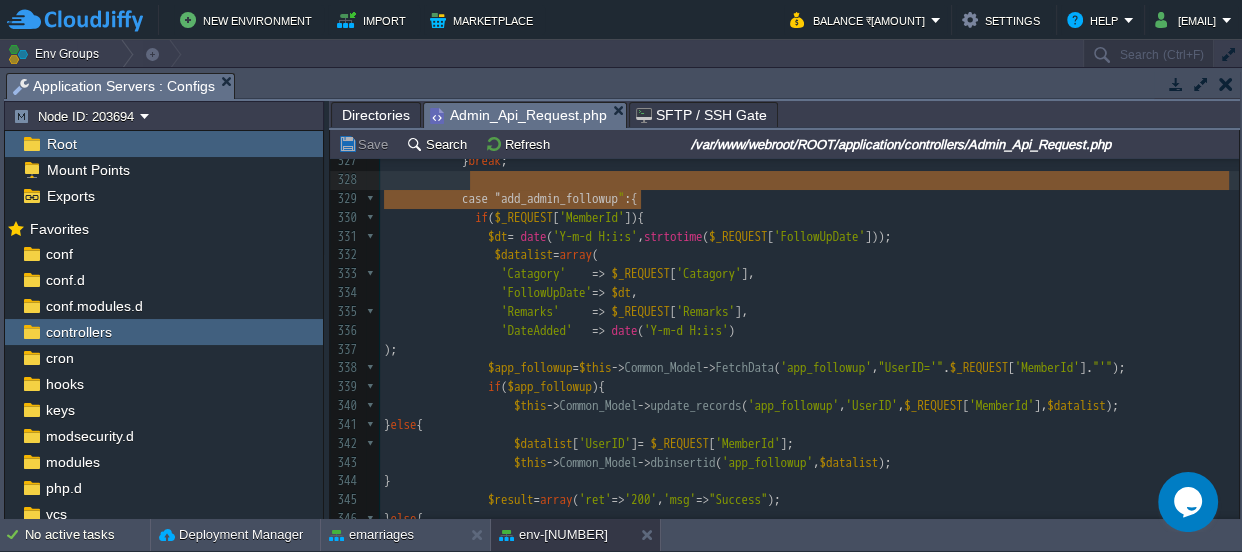 type on "followup" 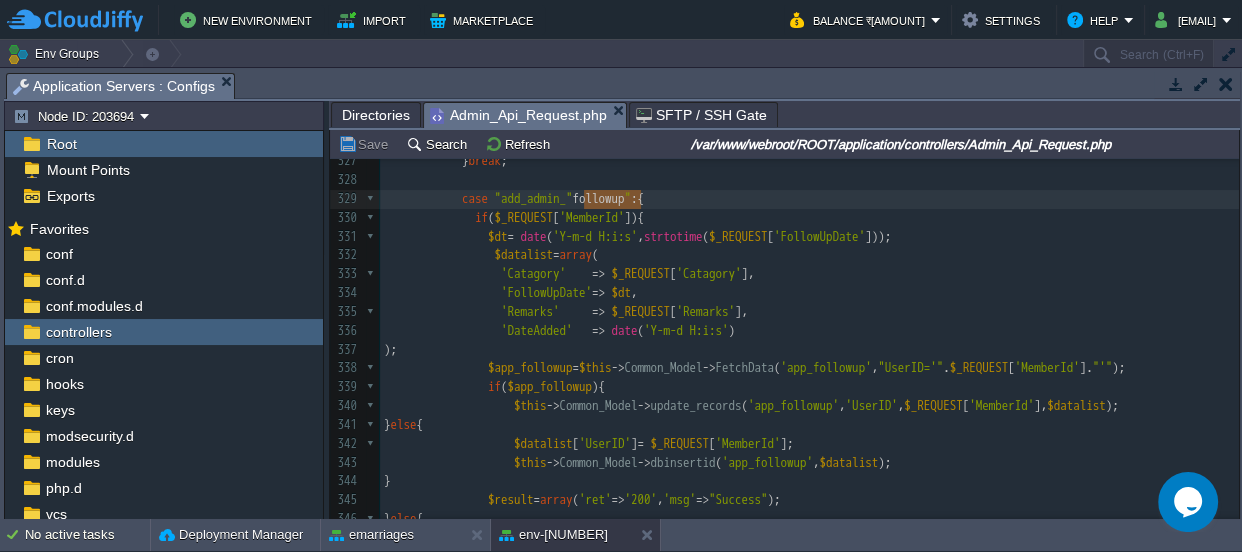 drag, startPoint x: 639, startPoint y: 191, endPoint x: 583, endPoint y: 199, distance: 56.568542 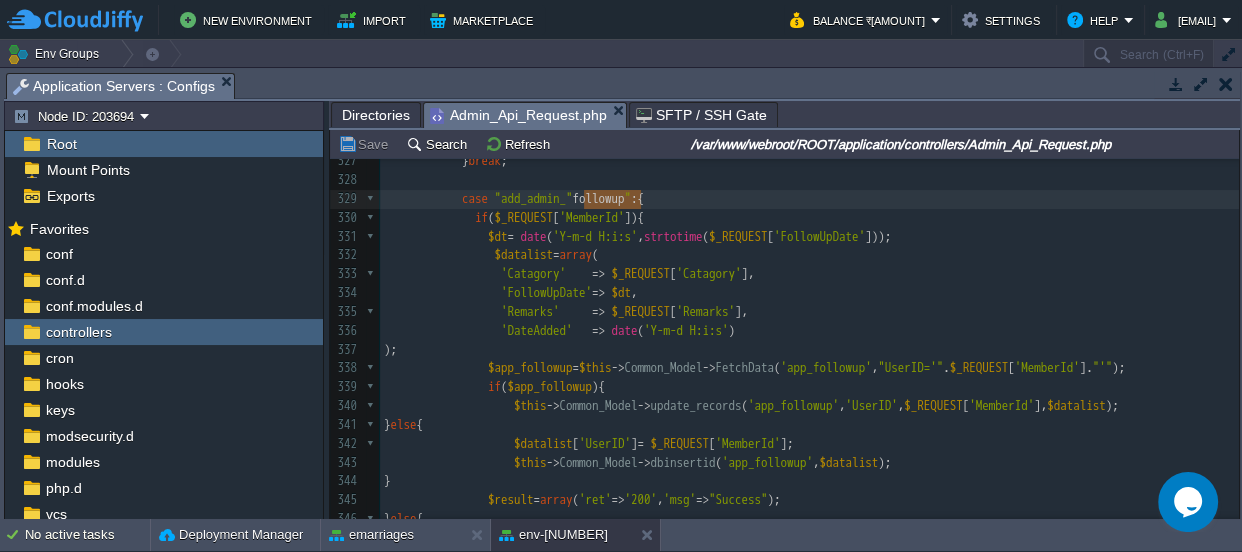 scroll, scrollTop: 6543, scrollLeft: 0, axis: vertical 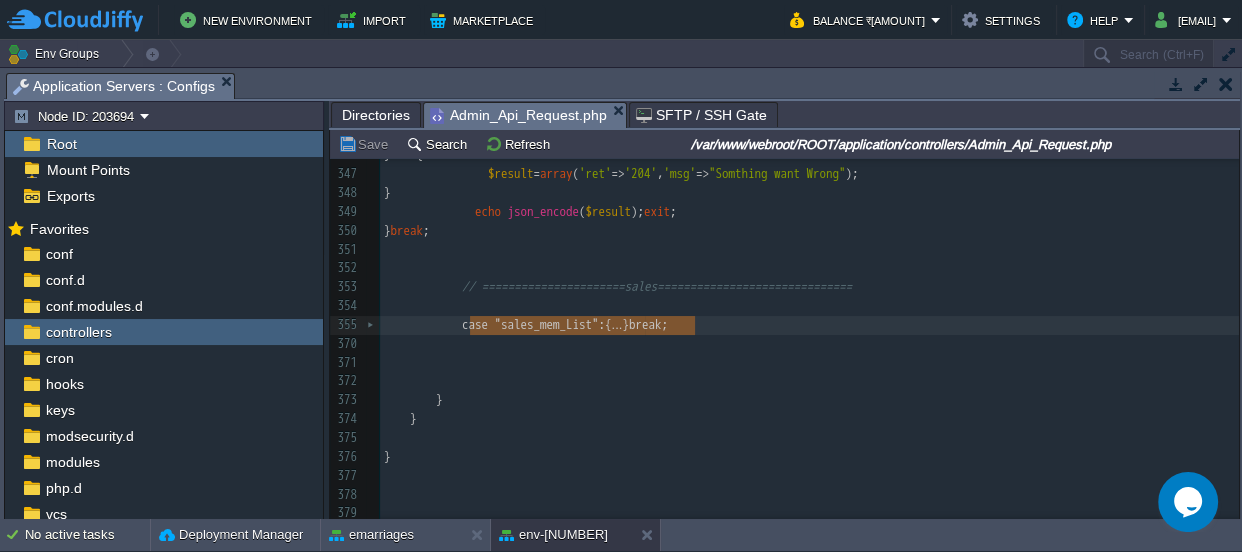 drag, startPoint x: 752, startPoint y: 328, endPoint x: 466, endPoint y: 332, distance: 286.02798 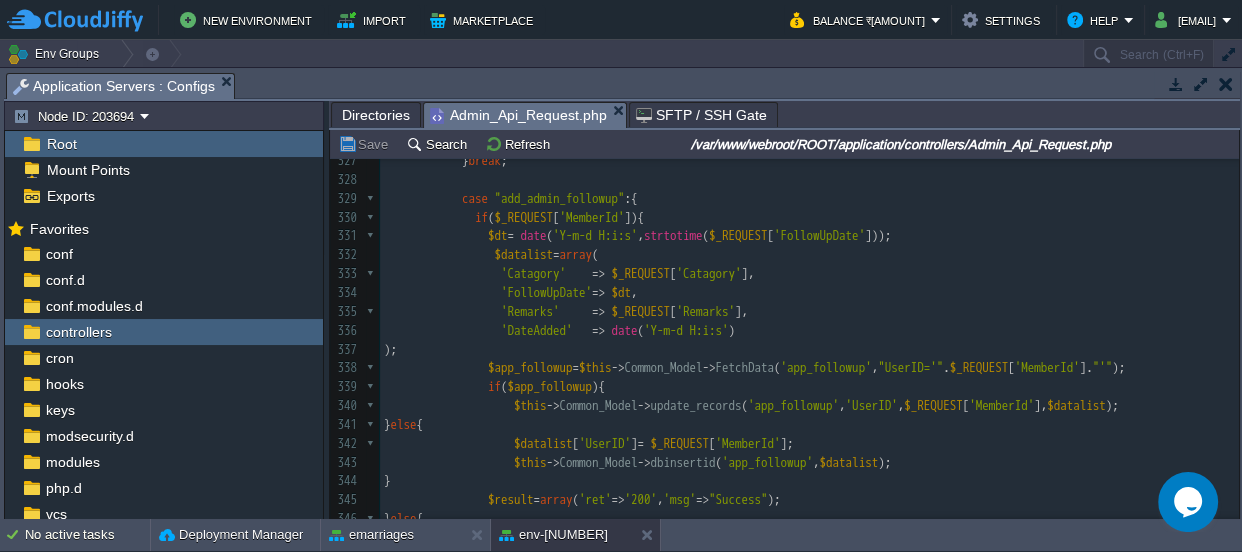 type on "case "sales_mem_List": { $datalist=array(); $sql = "SELECT MemberId,UserID,FirstName,MiddleName,LastName,ProfileStatus,ContactNumber,PrimaryCellNumber,CellNumberTwo,CellNumberThree,CellNumberFour,CellNumberFive,CellNumberSix from member where ReferenceID = '$AdminID' And ProfileStatus IN('NV','LP','PUC') AND IsDeleted='0'"; $datalist=$this->Common_Model->db_query($sql); if($datalist){ $result=array('ret'=>'200','msg'=>'Success','data'=>$datalist); }else{ $result=array('ret'=>'204','msg'=>'No record Found'); } echo json_encode($result);exit; }break;" 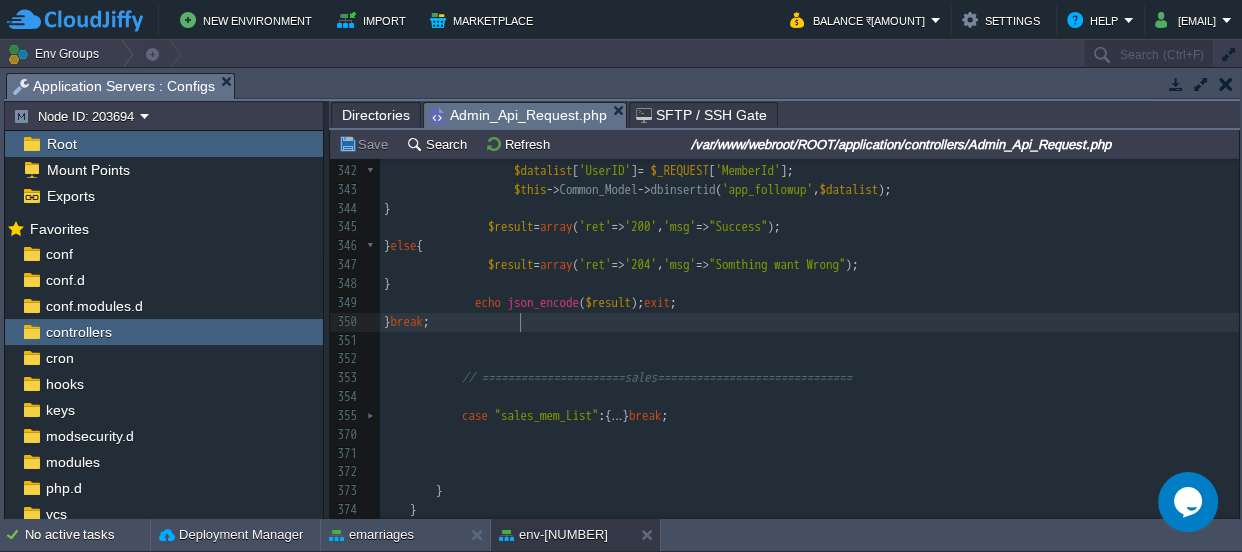 click on "} break ;" at bounding box center [809, 322] 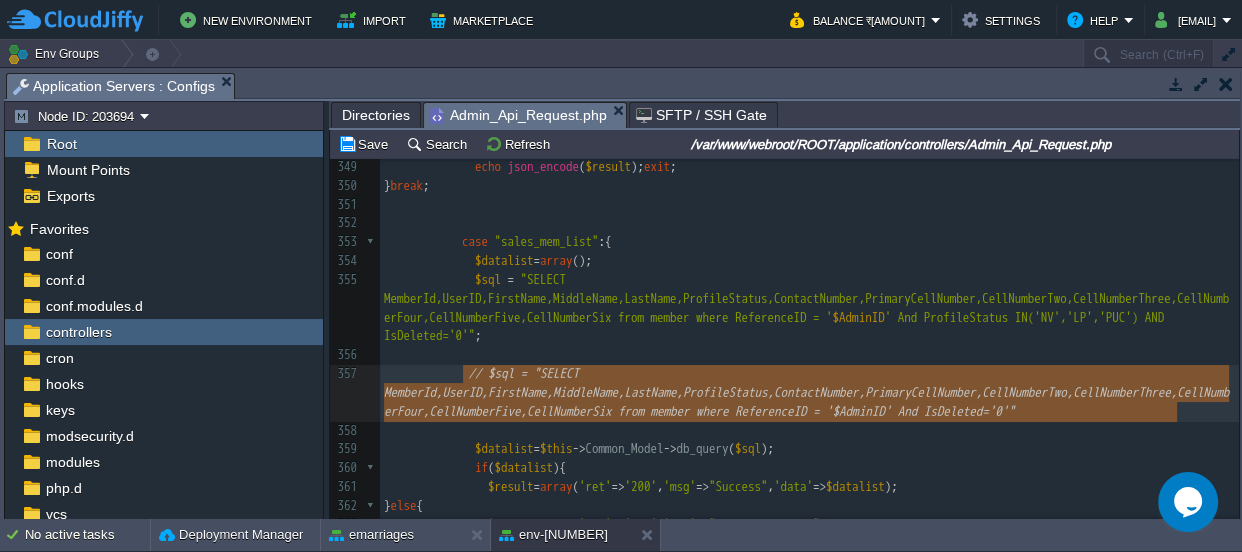 type on "// $sql = "SELECT MemberId,UserID,FirstName,MiddleName,LastName,ProfileStatus,ContactNumber,PrimaryCellNumber,CellNumberTwo,CellNumberThree,CellNumberFour,CellNumberFive,CellNumberSix from member where ReferenceID = '$AdminID' And IsDeleted='0'"" 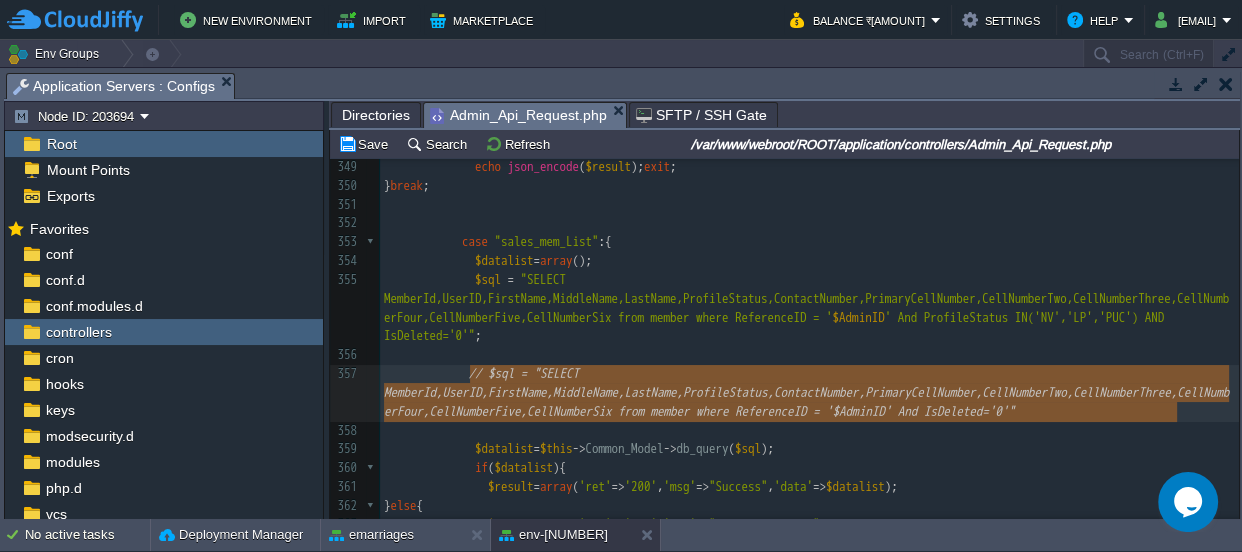 drag, startPoint x: 1187, startPoint y: 409, endPoint x: 472, endPoint y: 380, distance: 715.5879 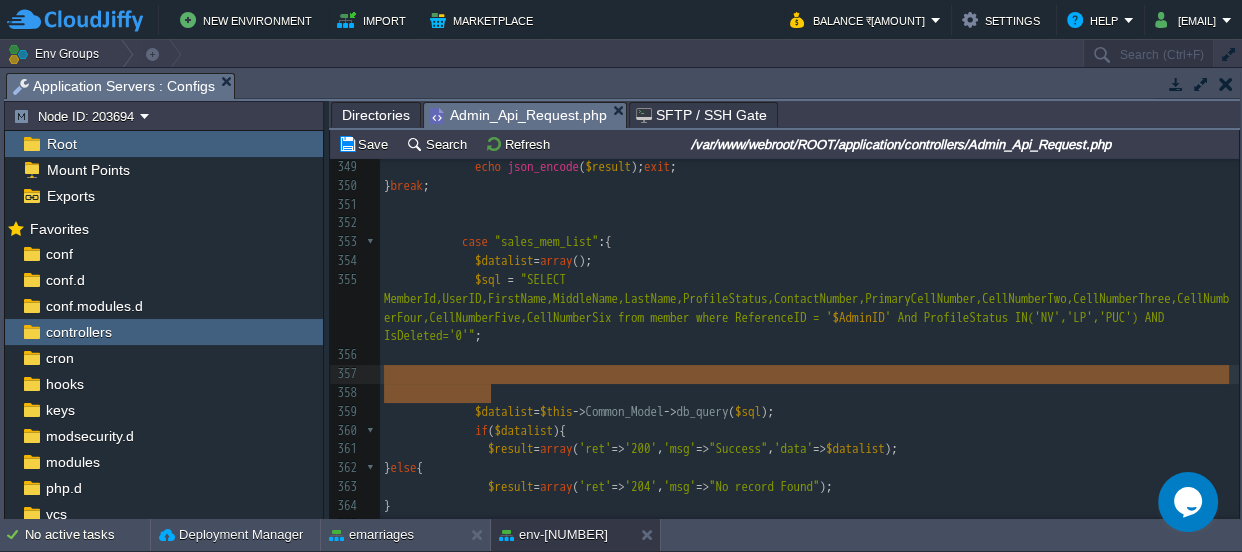 drag, startPoint x: 495, startPoint y: 391, endPoint x: 359, endPoint y: 366, distance: 138.2787 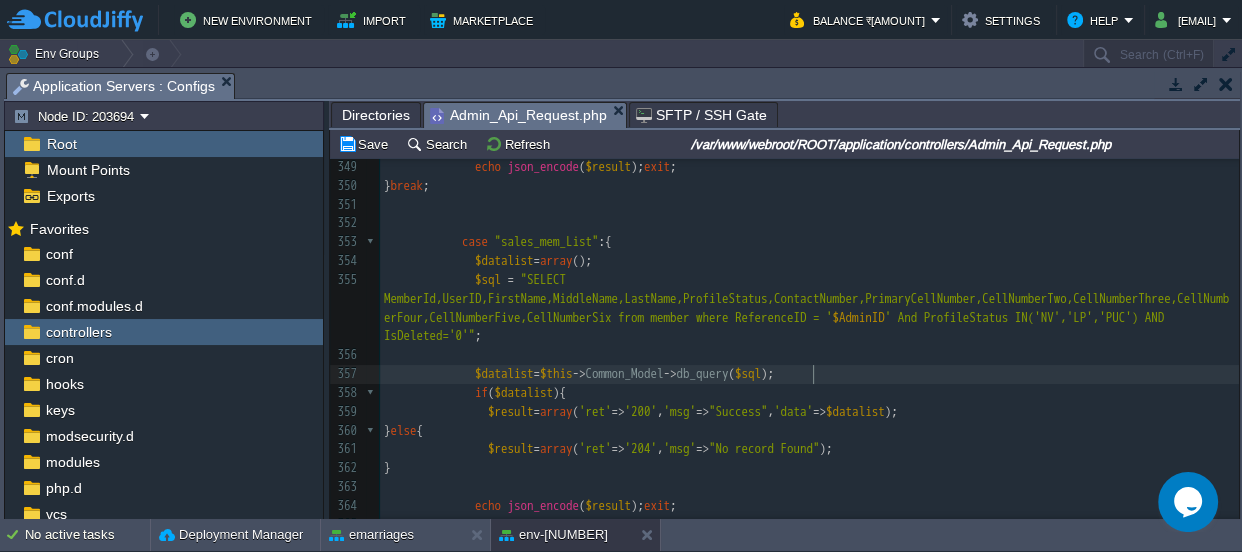 click on "$datalist = $this->Common_Model->db_query($sql);" at bounding box center (809, 374) 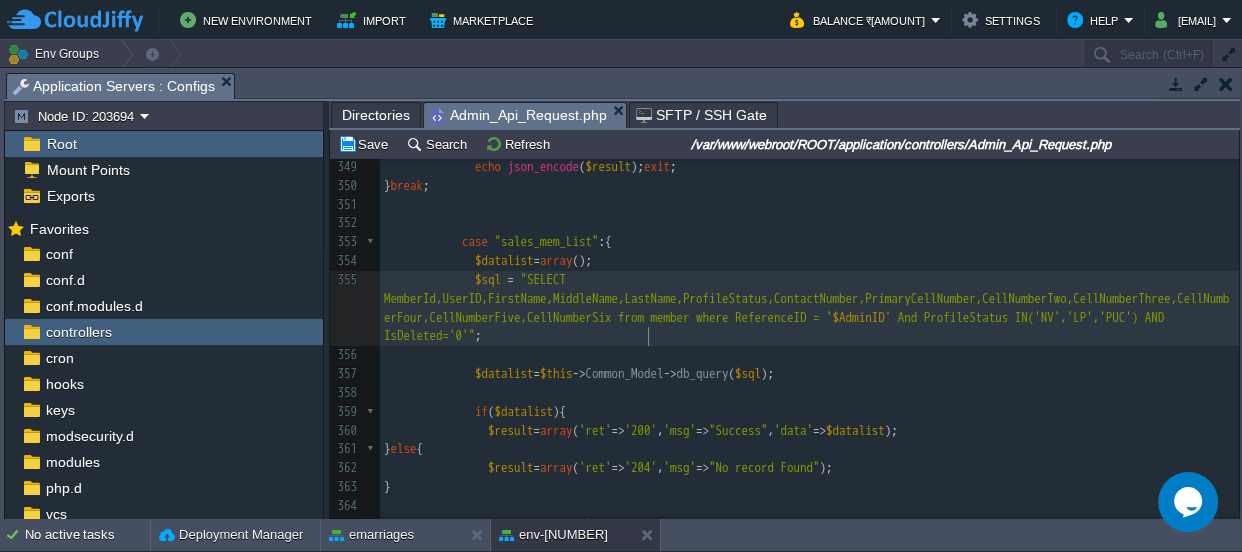 click on "' And ProfileStatus IN('NV','LP','PUC') AND IsDeleted='0'"" at bounding box center [777, 327] 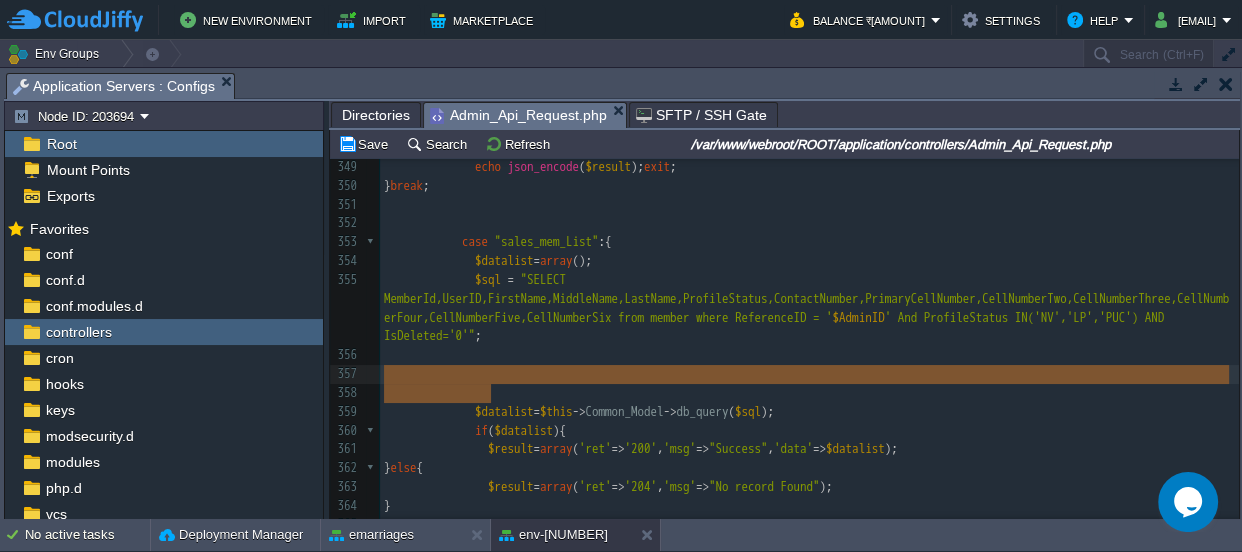 type on "// $sql = "SELECT MemberId,UserID,FirstName,MiddleName,LastName,ProfileStatus,ContactNumber,PrimaryCellNumber,CellNumberTwo,CellNumberThree,CellNumberFour,CellNumberFive,CellNumberSix from member where ReferenceID = '$AdminID' And IsDeleted='0'"" 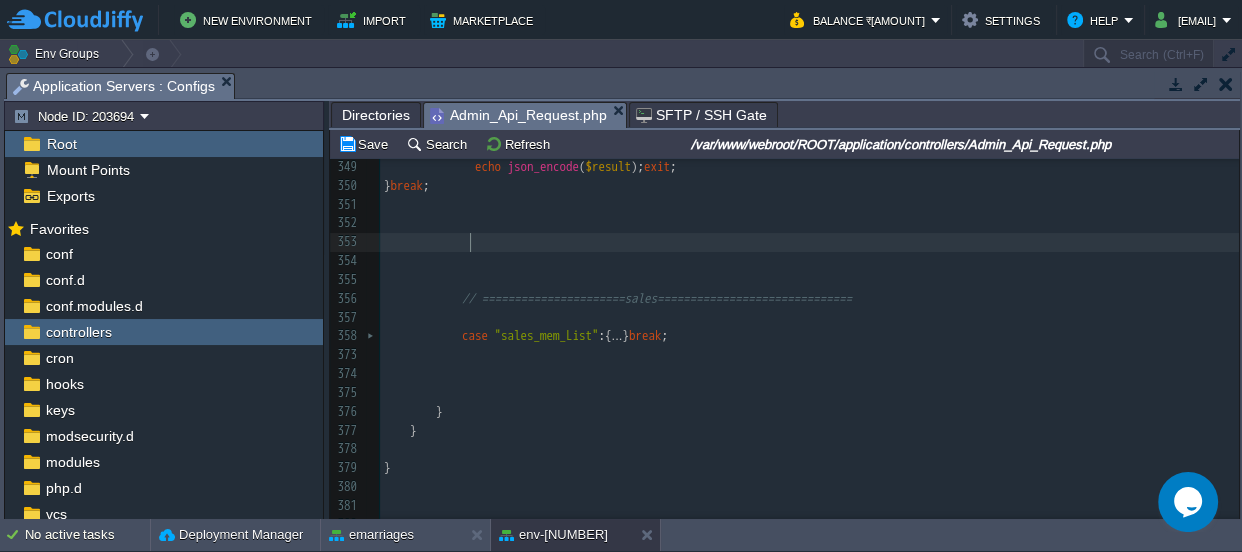 scroll, scrollTop: 6846, scrollLeft: 0, axis: vertical 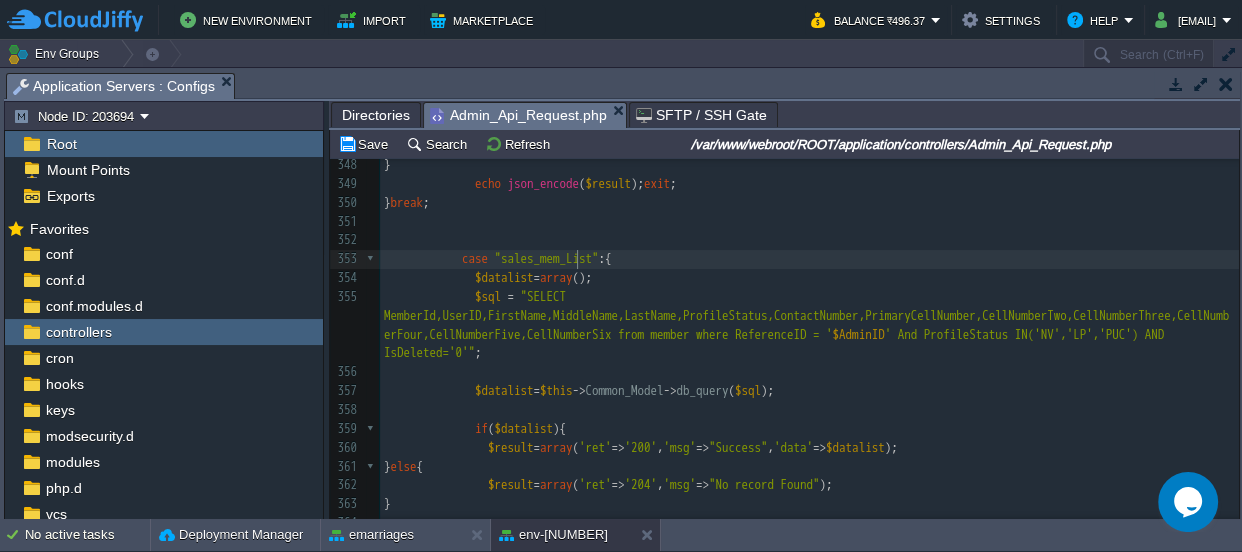click on "xxxxxxxxxx 338 $app_followup = $this->Common_Model->FetchData('app_followup', "UserID='" . $_REQUEST['MemberId'] . "'"); if ($app_followup) { $this->Common_Model->update_records('app_followup', 'UserID', $_REQUEST['MemberId'], $datalist); } else { $datalist['UserID'] = $_REQUEST['MemberId']; $this->Common_Model->dbinsertid('app_followup', $datalist); } $result = array('ret' => '200', 'msg' => "Success"); } else { $result = array('ret' => '204', 'msg' => "Somthing want Wrong"); } echo json_encode($result); exit; } break; 352 353 case : { 354 =" at bounding box center (809, 316) 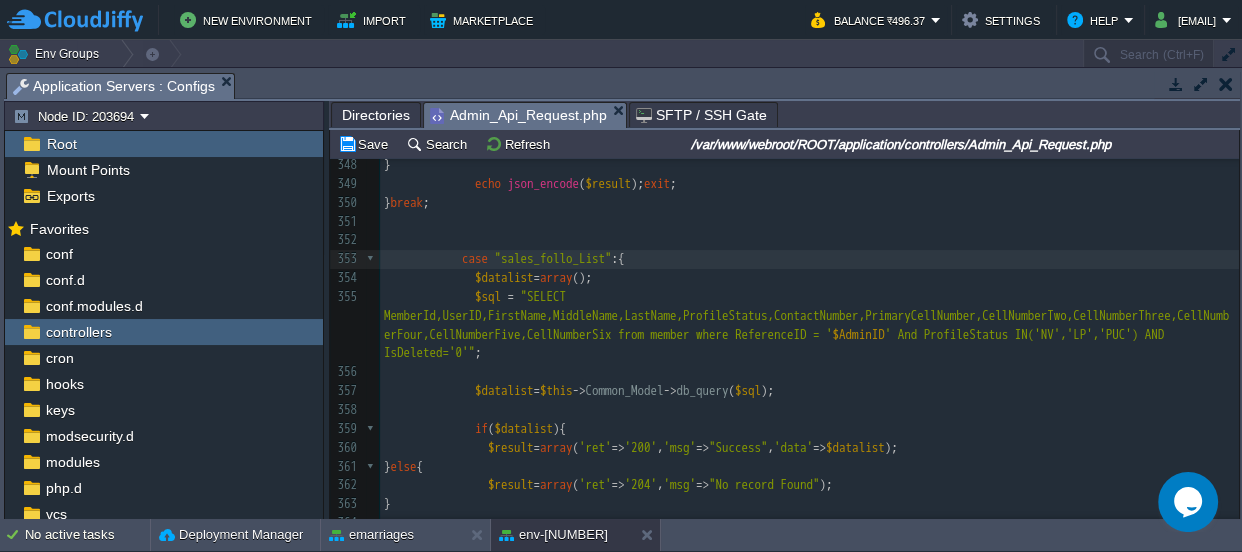 type on "folloe" 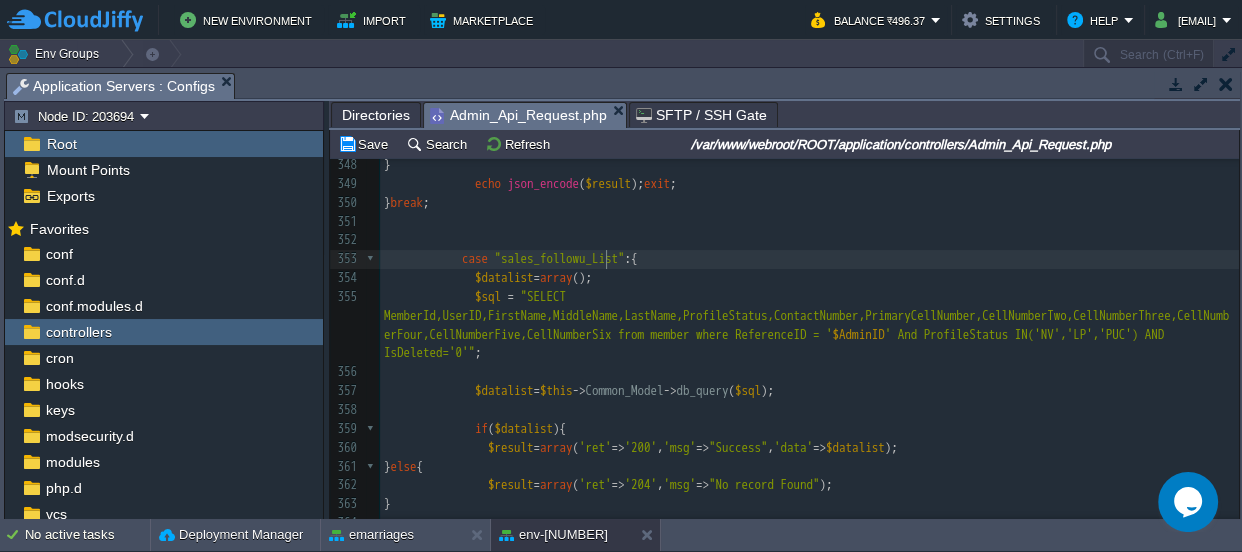scroll, scrollTop: 6, scrollLeft: 20, axis: both 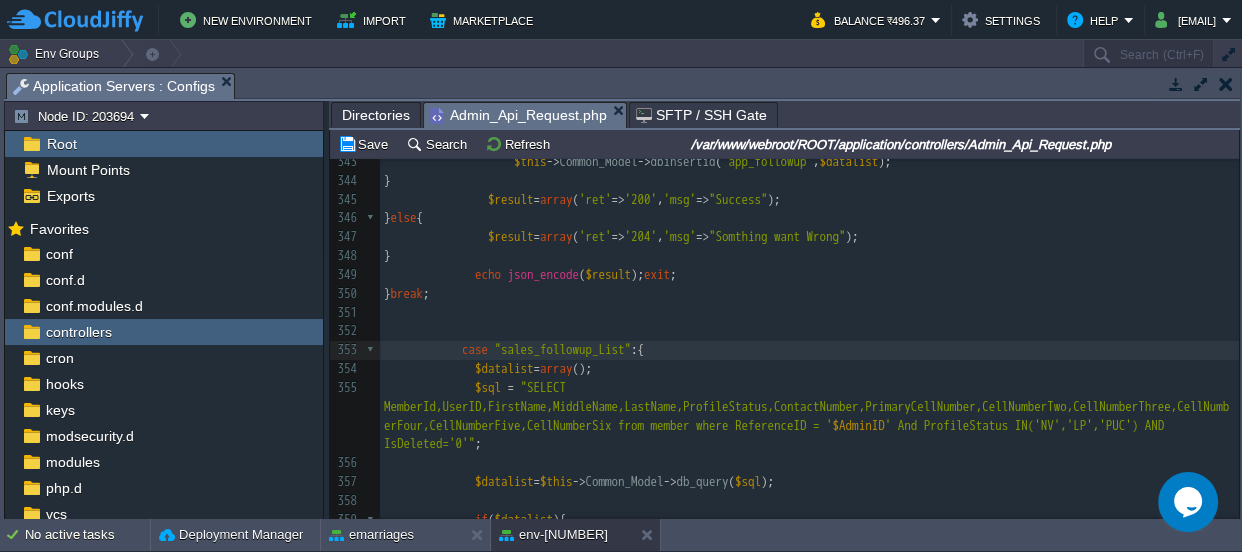 type on "wup" 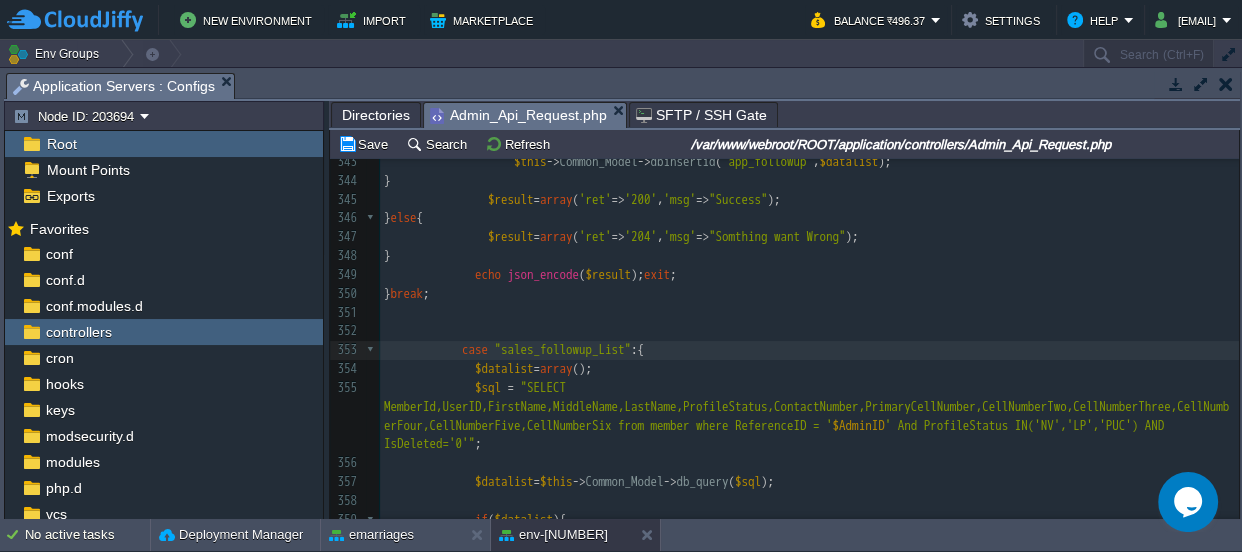 click on "xxxxxxxxxx   338                  $app_followup = $this -> Common_Model -> FetchData ( 'app_followup' , "UserID='" . $_REQUEST [ 'MemberId' ]. "'" );
if ( $app_followup ){
$this -> Common_Model -> update_records ( 'app_followup' , 'UserID' , $_REQUEST [ 'MemberId' ], $datalist );
} else {
$datalist [ 'UserID' ]  =   $_REQUEST [ 'MemberId' ];
$this -> Common_Model -> dbinsertid ( 'app_followup' , $datalist );
}
$result = array ( 'ret' => '200' , 'msg' => "Success" );
} else {
$result = array ( 'ret' => '204' , 'msg' => "Somthing want Wrong" );
}
echo   json_encode ( $result ); exit ;
} break ;
case   :{" at bounding box center [809, 511] 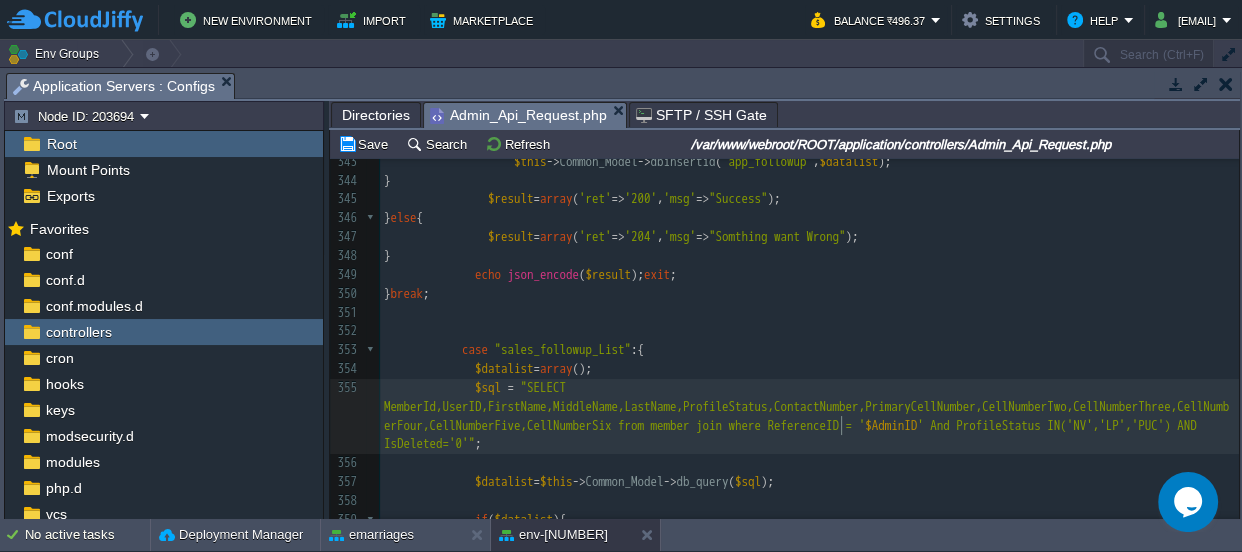 scroll, scrollTop: 6, scrollLeft: 36, axis: both 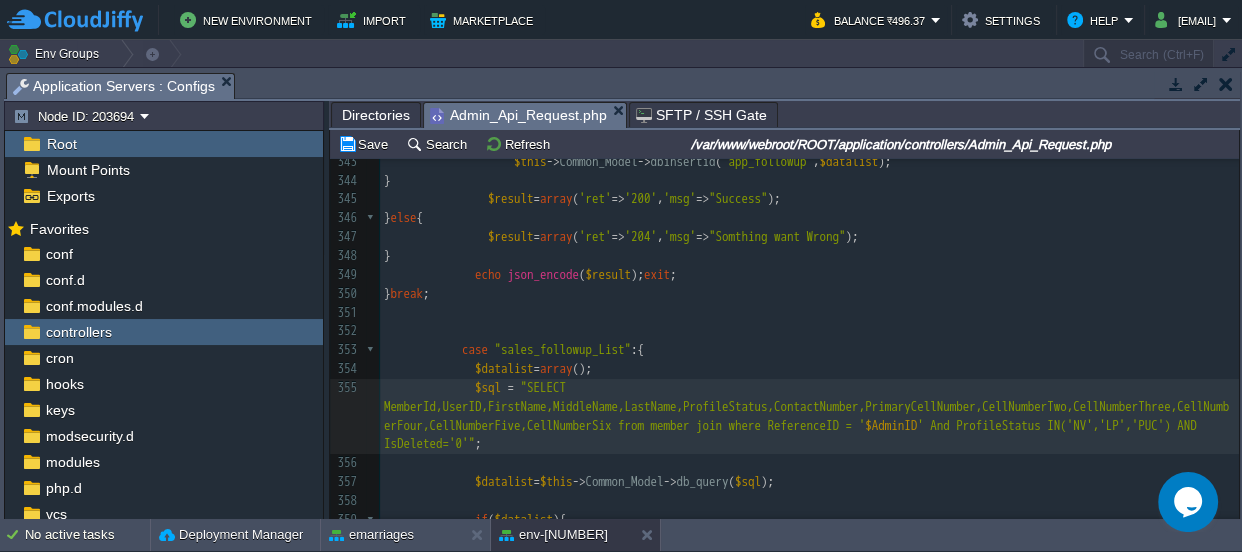 type on "join" 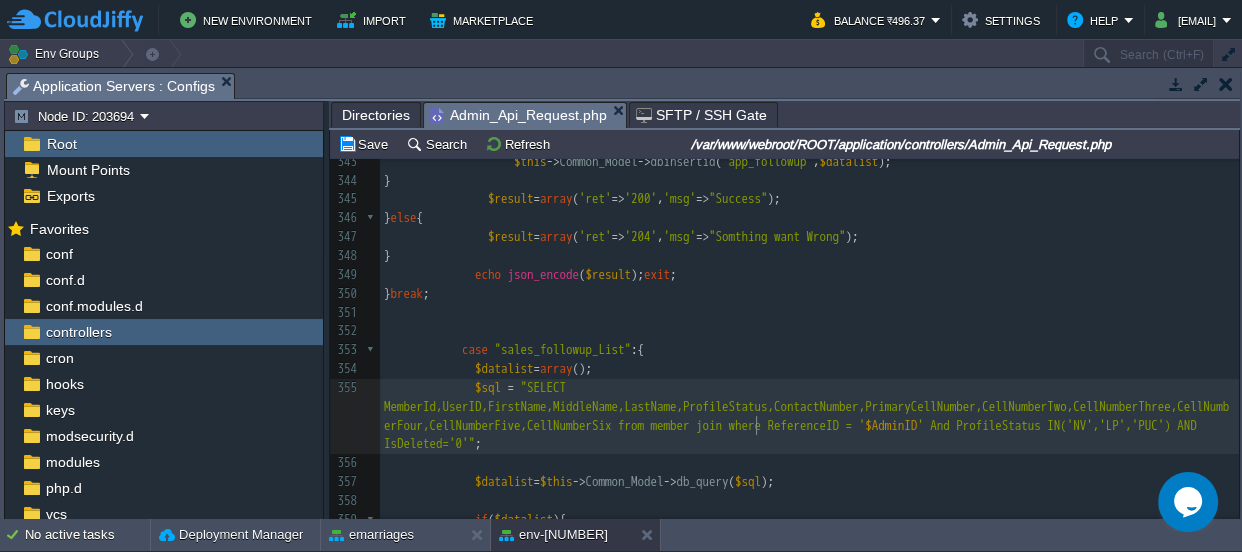click on "xxxxxxxxxx   333                    'Catagory'      =>   $_REQUEST [ 'Catagory' ], 334                    'FollowUpDate' =>   $dt , 335                    'Remarks'        =>   $_REQUEST [ 'Remarks' ], 336                    'DateAdded'     =>   date ( 'Y-m-d H:i:s' ) 337                 );
$app_followup = $this -> Common_Model -> FetchData ( 'app_followup' , "UserID='" . $_REQUEST [ 'MemberId' ]. "'" );
if ( $app_followup ){
$this -> Common_Model -> update_records ( 'app_followup' , 'UserID' , $_REQUEST [ 'MemberId' ], $datalist );
} else {
$datalist [ 'UserID' ]  =   $_REQUEST [ 'MemberId' ];
$this -> Common_Model -> dbinsertid ( 'app_followup' , $datalist );
}
$result = array ( 'ret' => '200' , 'msg' => "Success" );
else {" at bounding box center (809, 341) 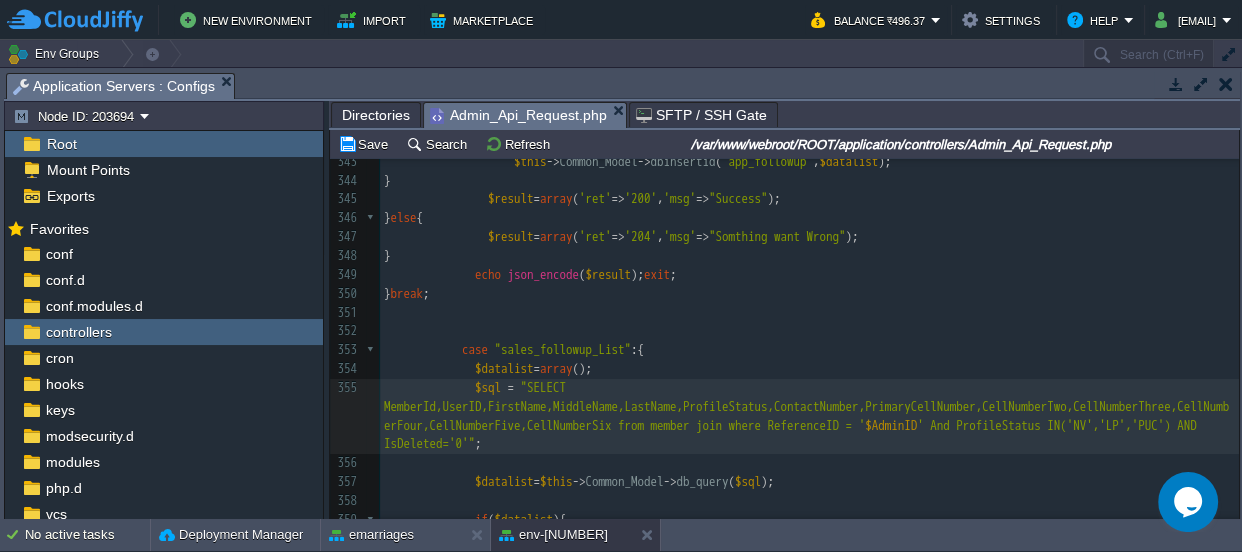 scroll, scrollTop: 6, scrollLeft: 7, axis: both 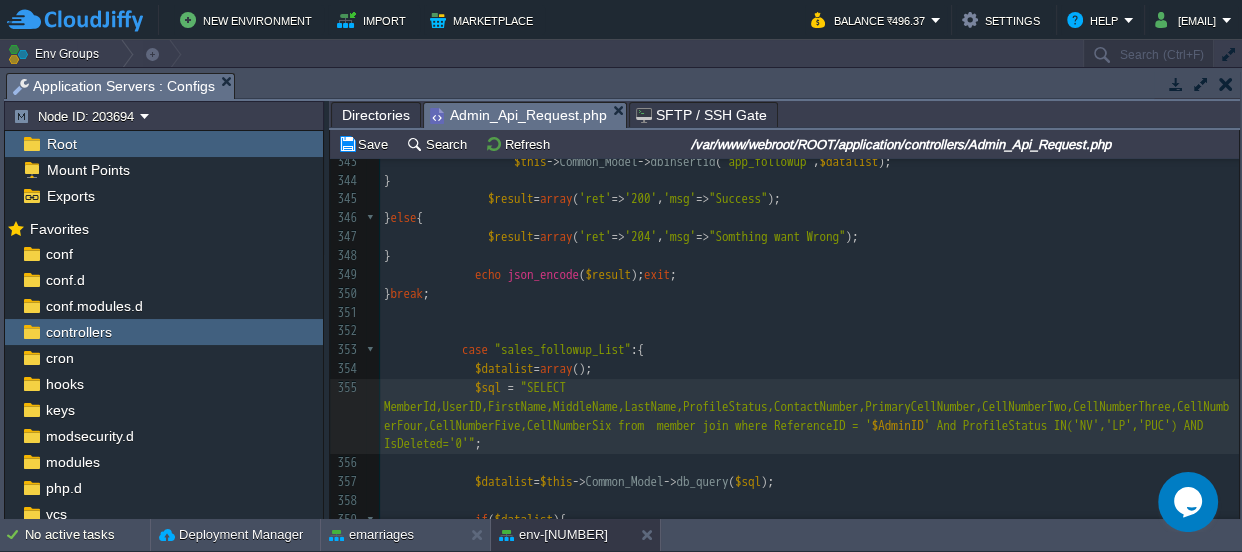 paste 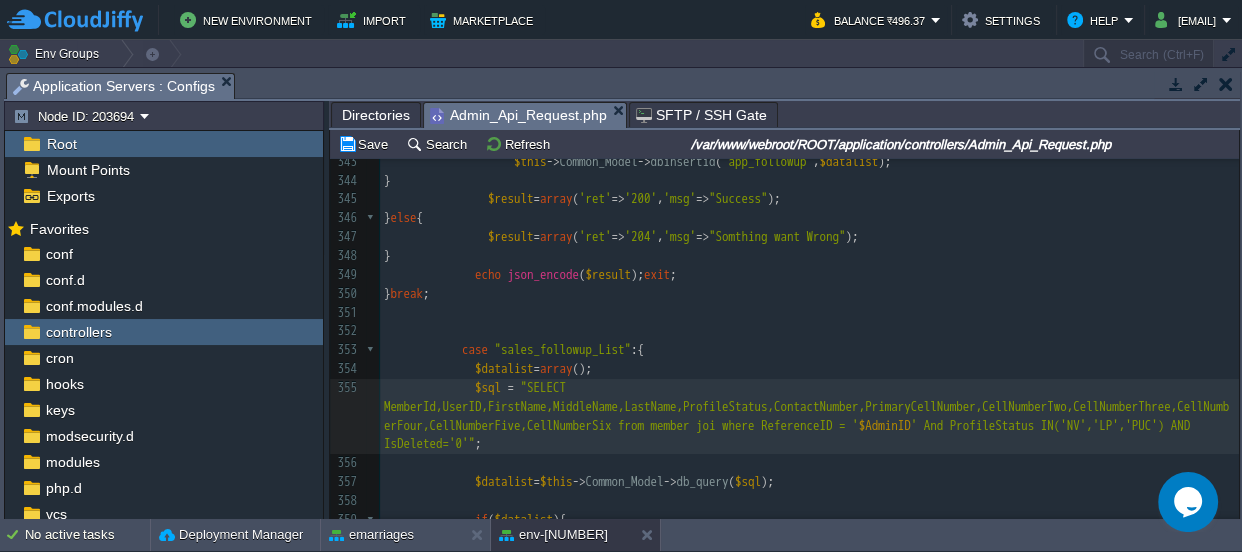 scroll, scrollTop: 6, scrollLeft: 13, axis: both 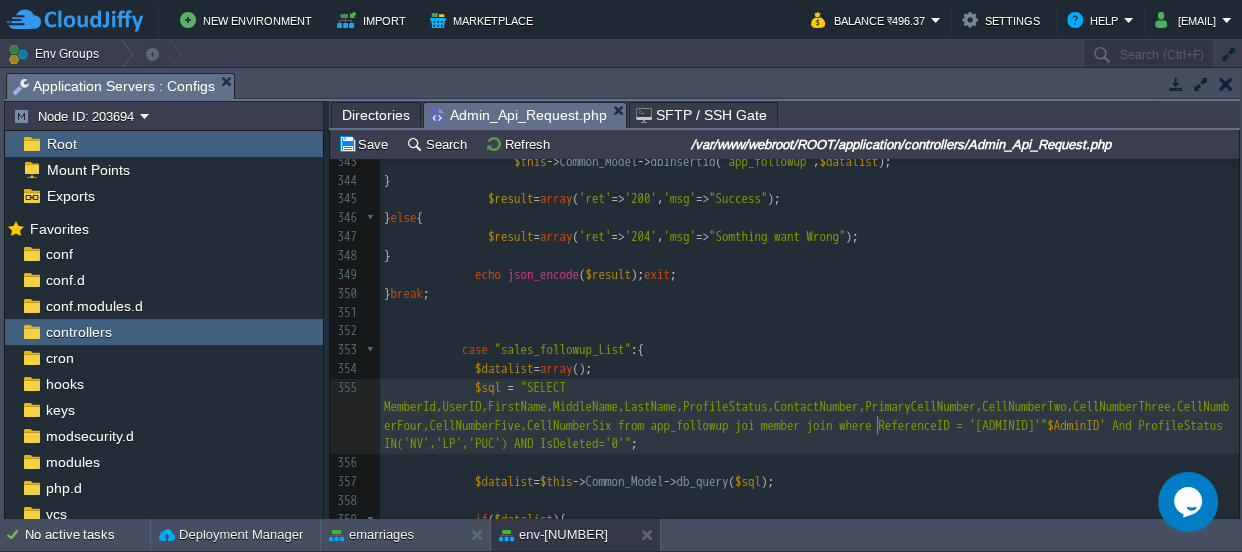 type on "join" 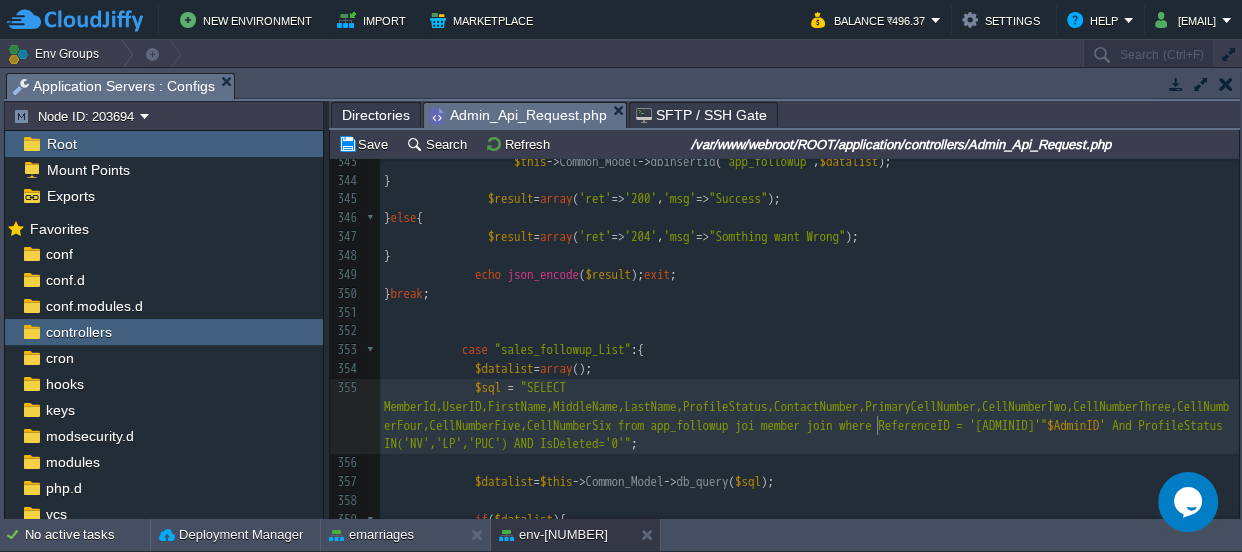 scroll, scrollTop: 6, scrollLeft: 42, axis: both 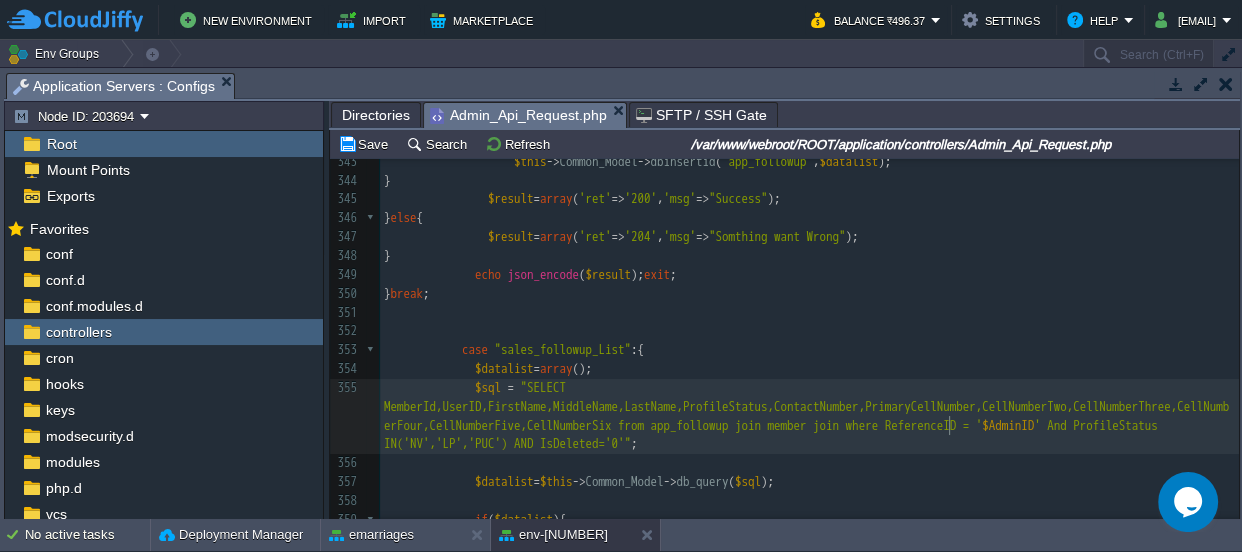 click on "xxxxxxxxxx   333                    'Catagory'      =>   $_REQUEST [ 'Catagory' ], 334                    'FollowUpDate' =>   $dt , 335                    'Remarks'        =>   $_REQUEST [ 'Remarks' ], 336                    'DateAdded'     =>   date ( 'Y-m-d H:i:s' ) 337                 );
$app_followup = $this -> Common_Model -> FetchData ( 'app_followup' , "UserID='" . $_REQUEST [ 'MemberId' ]. "'" );
if ( $app_followup ){
$this -> Common_Model -> update_records ( 'app_followup' , 'UserID' , $_REQUEST [ 'MemberId' ], $datalist );
} else {
$datalist [ 'UserID' ]  =   $_REQUEST [ 'MemberId' ];
$this -> Common_Model -> dbinsertid ( 'app_followup' , $datalist );
}
$result = array ( 'ret' => '200' , 'msg' => "Success" );
else {" at bounding box center (809, 341) 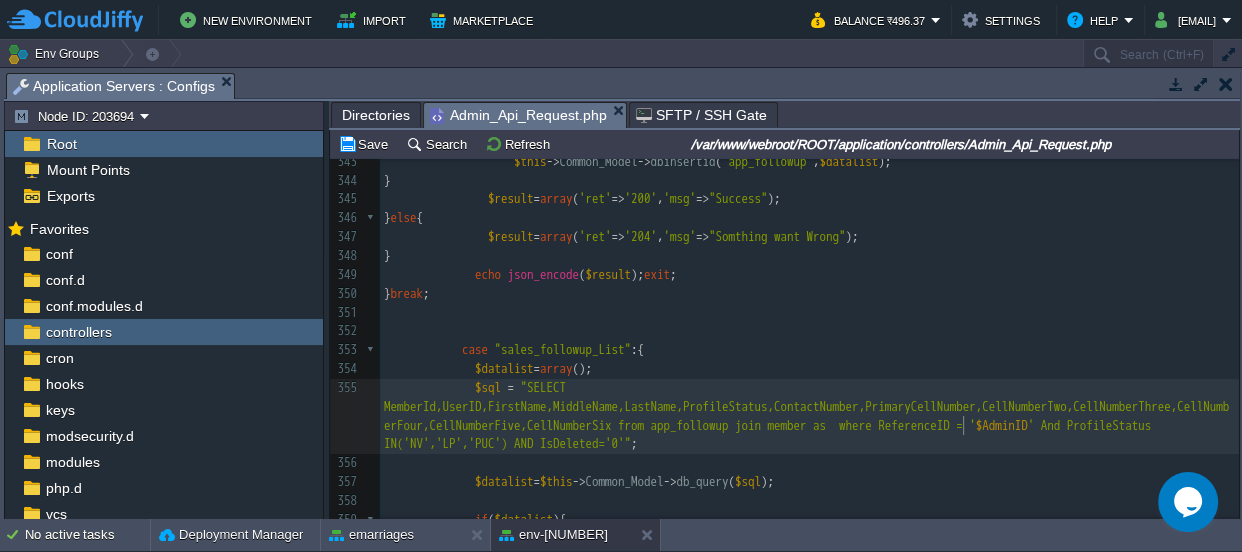type on "as m" 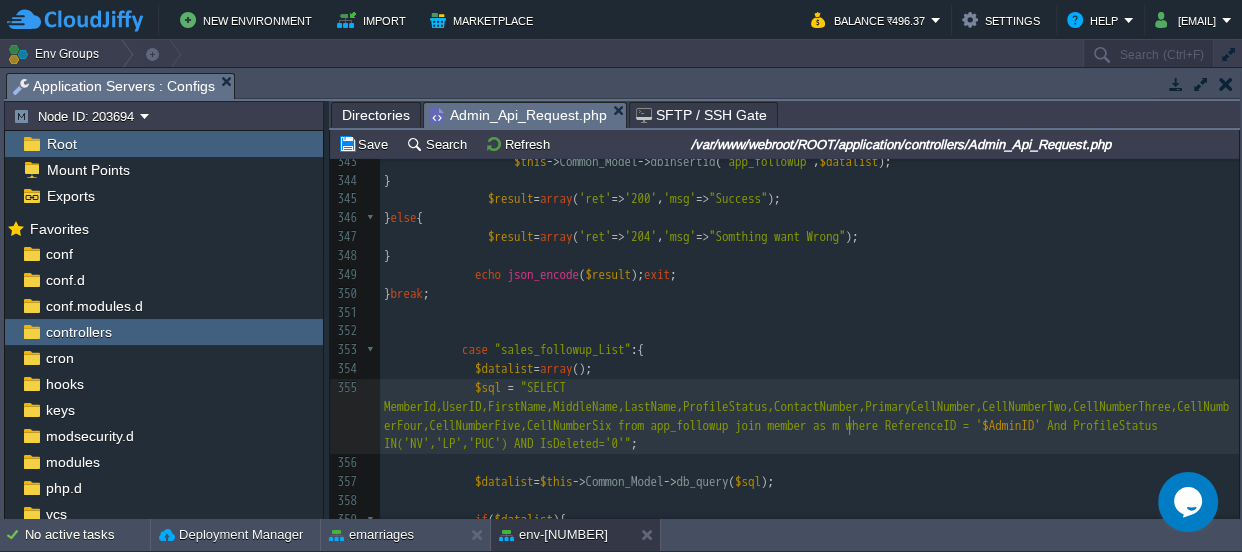 click on ""SELECT MemberId,UserID,FirstName,MiddleName,LastName,ProfileStatus,ContactNumber,PrimaryCellNumber,CellNumberTwo,CellNumberThree,CellNumberFour,CellNumberFive,CellNumberSix from app_followup join member as m where ReferenceID = '" at bounding box center [806, 406] 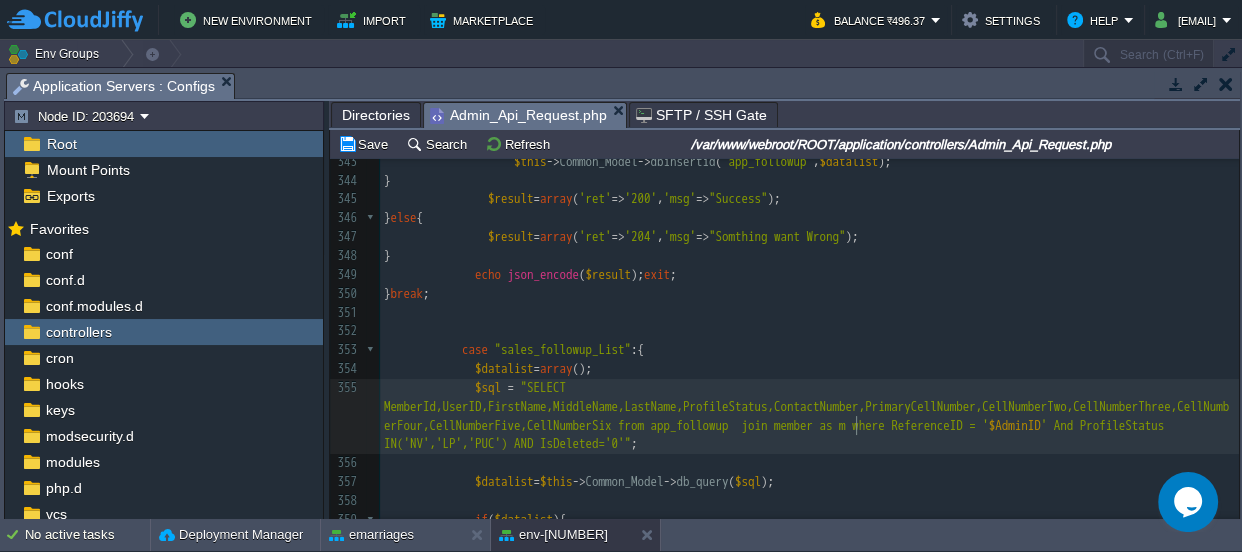 scroll, scrollTop: 6, scrollLeft: 7, axis: both 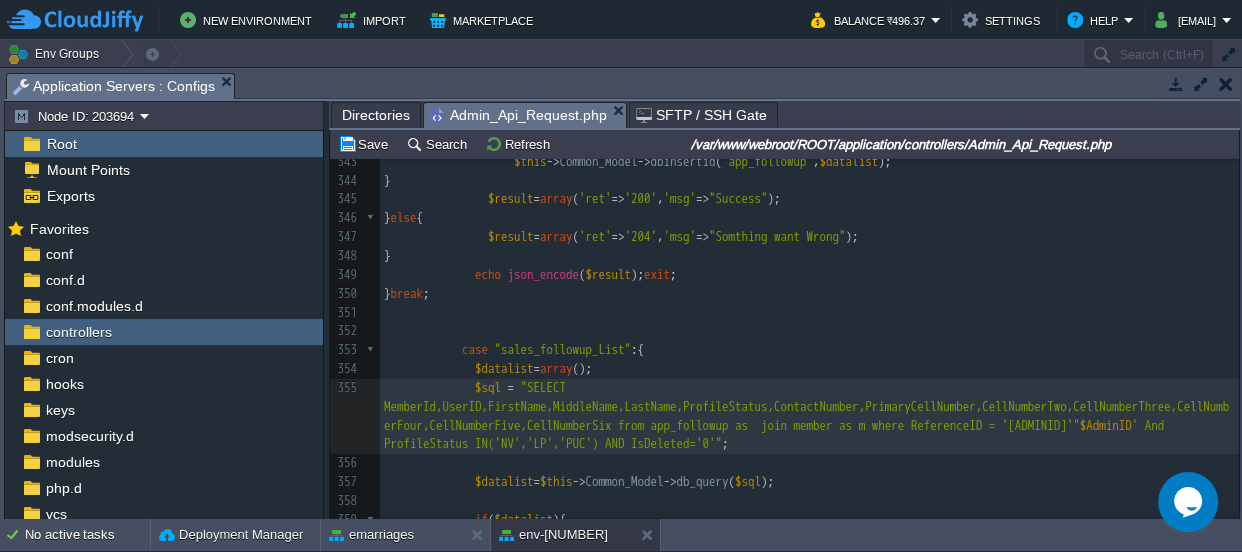 type on "as f" 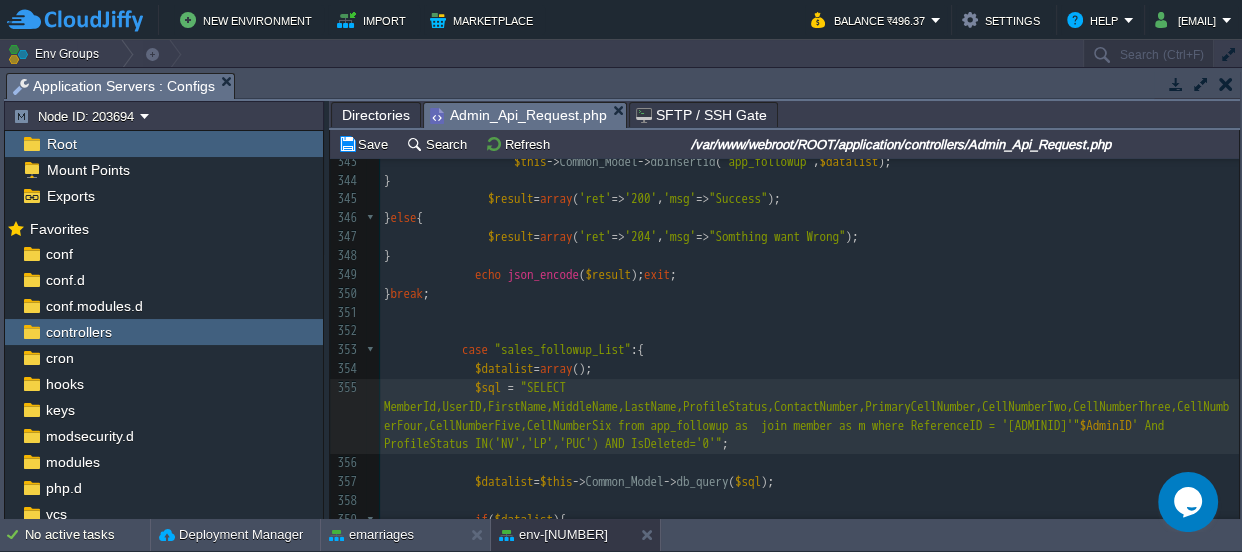 scroll, scrollTop: 6, scrollLeft: 35, axis: both 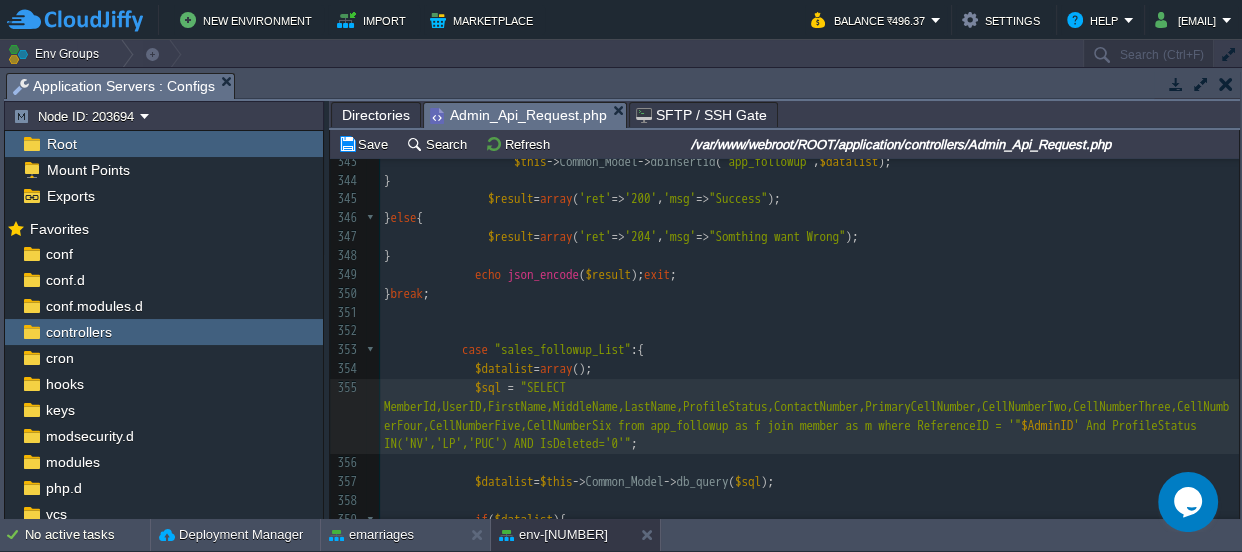 type on "a" 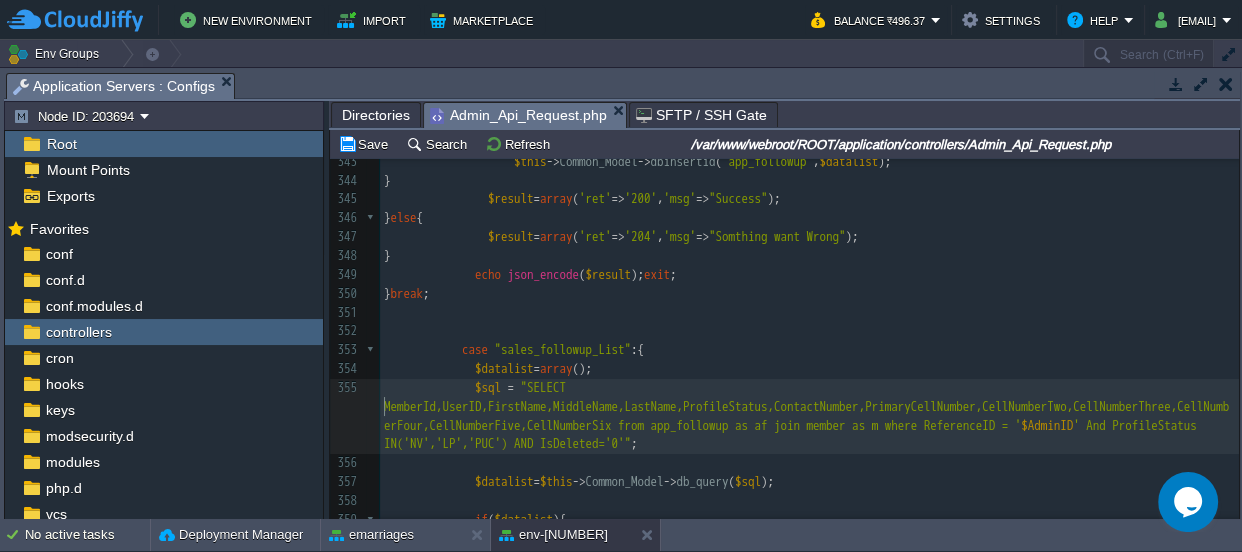 click on "$sql   =   "SELECT MemberId,UserID,FirstName,MiddleName,LastName,ProfileStatus,ContactNumber,PrimaryCellNumber,CellNumberTwo,CellNumberThree,CellNumberFour,CellNumberFive,CellNumberSix from app_followup as af join member as m where ReferenceID = ' $AdminID ' And ProfileStatus IN('NV','LP','PUC') AND IsDeleted='0'";" at bounding box center (809, 416) 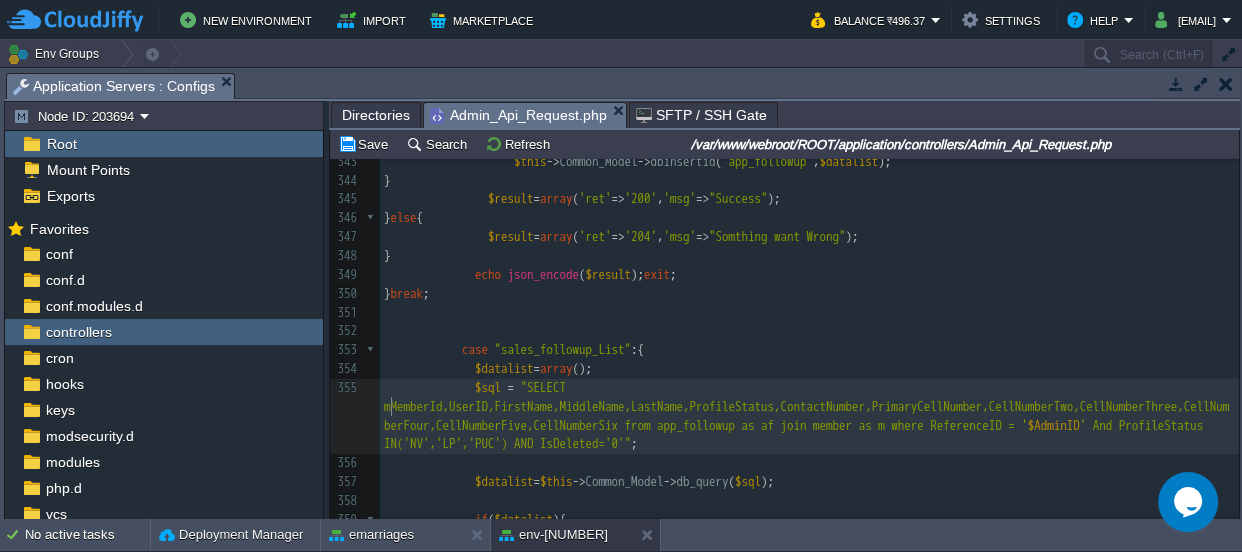 type on "m." 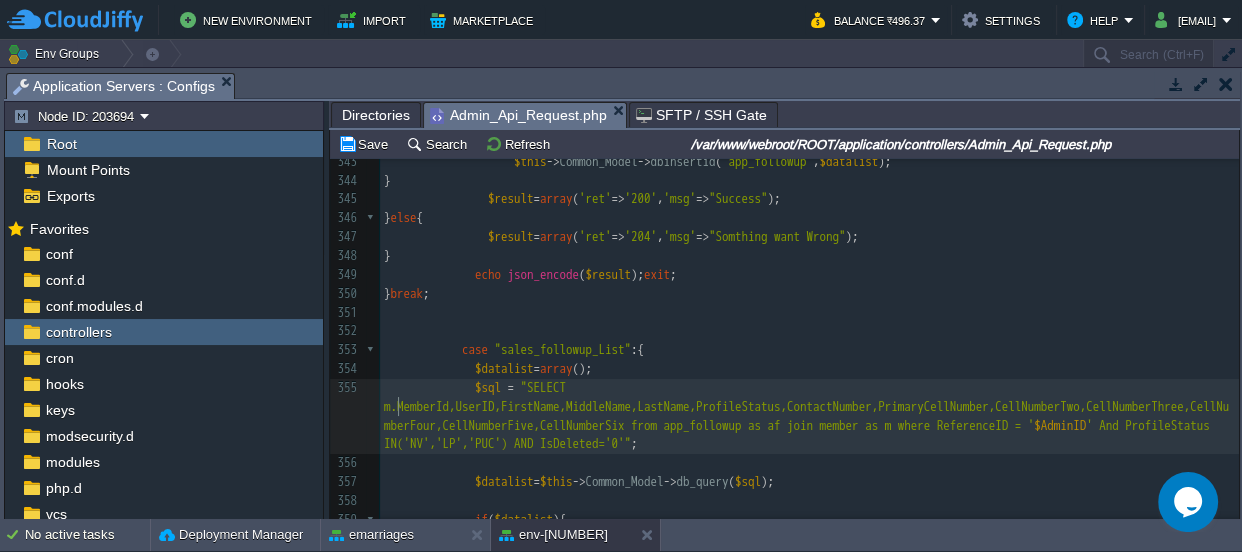 scroll, scrollTop: 6, scrollLeft: 13, axis: both 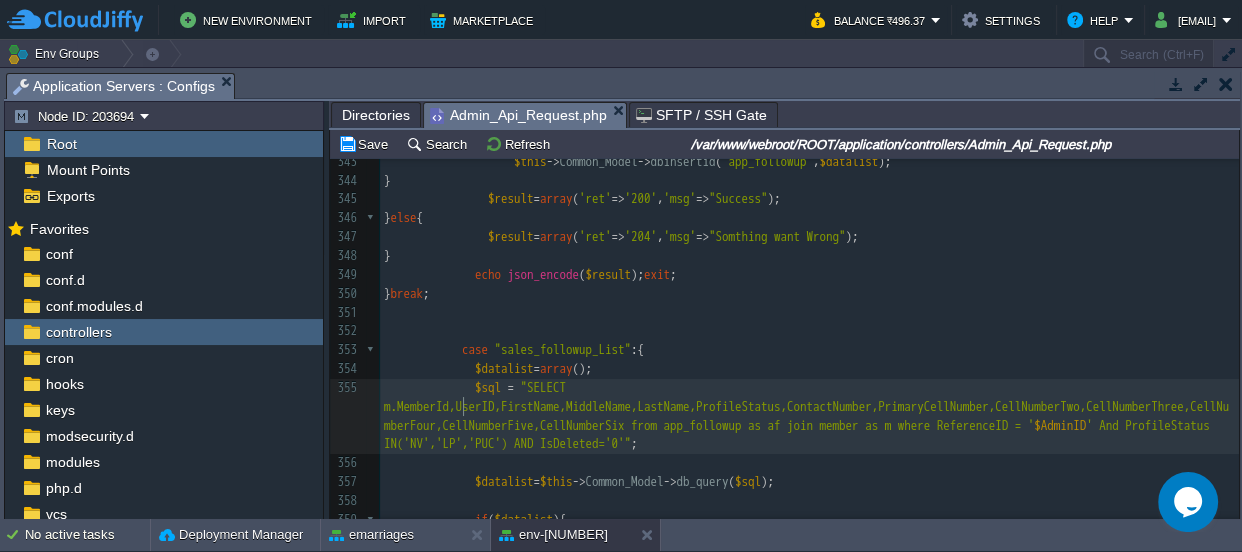 click on "xxxxxxxxxx   333                    'Catagory'      =>   $_REQUEST [ 'Catagory' ], 334                    'FollowUpDate' =>   $dt , 335                    'Remarks'        =>   $_REQUEST [ 'Remarks' ], 336                    'DateAdded'     =>   date ( 'Y-m-d H:i:s' ) 337                 );
$app_followup = $this -> Common_Model -> FetchData ( 'app_followup' , "UserID='" . $_REQUEST [ 'MemberId' ]. "'" );
if ( $app_followup ){
$this -> Common_Model -> update_records ( 'app_followup' , 'UserID' , $_REQUEST [ 'MemberId' ], $datalist );
} else {
$datalist [ 'UserID' ]  =   $_REQUEST [ 'MemberId' ];
$this -> Common_Model -> dbinsertid ( 'app_followup' , $datalist );
}
$result = array ( 'ret' => '200' , 'msg' => "Success" );
else {" at bounding box center [809, 341] 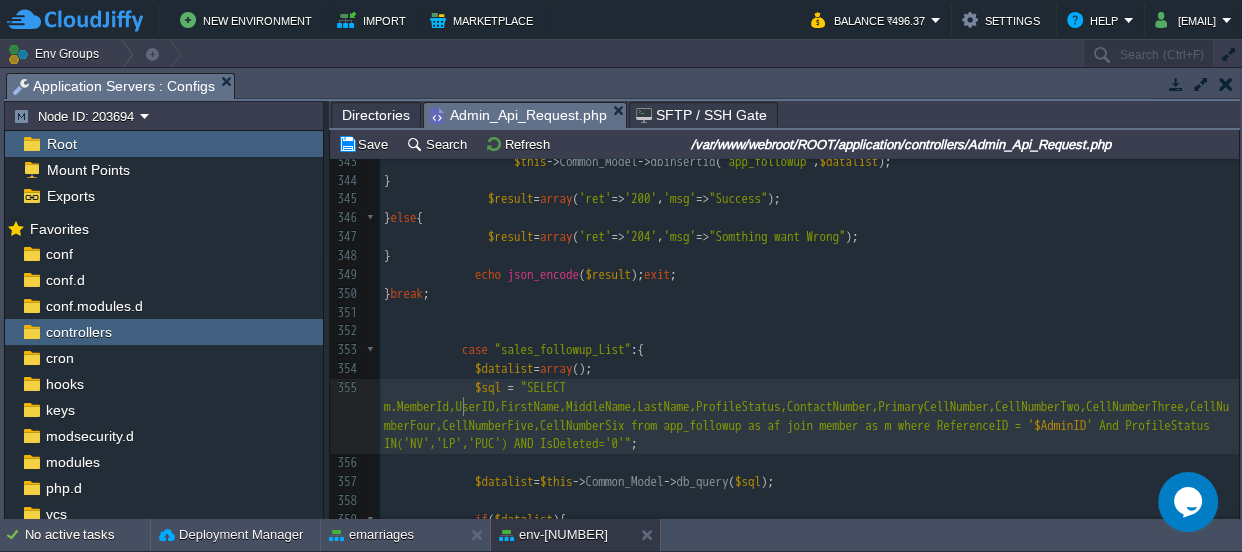 type on "." 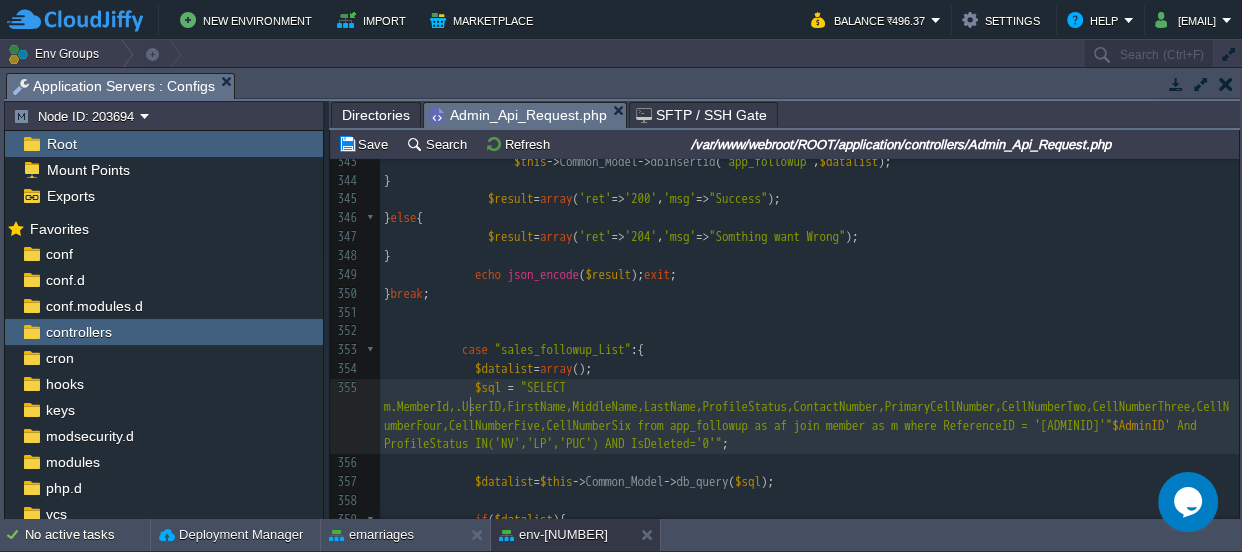 scroll, scrollTop: 6, scrollLeft: 8, axis: both 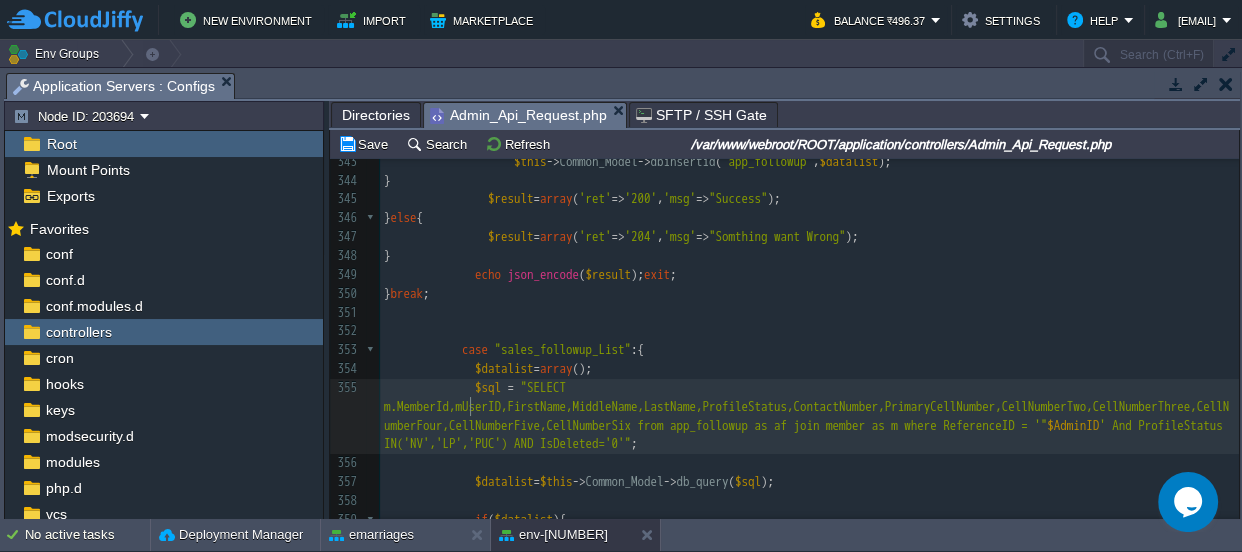 type on "m." 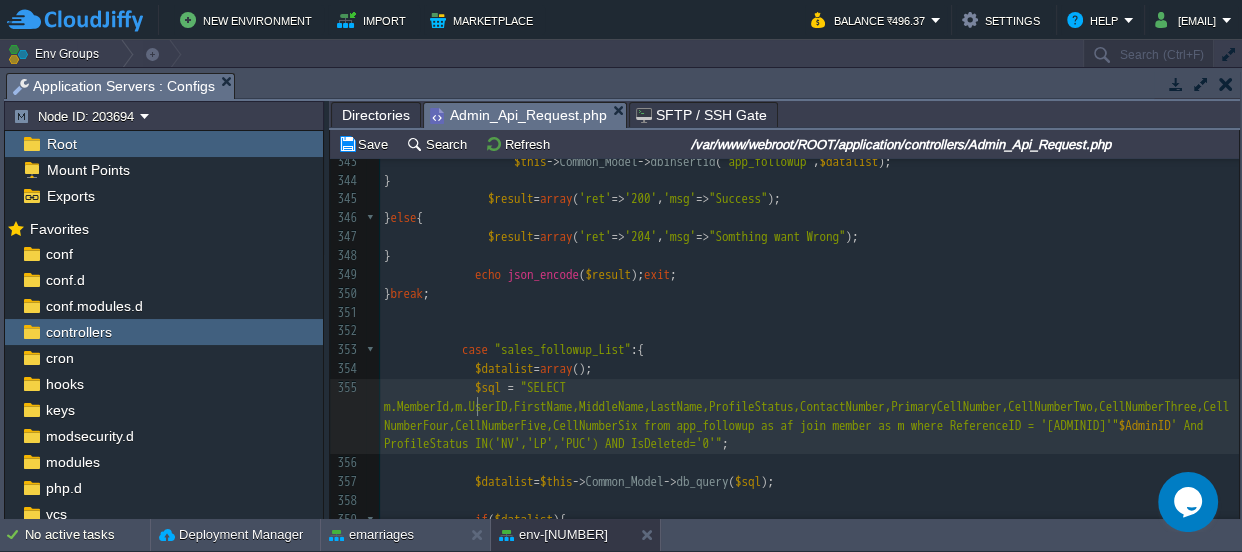 scroll, scrollTop: 6, scrollLeft: 14, axis: both 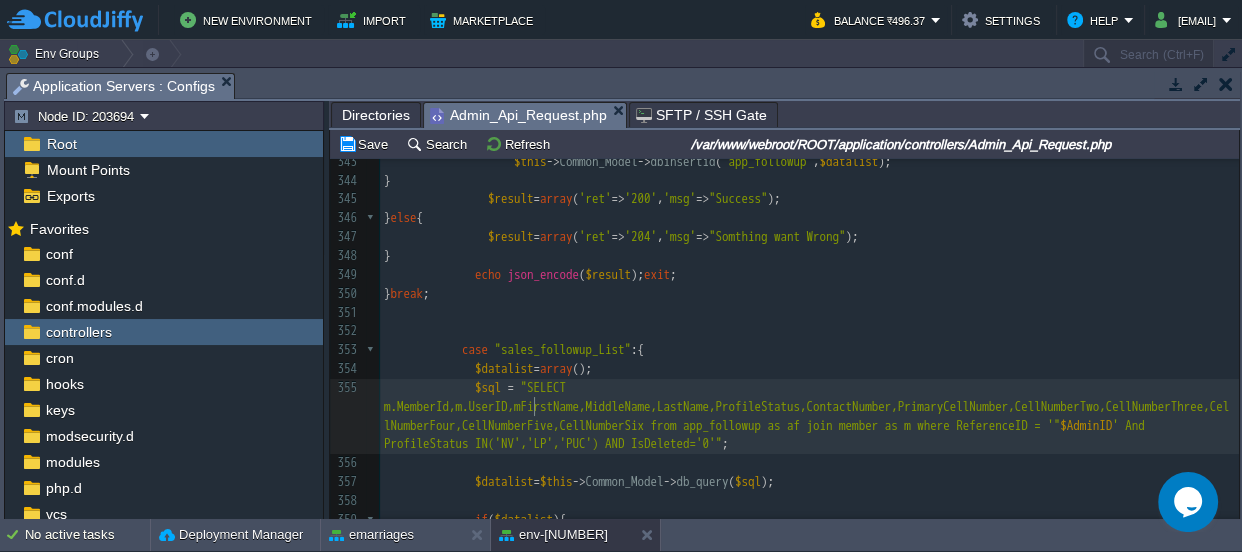 type on "m." 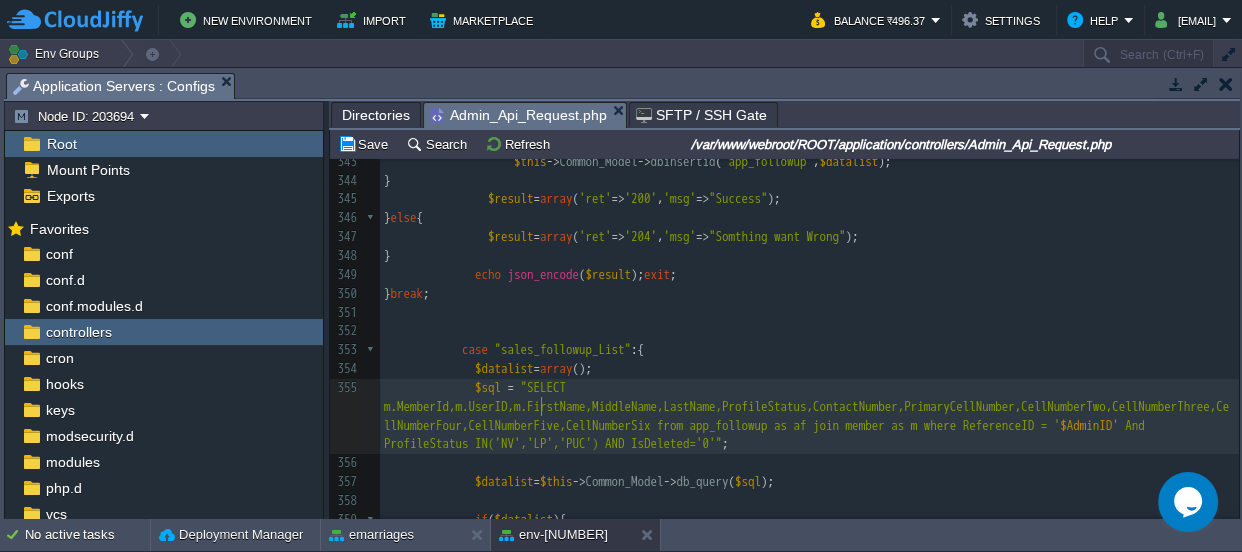 scroll, scrollTop: 6, scrollLeft: 13, axis: both 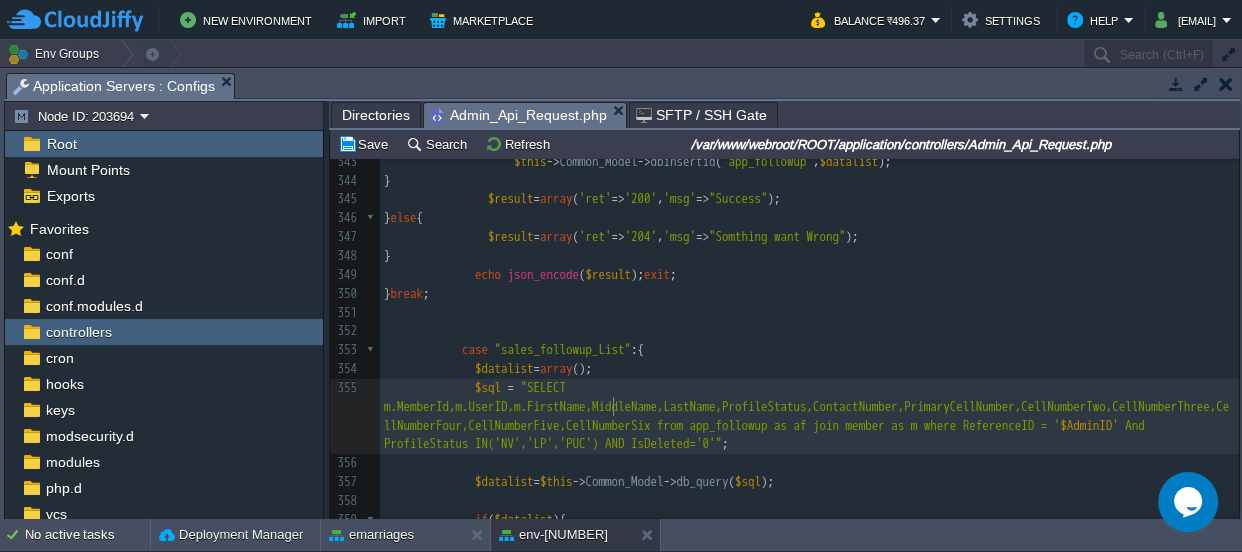 click on "xxxxxxxxxx   333                    'Catagory'      =>   $_REQUEST [ 'Catagory' ], 334                    'FollowUpDate' =>   $dt , 335                    'Remarks'        =>   $_REQUEST [ 'Remarks' ], 336                    'DateAdded'     =>   date ( 'Y-m-d H:i:s' ) 337                 );
$app_followup = $this -> Common_Model -> FetchData ( 'app_followup' , "UserID='" . $_REQUEST [ 'MemberId' ]. "'" );
if ( $app_followup ){
$this -> Common_Model -> update_records ( 'app_followup' , 'UserID' , $_REQUEST [ 'MemberId' ], $datalist );
} else {
$datalist [ 'UserID' ]  =   $_REQUEST [ 'MemberId' ];
$this -> Common_Model -> dbinsertid ( 'app_followup' , $datalist );
}
$result = array ( 'ret' => '200' , 'msg' => "Success" );
else {" at bounding box center [809, 341] 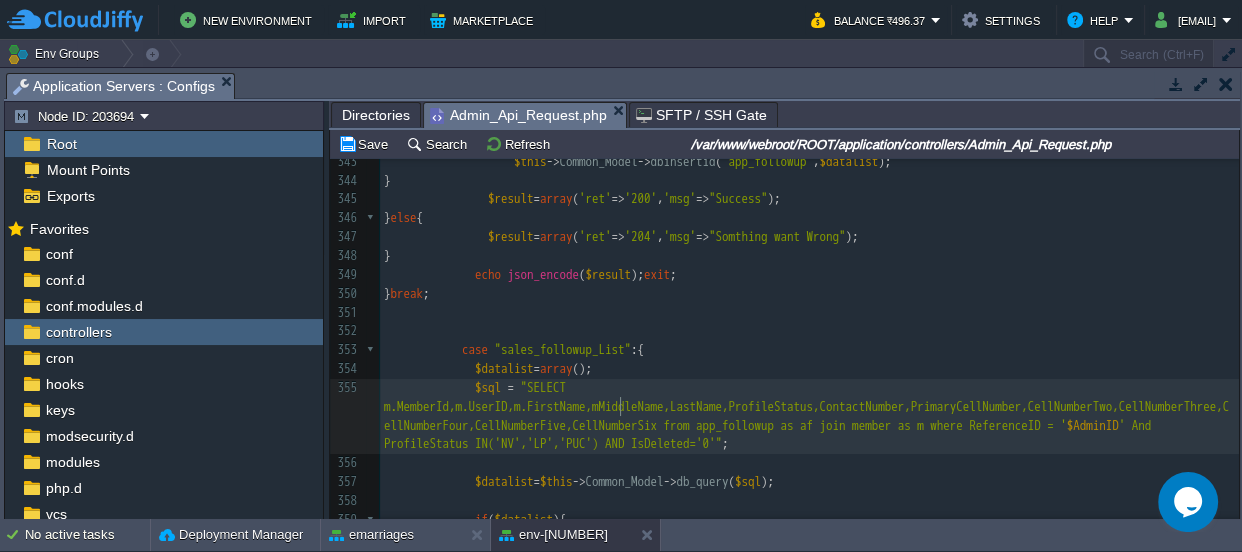 type on "m." 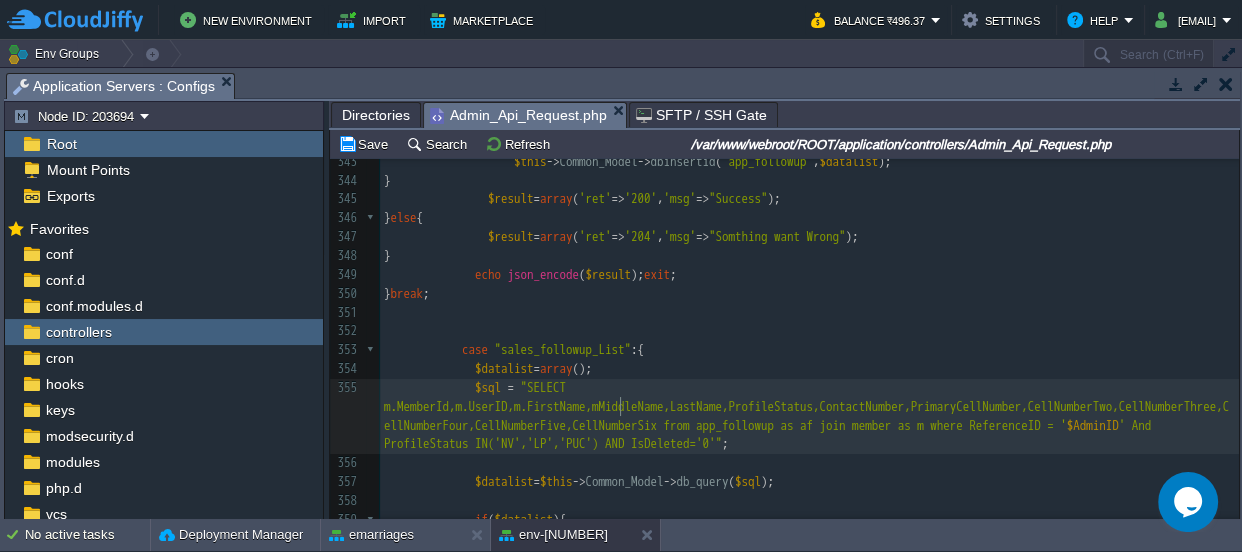 scroll, scrollTop: 6, scrollLeft: 14, axis: both 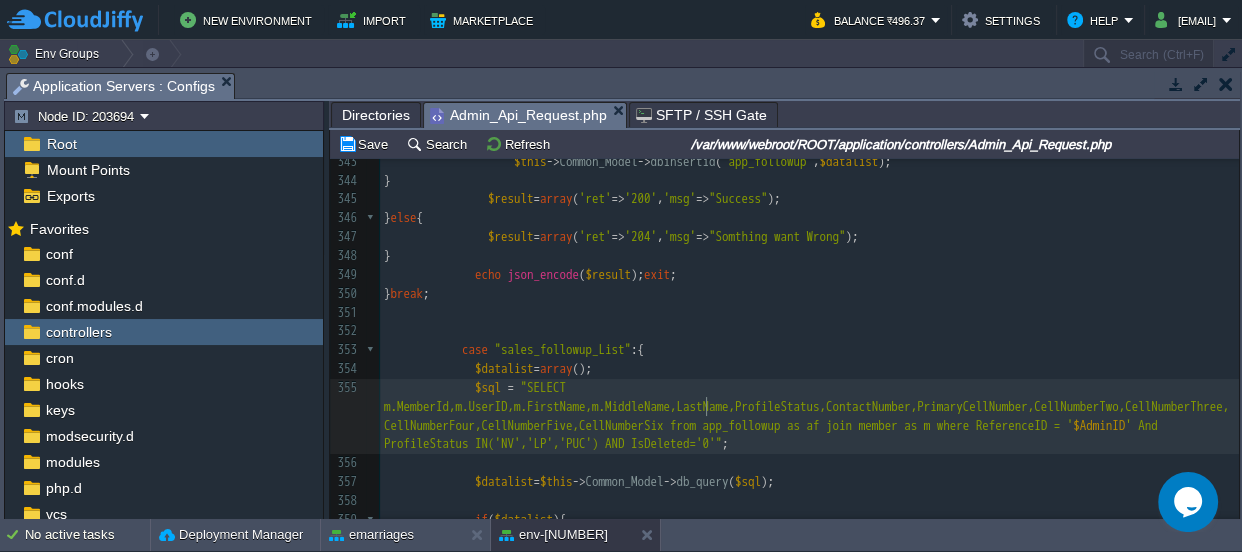 click on "xxxxxxxxxx   333                    'Catagory'      =>   $_REQUEST [ 'Catagory' ], 334                    'FollowUpDate' =>   $dt , 335                    'Remarks'        =>   $_REQUEST [ 'Remarks' ], 336                    'DateAdded'     =>   date ( 'Y-m-d H:i:s' ) 337                 );
$app_followup = $this -> Common_Model -> FetchData ( 'app_followup' , "UserID='" . $_REQUEST [ 'MemberId' ]. "'" );
if ( $app_followup ){
$this -> Common_Model -> update_records ( 'app_followup' , 'UserID' , $_REQUEST [ 'MemberId' ], $datalist );
} else {
$datalist [ 'UserID' ]  =   $_REQUEST [ 'MemberId' ];
$this -> Common_Model -> dbinsertid ( 'app_followup' , $datalist );
}
$result = array ( 'ret' => '200' , 'msg' => "Success" );
else {" at bounding box center (809, 341) 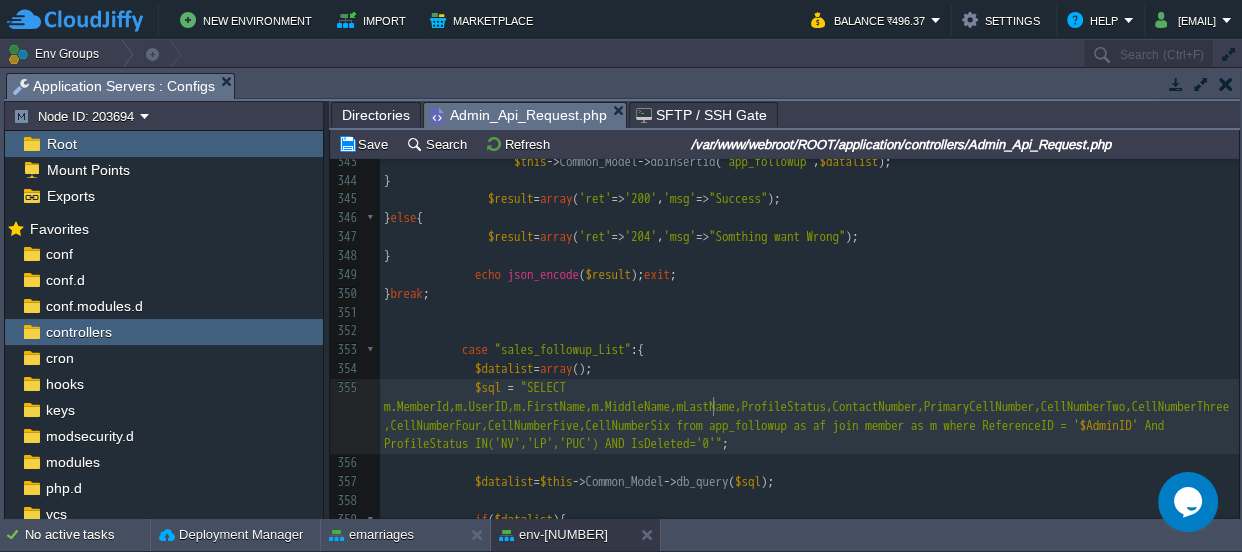 type on "m." 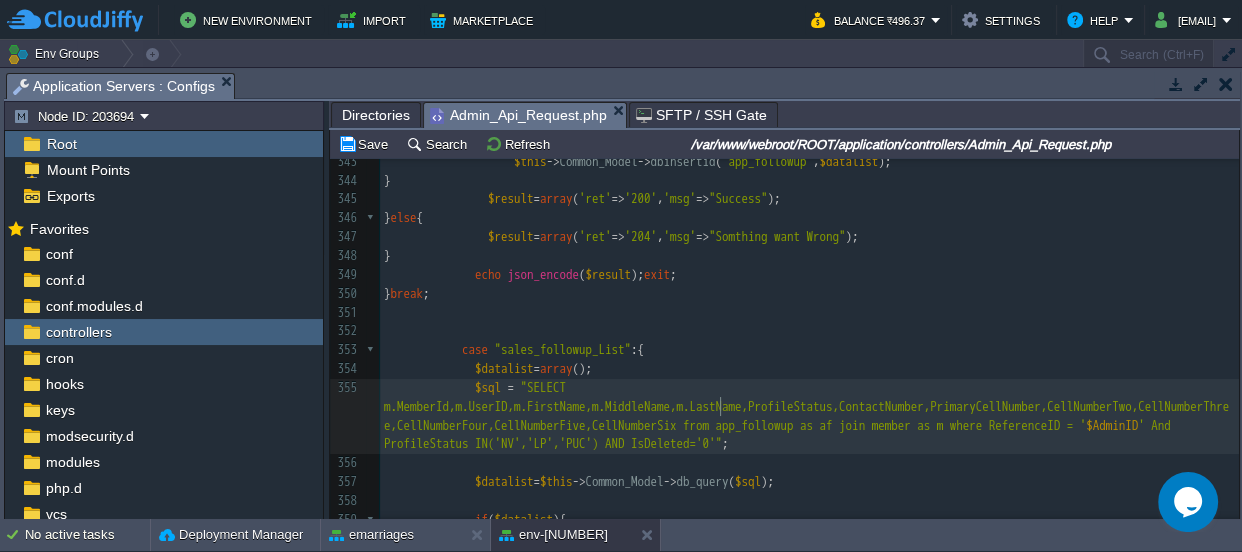 scroll, scrollTop: 6, scrollLeft: 13, axis: both 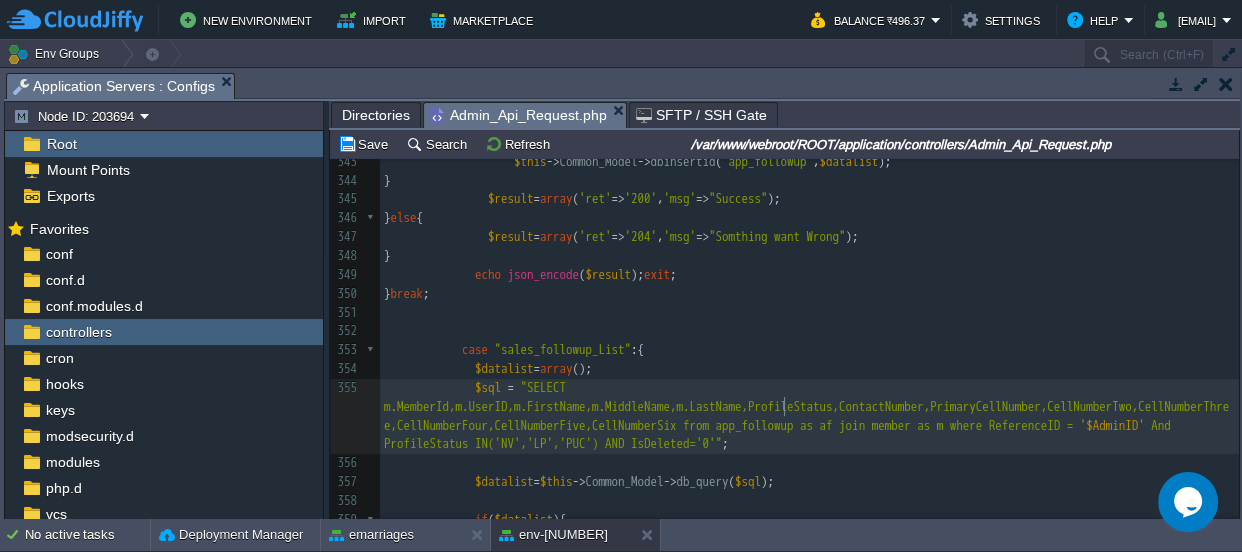 click on "xxxxxxxxxx   333                    'Catagory'      =>   $_REQUEST [ 'Catagory' ], 334                    'FollowUpDate' =>   $dt , 335                    'Remarks'        =>   $_REQUEST [ 'Remarks' ], 336                    'DateAdded'     =>   date ( 'Y-m-d H:i:s' ) 337                 );
$app_followup = $this -> Common_Model -> FetchData ( 'app_followup' , "UserID='" . $_REQUEST [ 'MemberId' ]. "'" );
if ( $app_followup ){
$this -> Common_Model -> update_records ( 'app_followup' , 'UserID' , $_REQUEST [ 'MemberId' ], $datalist );
} else {
$datalist [ 'UserID' ]  =   $_REQUEST [ 'MemberId' ];
$this -> Common_Model -> dbinsertid ( 'app_followup' , $datalist );
}
$result = array ( 'ret' => '200' , 'msg' => "Success" );
else {" at bounding box center [809, 341] 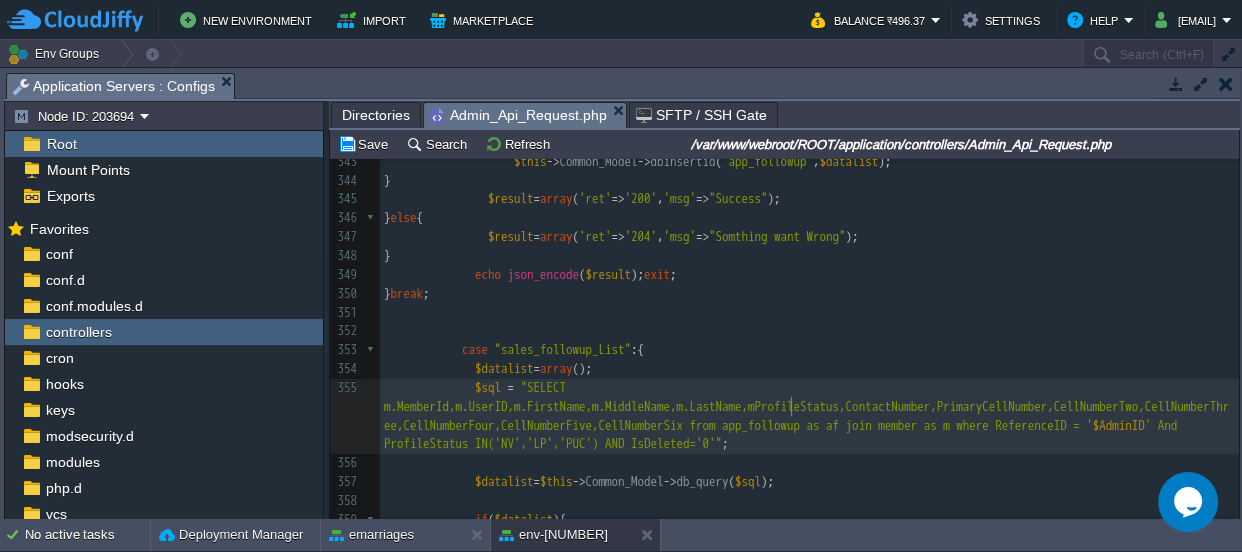 type on "m." 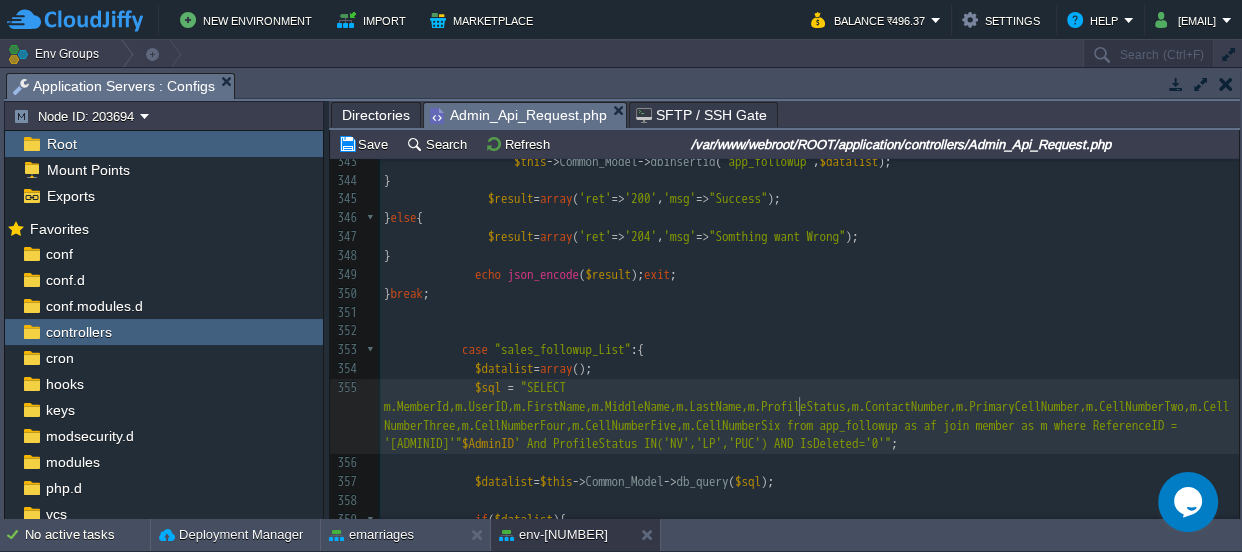 scroll, scrollTop: 6, scrollLeft: 13, axis: both 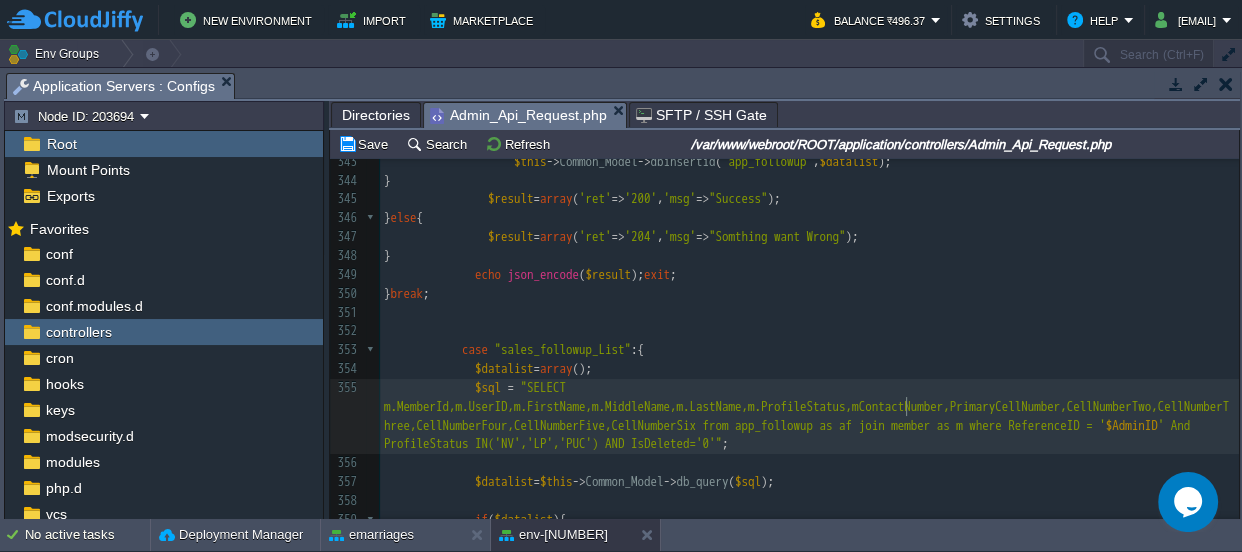 type on "m." 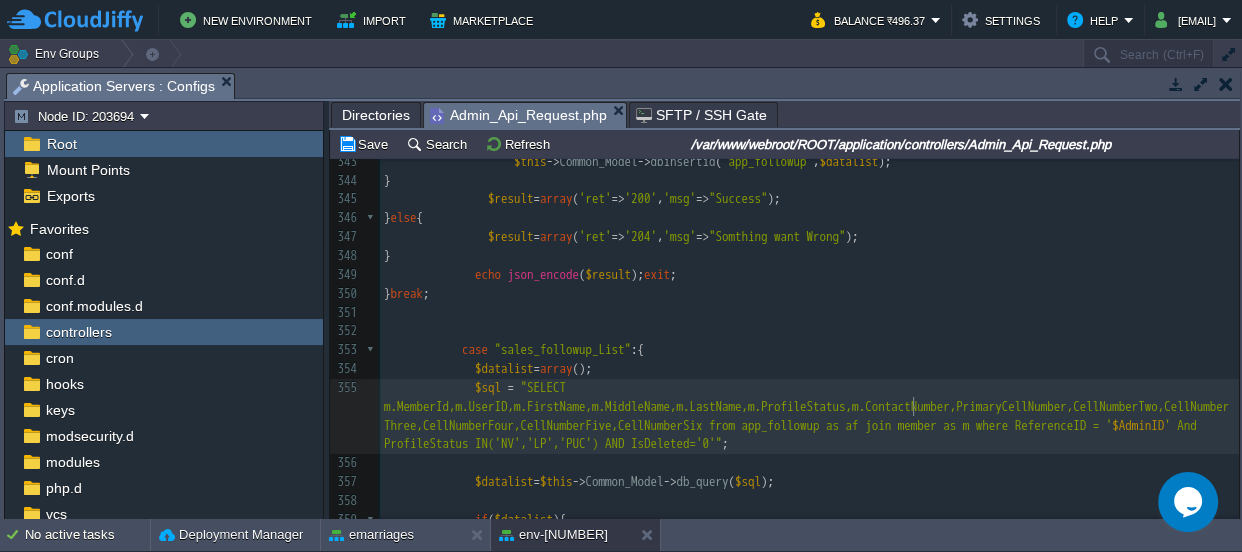 scroll, scrollTop: 6, scrollLeft: 13, axis: both 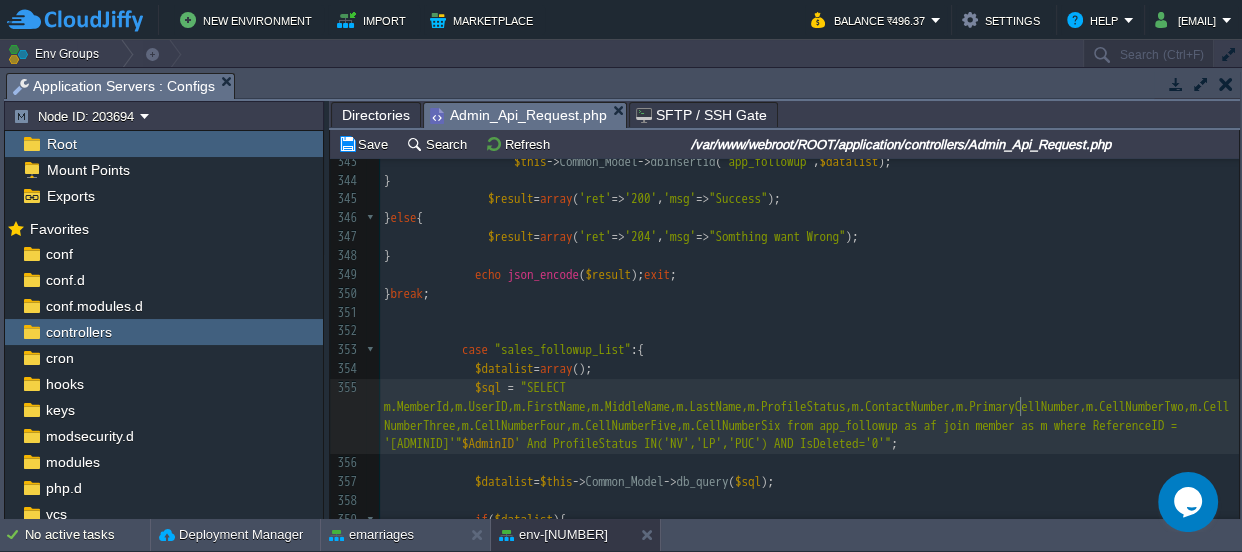 type on "m." 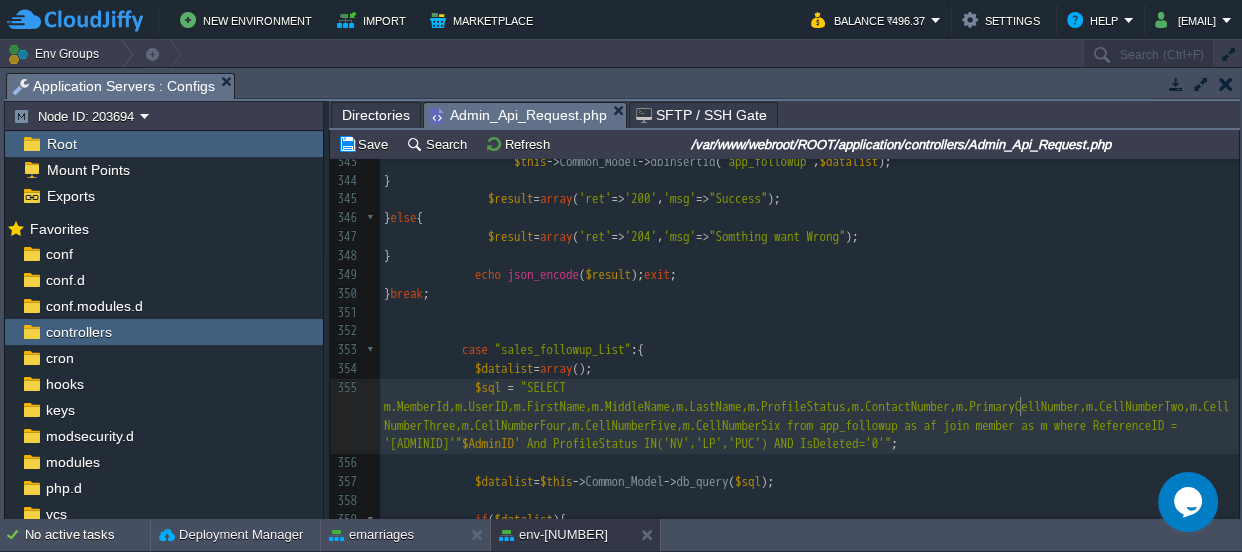 scroll, scrollTop: 6, scrollLeft: 13, axis: both 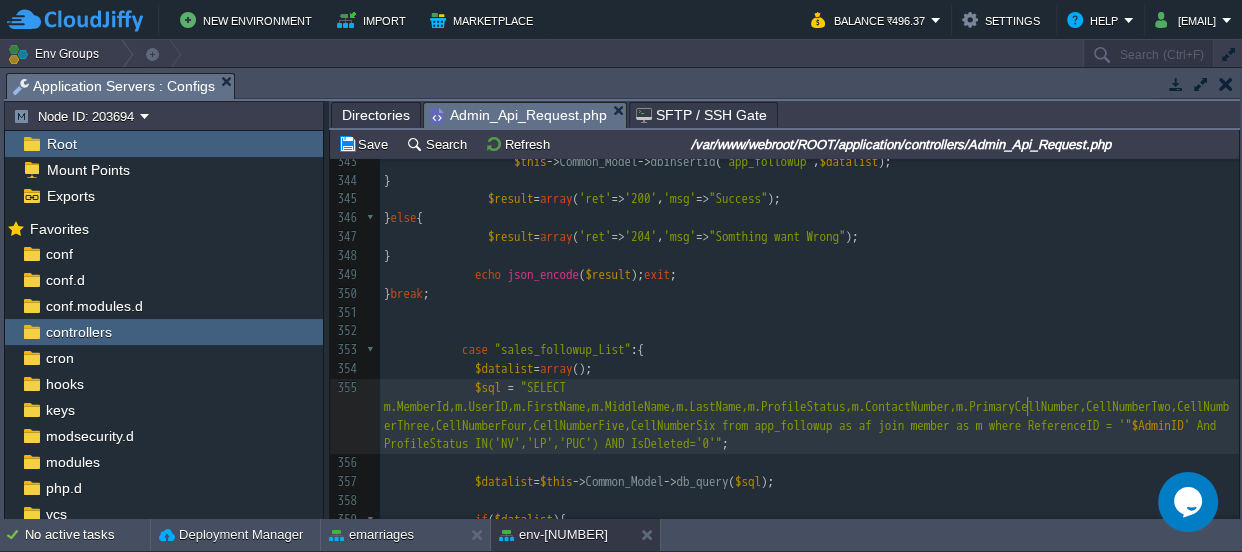 click on ""SELECT m.MemberId,m.UserID,m.FirstName,m.MiddleName,m.LastName,m.ProfileStatus,m.ContactNumber,m.PrimaryCellNumber,CellNumberTwo,CellNumberThree,CellNumberFour,CellNumberFive,CellNumberSix from app_followup as af join member as m where ReferenceID = '"" at bounding box center (806, 406) 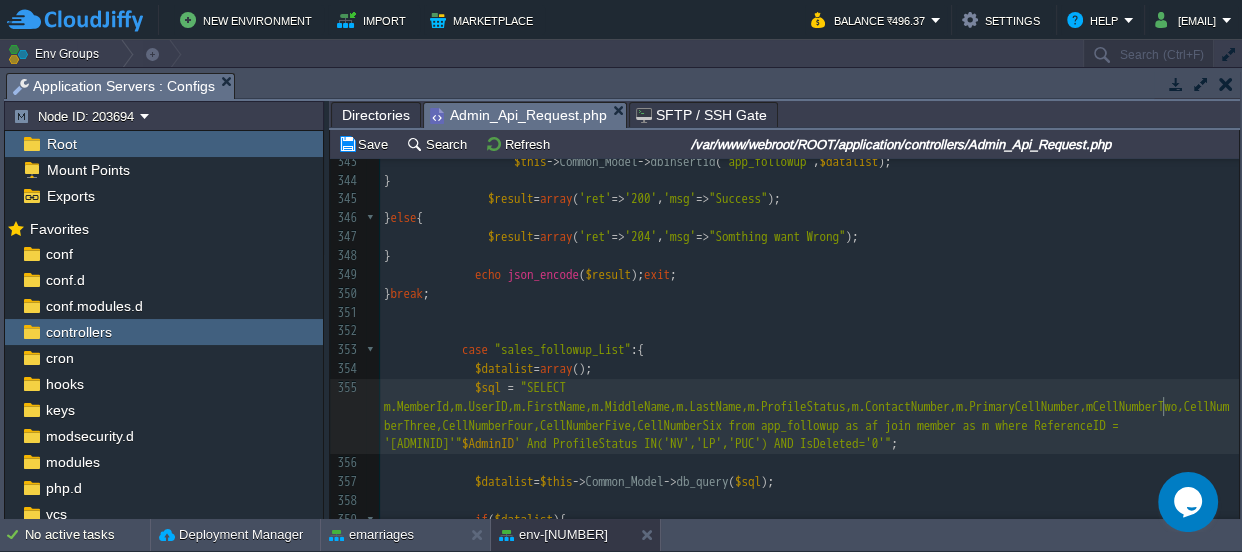 type on "m." 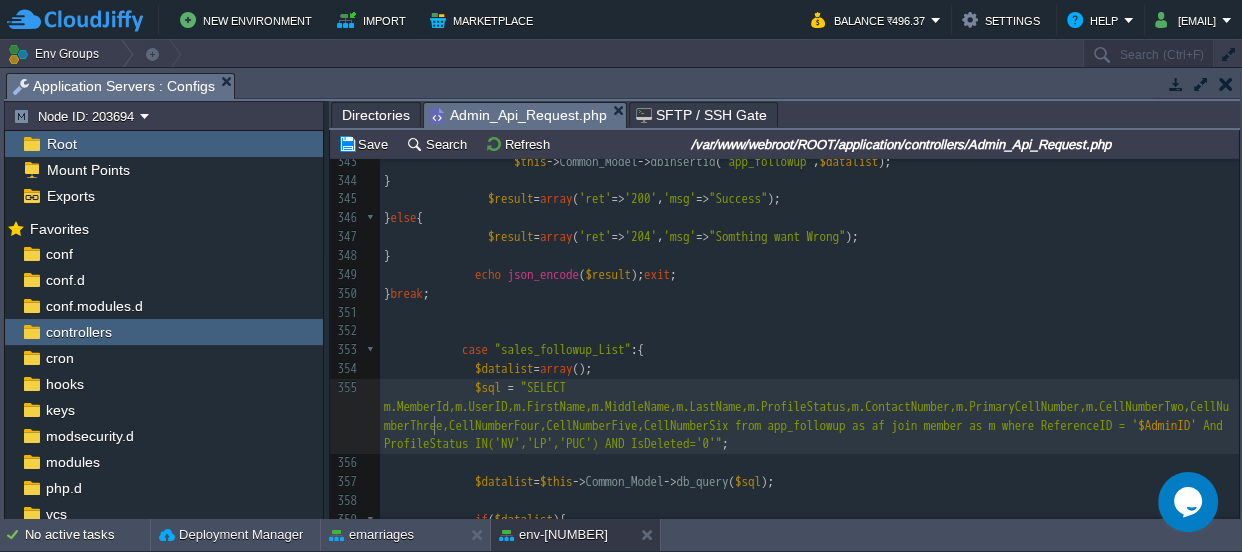 click on ""SELECT m.MemberId,m.UserID,m.FirstName,m.MiddleName,m.LastName,m.ProfileStatus,m.ContactNumber,m.PrimaryCellNumber,m.CellNumberTwo,CellNumberThree,CellNumberFour,CellNumberFive,CellNumberSix from app_followup as af join member as m where ReferenceID = '" at bounding box center (806, 406) 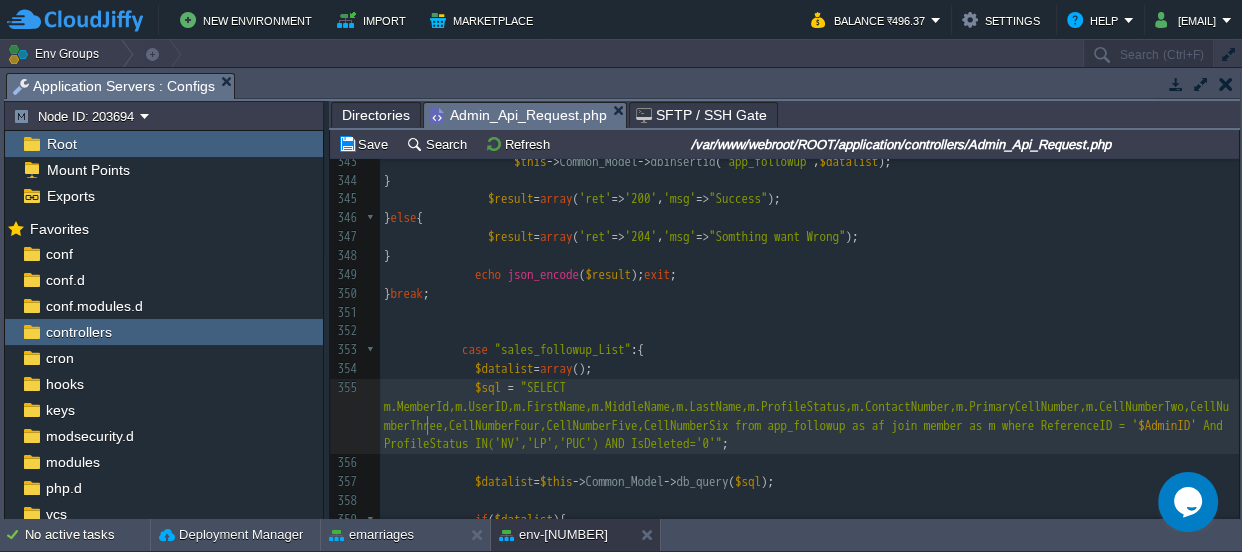 click on "xxxxxxxxxx   333                    'Catagory'      =>   $_REQUEST [ 'Catagory' ], 334                    'FollowUpDate' =>   $dt , 335                    'Remarks'        =>   $_REQUEST [ 'Remarks' ], 336                    'DateAdded'     =>   date ( 'Y-m-d H:i:s' ) 337                 );
$app_followup = $this -> Common_Model -> FetchData ( 'app_followup' , "UserID='" . $_REQUEST [ 'MemberId' ]. "'" );
if ( $app_followup ){
$this -> Common_Model -> update_records ( 'app_followup' , 'UserID' , $_REQUEST [ 'MemberId' ], $datalist );
} else {
$datalist [ 'UserID' ]  =   $_REQUEST [ 'MemberId' ];
$this -> Common_Model -> dbinsertid ( 'app_followup' , $datalist );
}
$result = array ( 'ret' => '200' , 'msg' => "Success" );
else {" at bounding box center [809, 341] 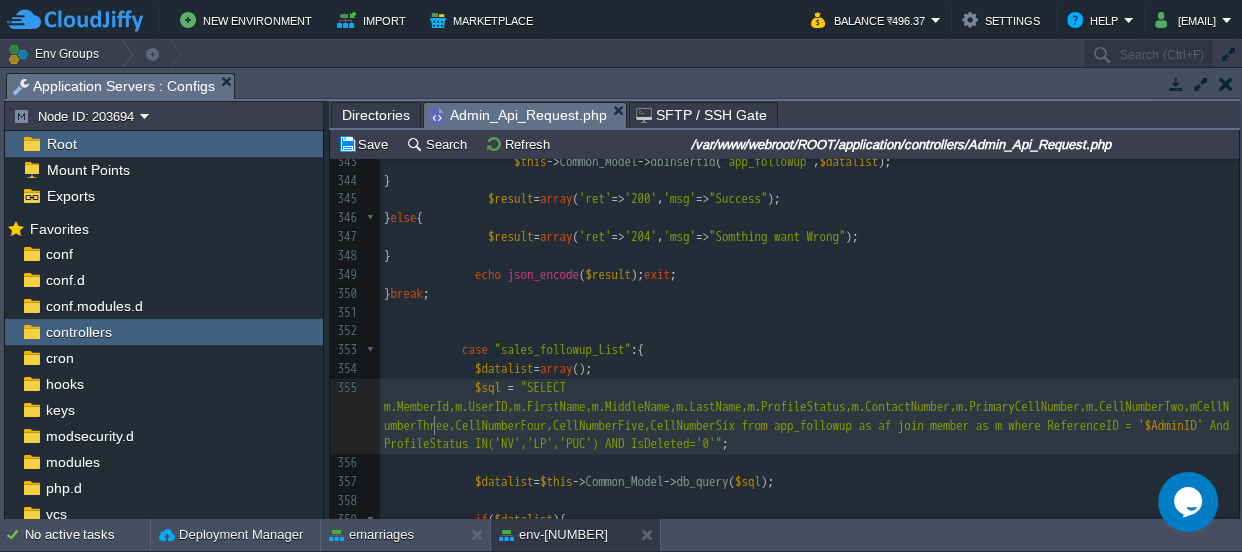 type on "m." 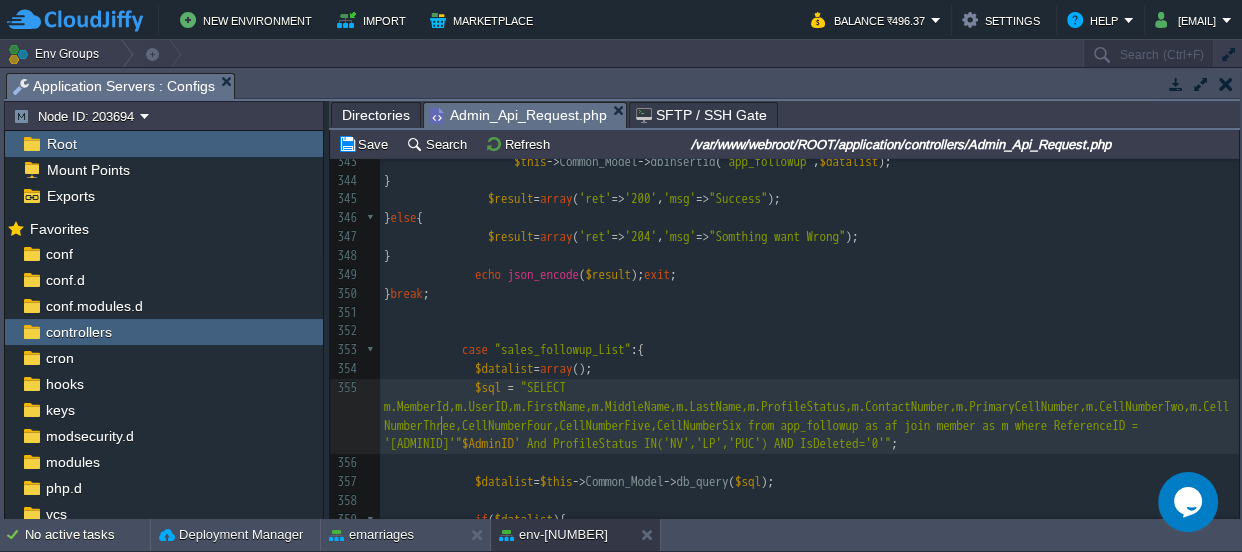 scroll, scrollTop: 6, scrollLeft: 13, axis: both 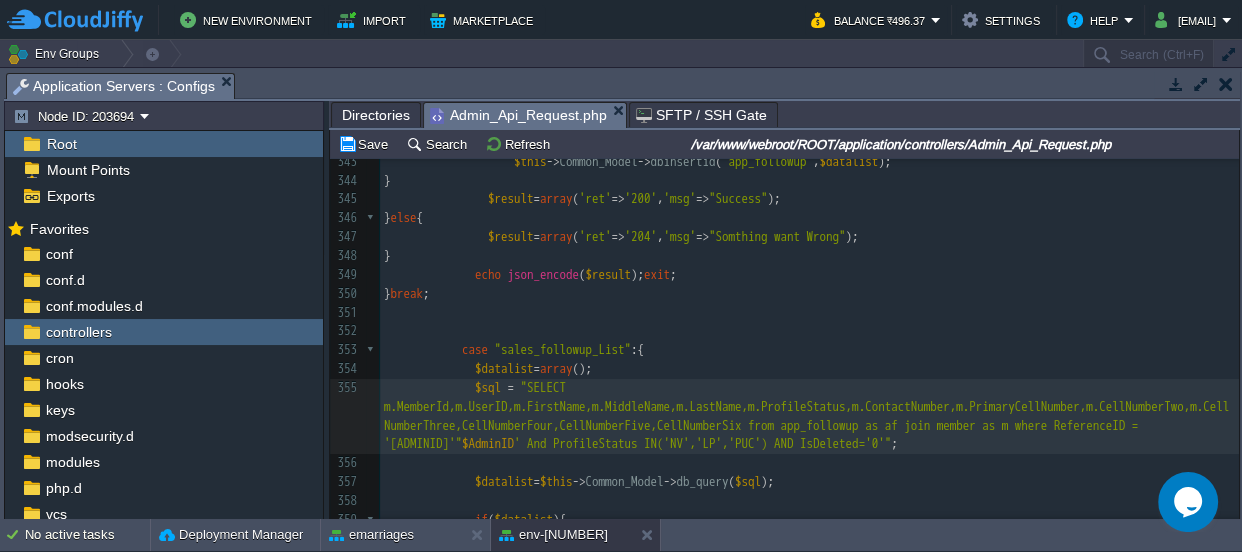 click on "xxxxxxxxxx   333                    'Catagory'      =>   $_REQUEST [ 'Catagory' ], 334                    'FollowUpDate' =>   $dt , 335                    'Remarks'        =>   $_REQUEST [ 'Remarks' ], 336                    'DateAdded'     =>   date ( 'Y-m-d H:i:s' ) 337                 );
$app_followup = $this -> Common_Model -> FetchData ( 'app_followup' , "UserID='" . $_REQUEST [ 'MemberId' ]. "'" );
if ( $app_followup ){
$this -> Common_Model -> update_records ( 'app_followup' , 'UserID' , $_REQUEST [ 'MemberId' ], $datalist );
} else {
$datalist [ 'UserID' ]  =   $_REQUEST [ 'MemberId' ];
$this -> Common_Model -> dbinsertid ( 'app_followup' , $datalist );
}
$result = array ( 'ret' => '200' , 'msg' => "Success" );
else {" at bounding box center [809, 341] 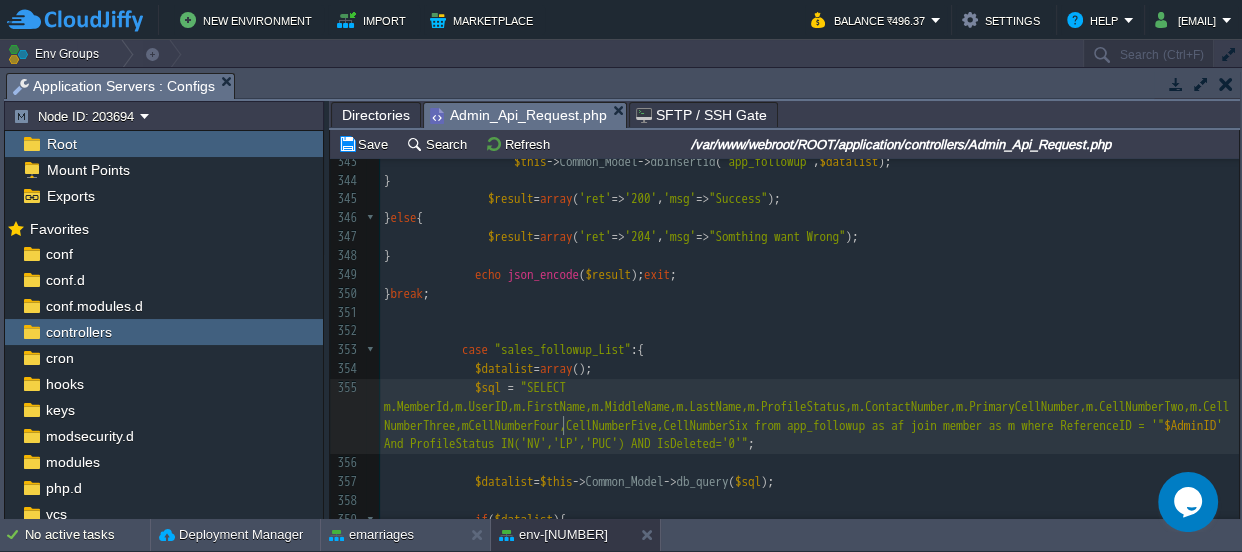 type on "m." 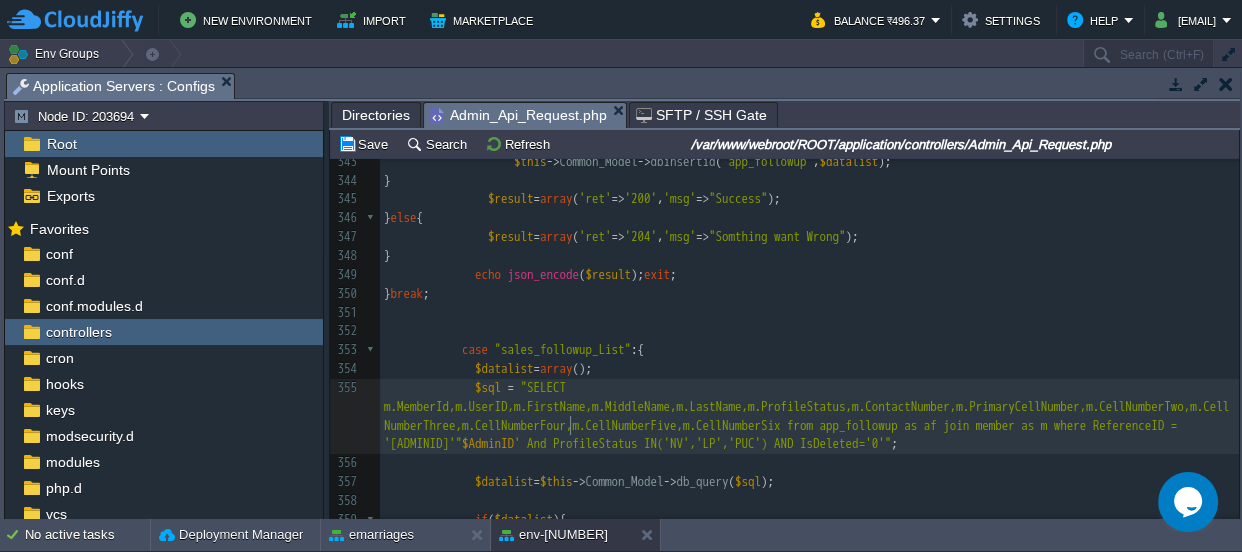 scroll, scrollTop: 6, scrollLeft: 13, axis: both 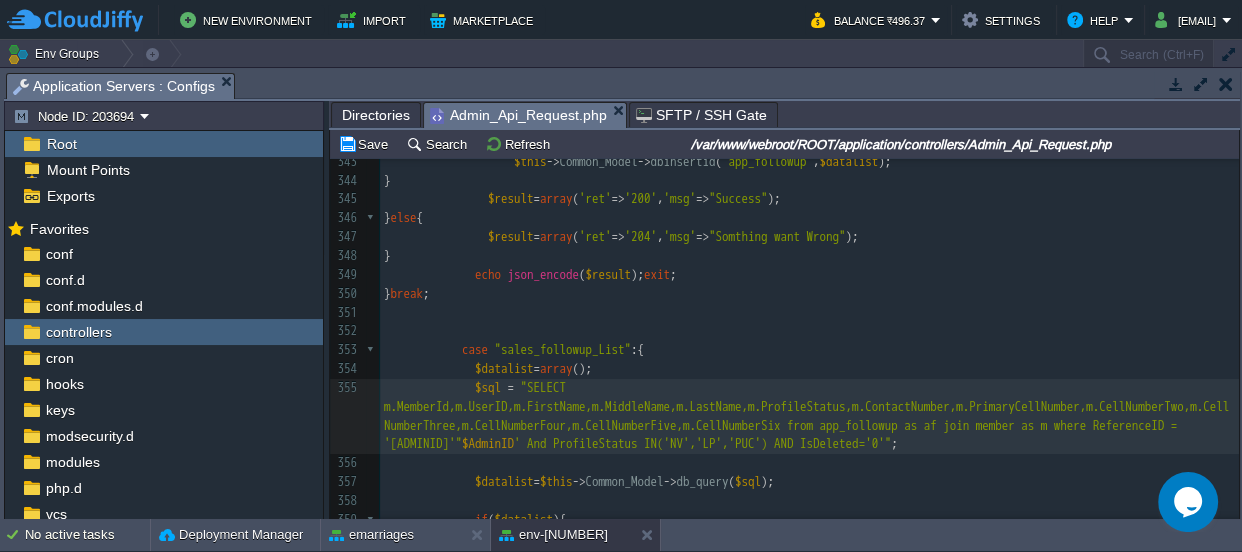 click on ""SELECT m.MemberId,m.UserID,m.FirstName,m.MiddleName,m.LastName,m.ProfileStatus,m.ContactNumber,m.PrimaryCellNumber,m.CellNumberTwo,m.CellNumberThree,m.CellNumberFour,m.CellNumberFive,m.CellNumberSix from app_followup as af join member as m where ReferenceID = '[ADMINID]'"" at bounding box center [806, 416] 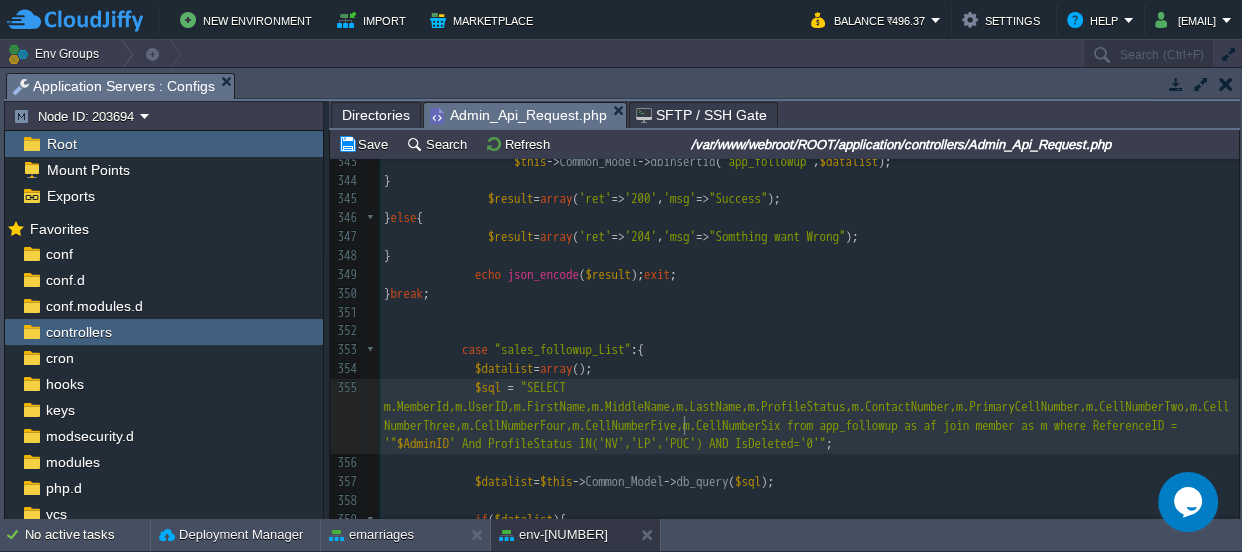 type on "m." 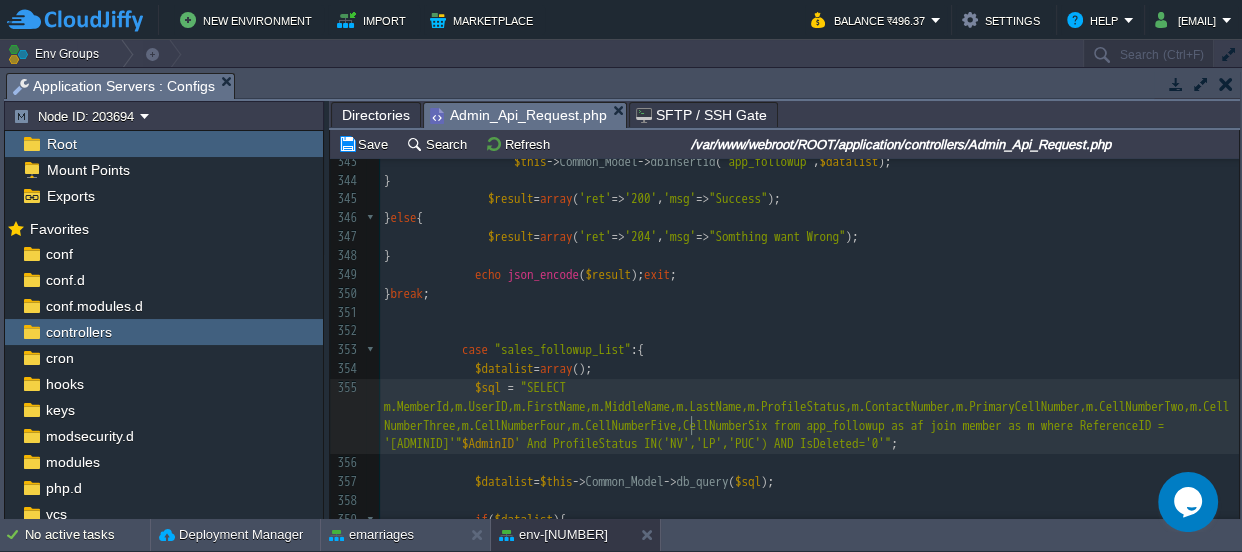 scroll, scrollTop: 6, scrollLeft: 13, axis: both 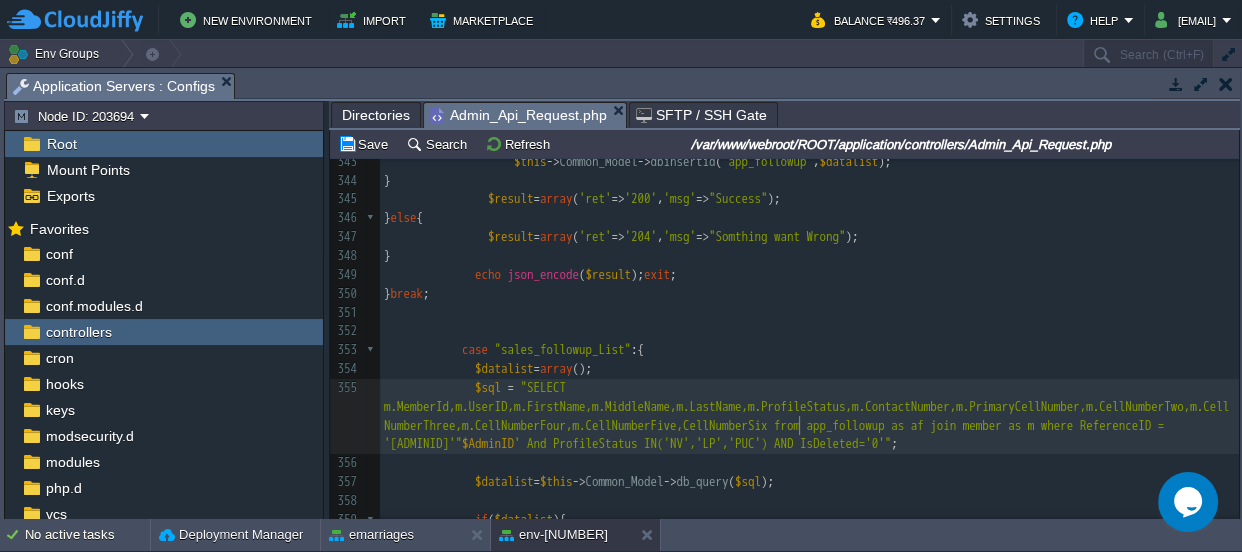 click on ""SELECT m.MemberId,m.UserID,m.FirstName,m.MiddleName,m.LastName,m.ProfileStatus,m.ContactNumber,m.PrimaryCellNumber,m.CellNumberTwo,m.CellNumberThree,m.CellNumberFour,m.CellNumberFive,CellNumberSix from app_followup as af join member as m where ReferenceID = '[ADMINID]'"" at bounding box center (806, 416) 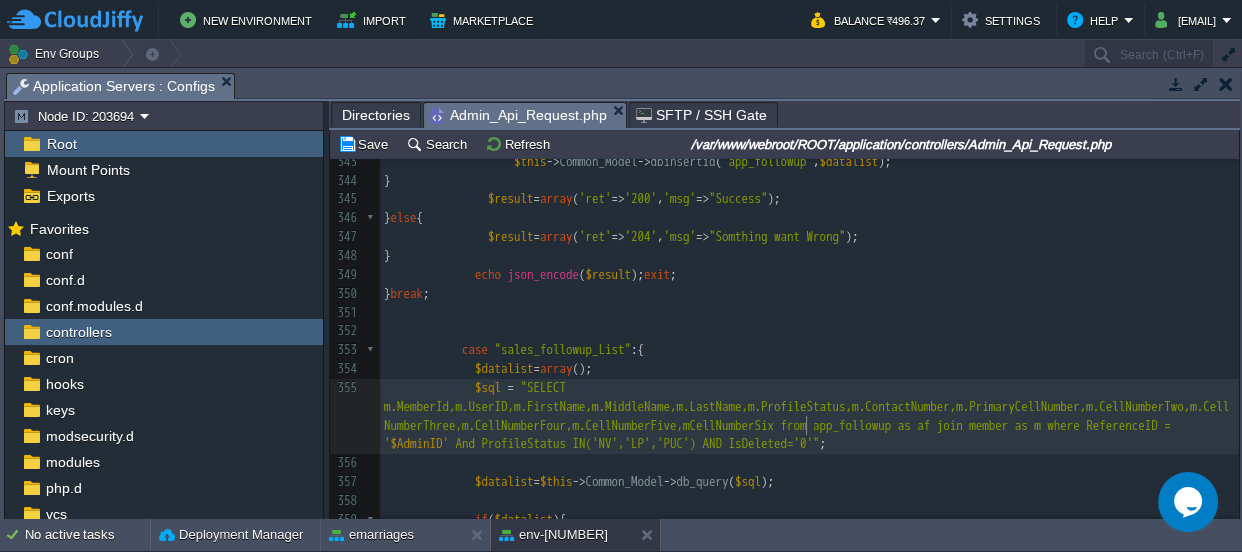 type on "m." 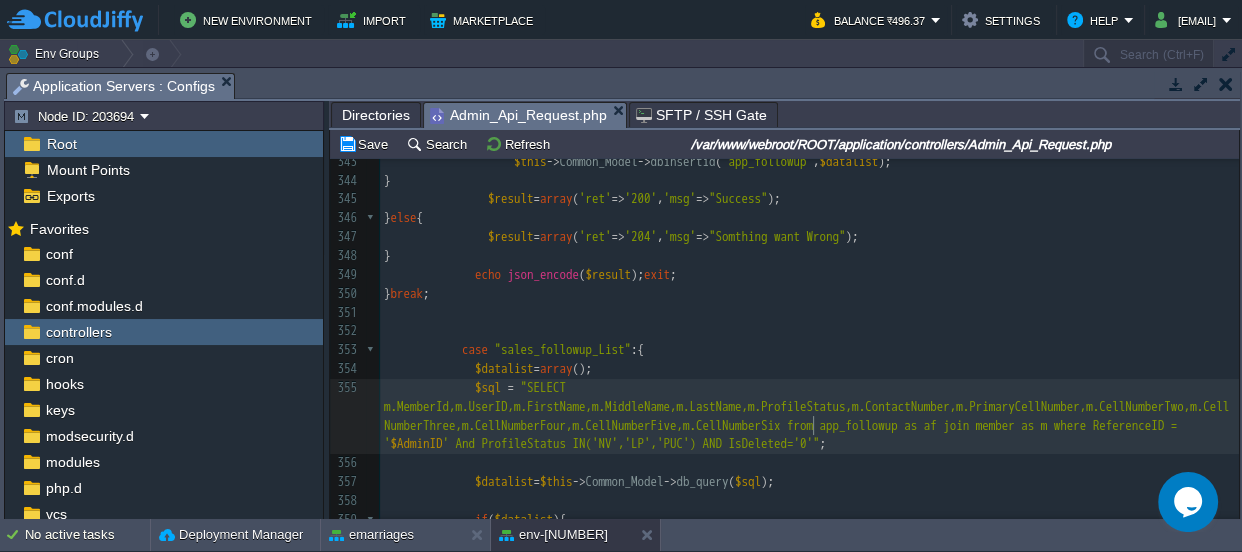 scroll, scrollTop: 6, scrollLeft: 13, axis: both 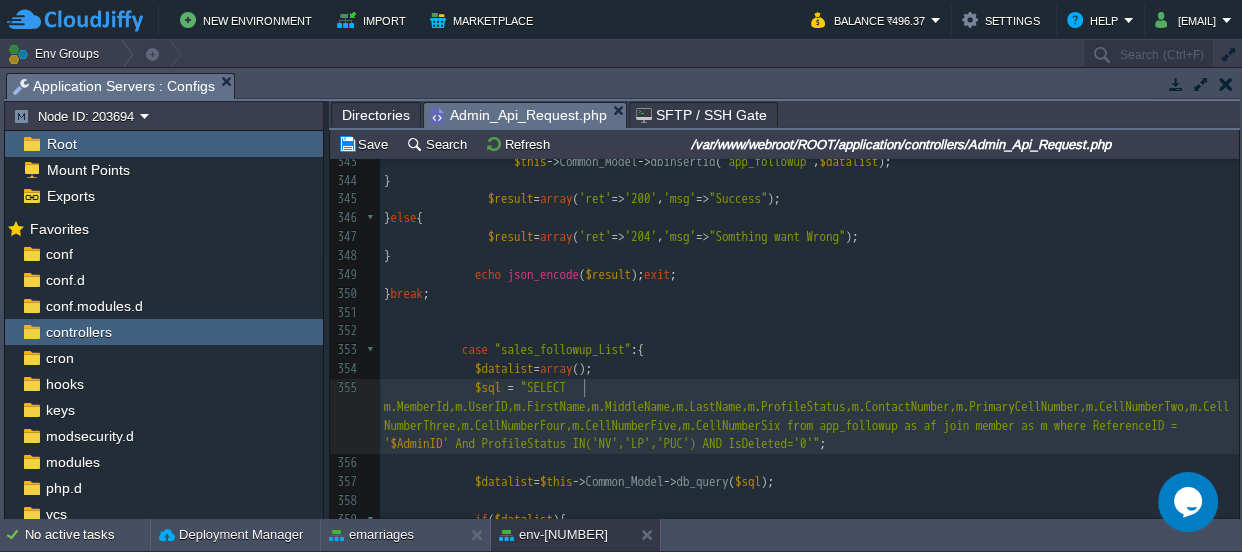 click on "xxxxxxxxxx   333                    'Catagory'      =>   $_REQUEST [ 'Catagory' ], 334                    'FollowUpDate' =>   $dt , 335                    'Remarks'        =>   $_REQUEST [ 'Remarks' ], 336                    'DateAdded'     =>   date ( 'Y-m-d H:i:s' ) 337                 );
$app_followup = $this -> Common_Model -> FetchData ( 'app_followup' , "UserID='" . $_REQUEST [ 'MemberId' ]. "'" );
if ( $app_followup ){
$this -> Common_Model -> update_records ( 'app_followup' , 'UserID' , $_REQUEST [ 'MemberId' ], $datalist );
} else {
$datalist [ 'UserID' ]  =   $_REQUEST [ 'MemberId' ];
$this -> Common_Model -> dbinsertid ( 'app_followup' , $datalist );
}
$result = array ( 'ret' => '200' , 'msg' => "Success" );
else {" at bounding box center (809, 341) 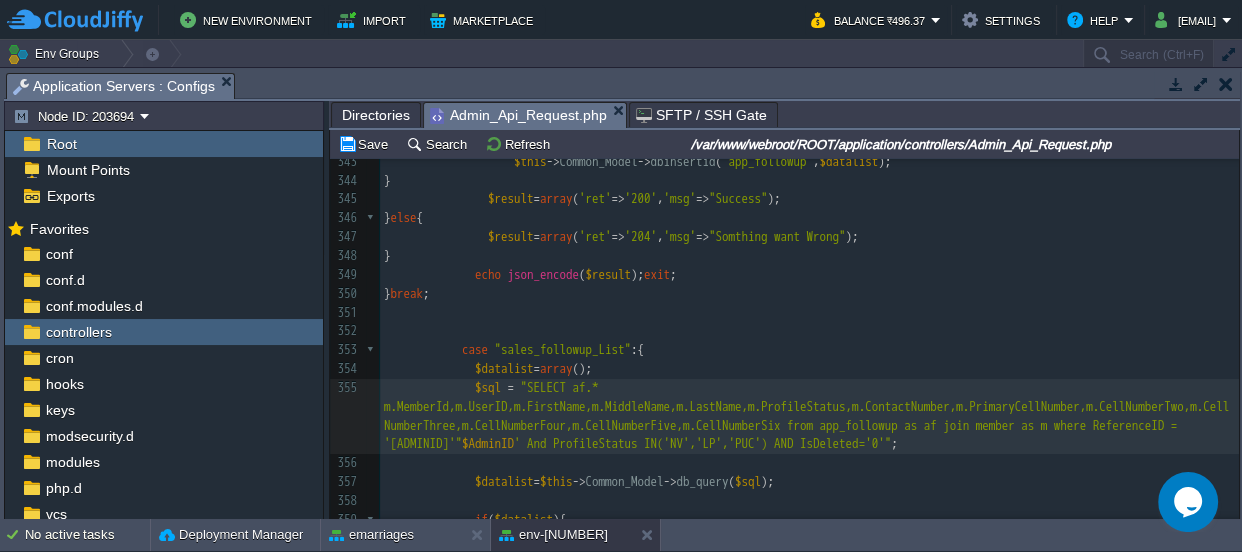 scroll, scrollTop: 6, scrollLeft: 42, axis: both 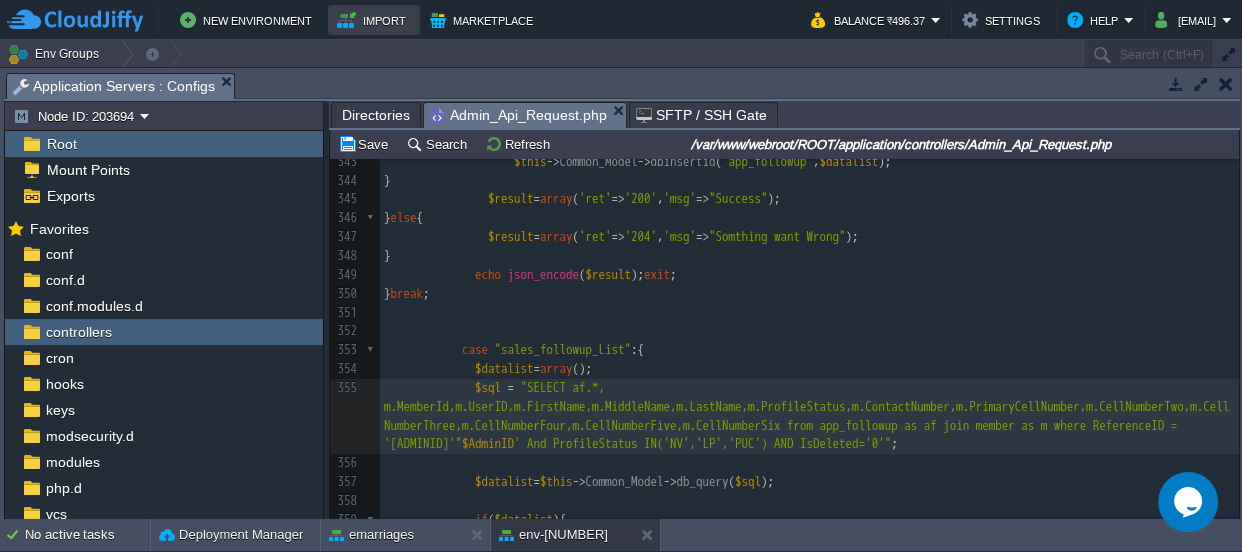 type on "af.*," 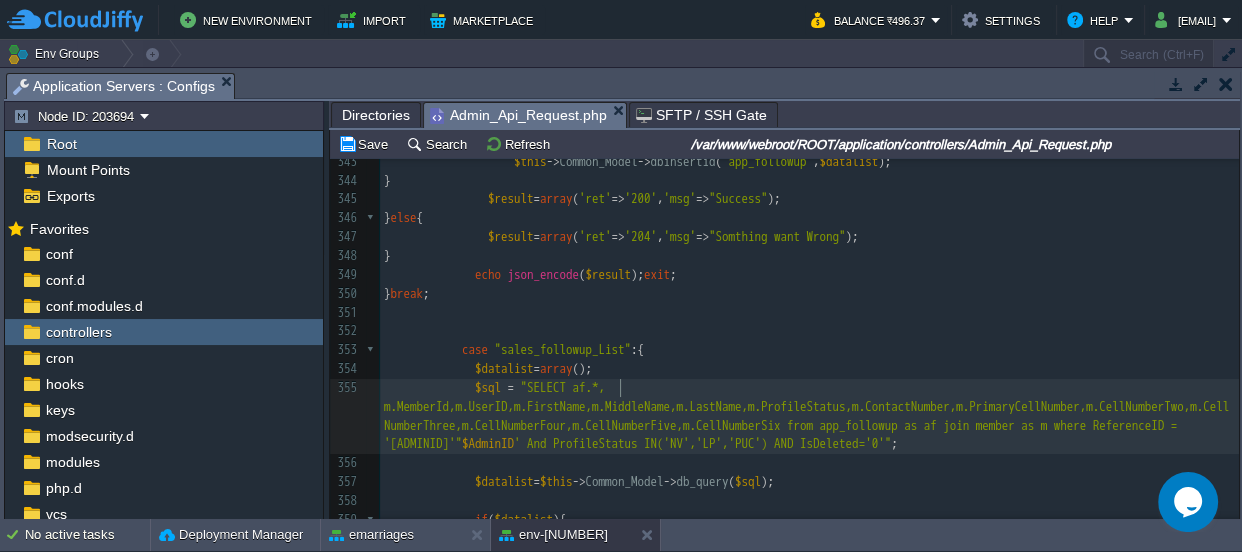 click on "xxxxxxxxxx   333                    'Catagory'      =>   $_REQUEST [ 'Catagory' ], 334                    'FollowUpDate' =>   $dt , 335                    'Remarks'        =>   $_REQUEST [ 'Remarks' ], 336                    'DateAdded'     =>   date ( 'Y-m-d H:i:s' ) 337                 );
$app_followup = $this -> Common_Model -> FetchData ( 'app_followup' , "UserID='" . $_REQUEST [ 'MemberId' ]. "'" );
if ( $app_followup ){
$this -> Common_Model -> update_records ( 'app_followup' , 'UserID' , $_REQUEST [ 'MemberId' ], $datalist );
} else {
$datalist [ 'UserID' ]  =   $_REQUEST [ 'MemberId' ];
$this -> Common_Model -> dbinsertid ( 'app_followup' , $datalist );
}
$result = array ( 'ret' => '200' , 'msg' => "Success" );
else {" at bounding box center (809, 341) 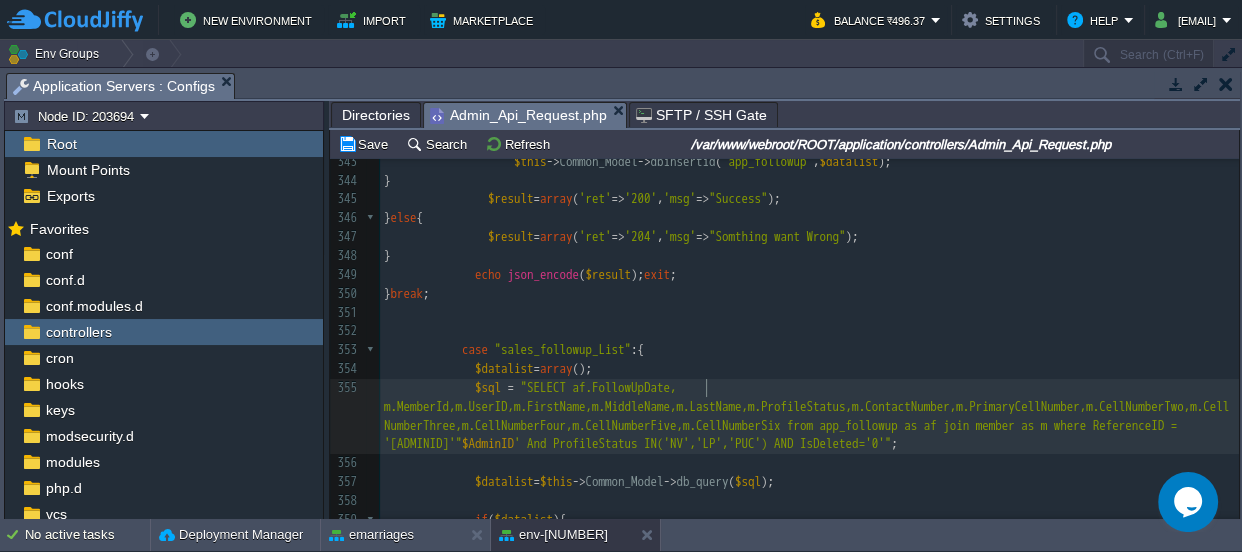 click on "$sql = "SELECT af.FollowUpDate, m.MemberId,m.UserID,m.FirstName,m.MiddleName,m.LastName,m.ProfileStatus,m.ContactNumber,m.PrimaryCellNumber,m.CellNumberTwo,m.CellNumberThree,m.CellNumberFour,m.CellNumberFive,m.CellNumberSix from app_followup as af join member as m where ReferenceID = '$AdminID' And ProfileStatus IN('NV','LP','PUC') AND IsDeleted='0'";" at bounding box center [809, 416] 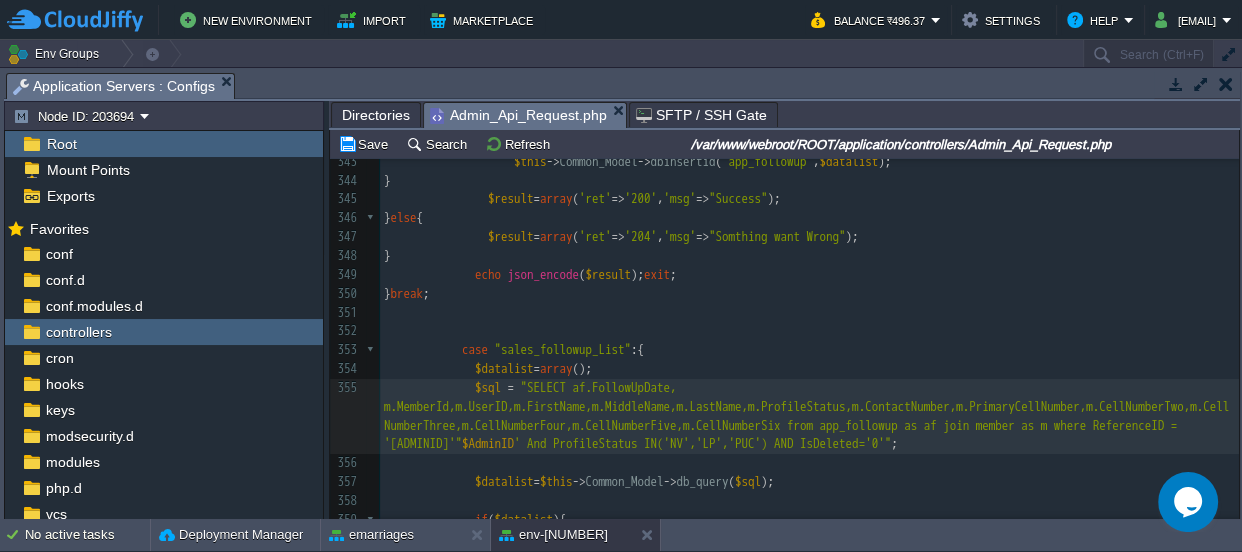 type on "m" 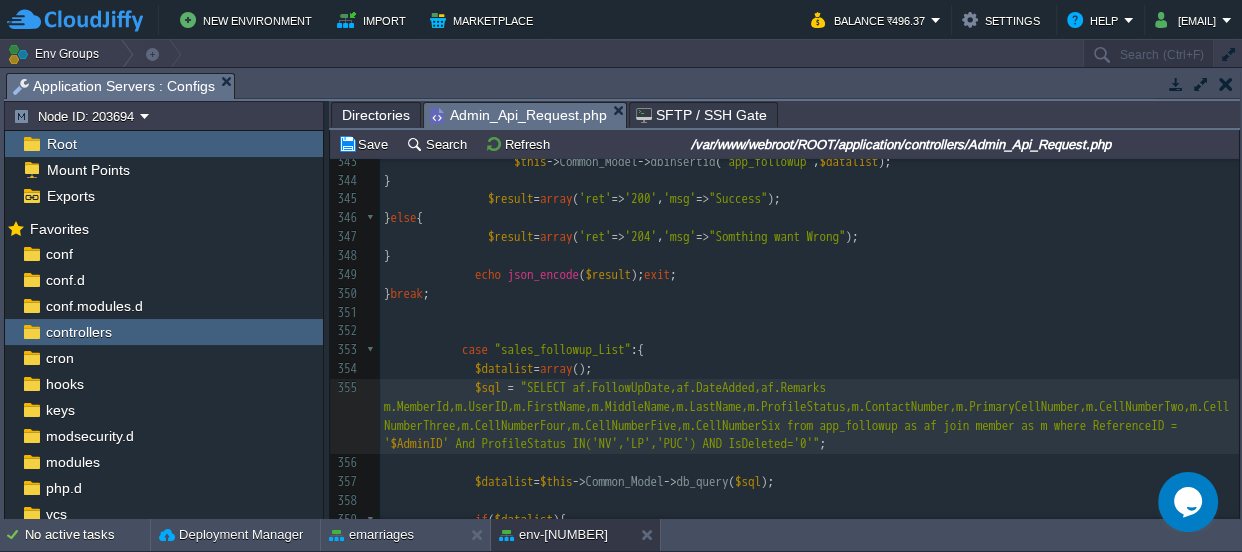 scroll, scrollTop: 6, scrollLeft: 57, axis: both 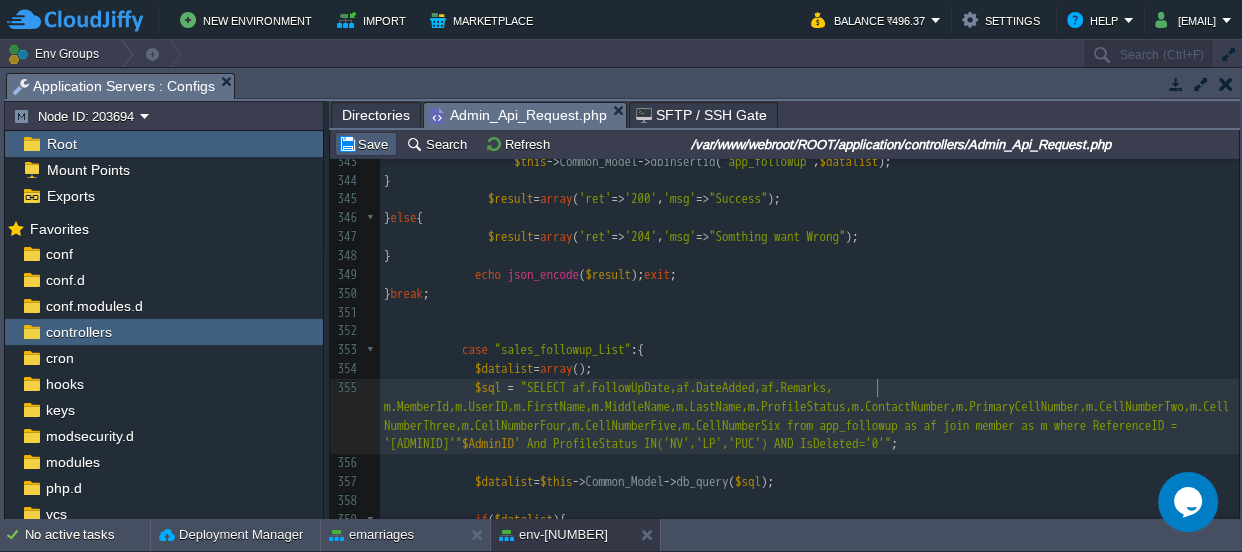 type on "af.,af.," 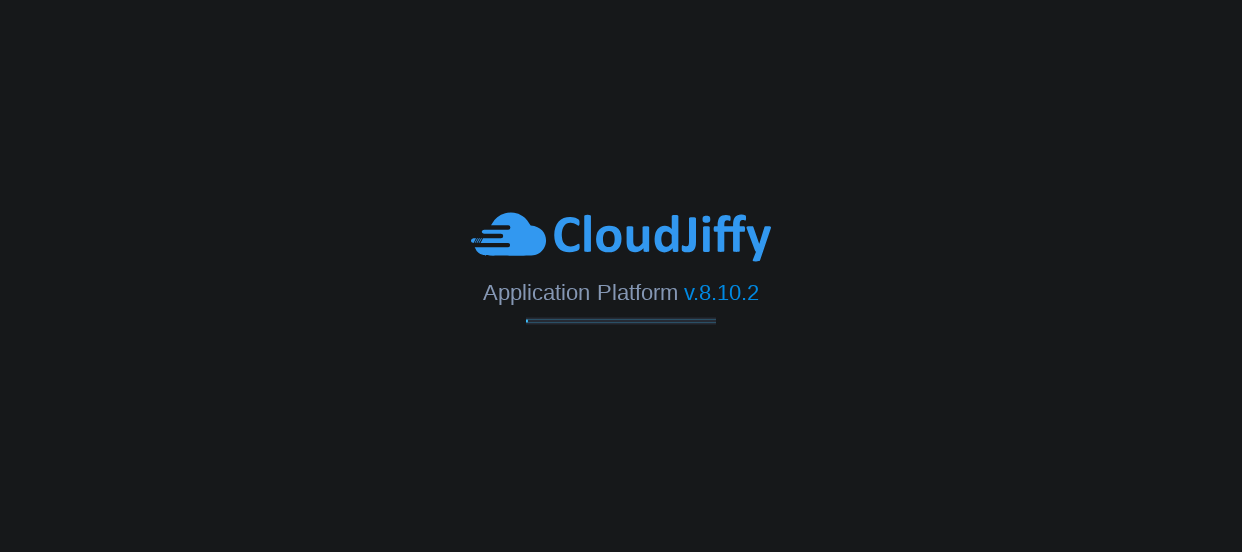 scroll, scrollTop: 0, scrollLeft: 0, axis: both 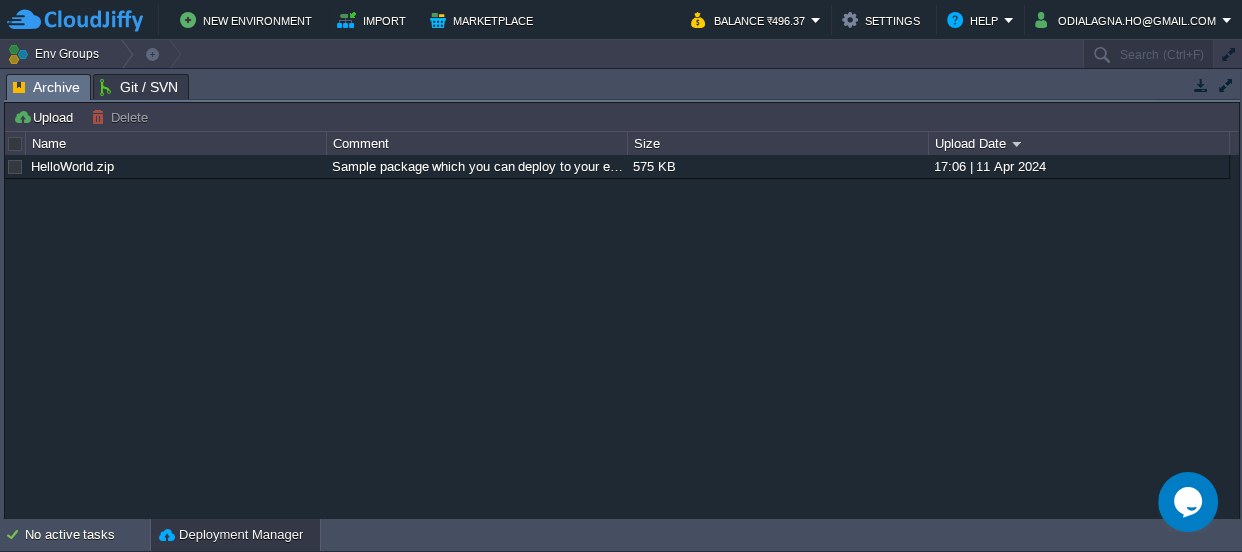 drag, startPoint x: 394, startPoint y: 82, endPoint x: 340, endPoint y: 587, distance: 507.87894 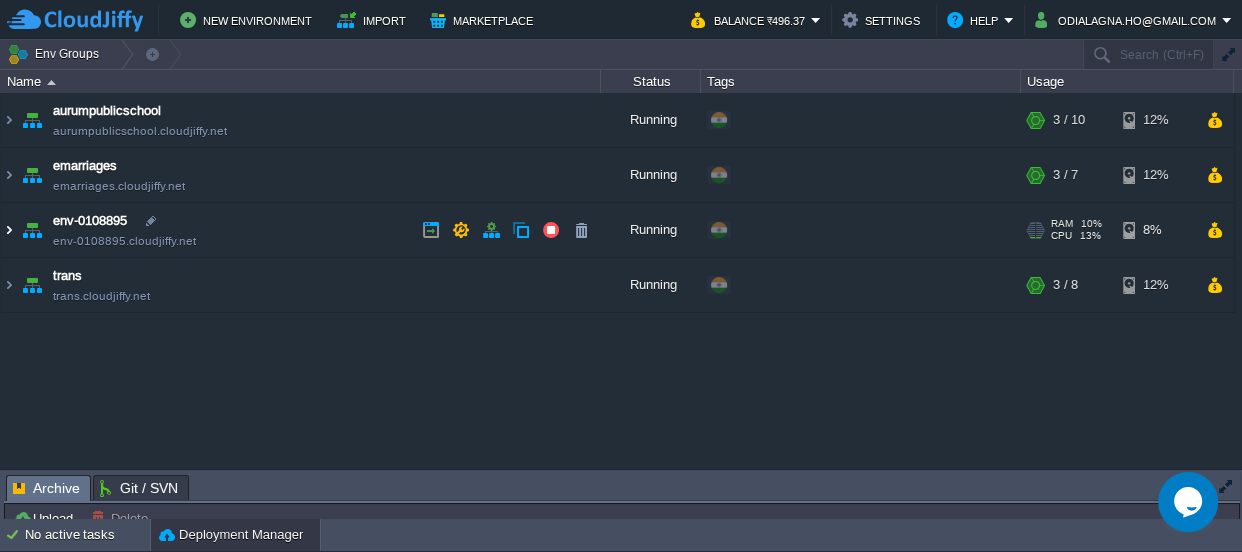 click at bounding box center [9, 230] 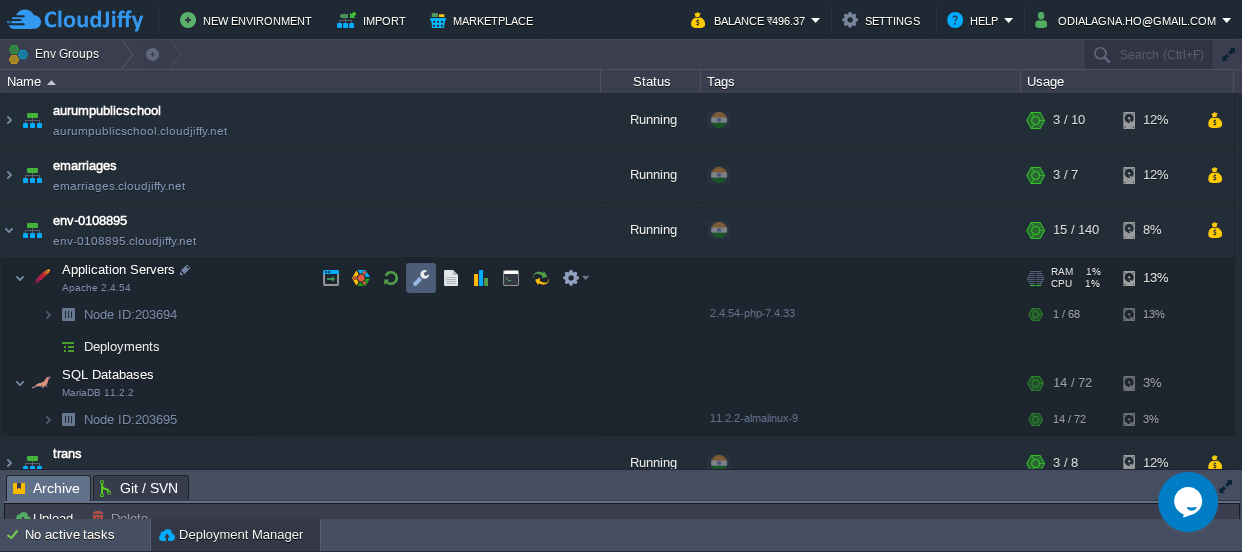 click at bounding box center (421, 278) 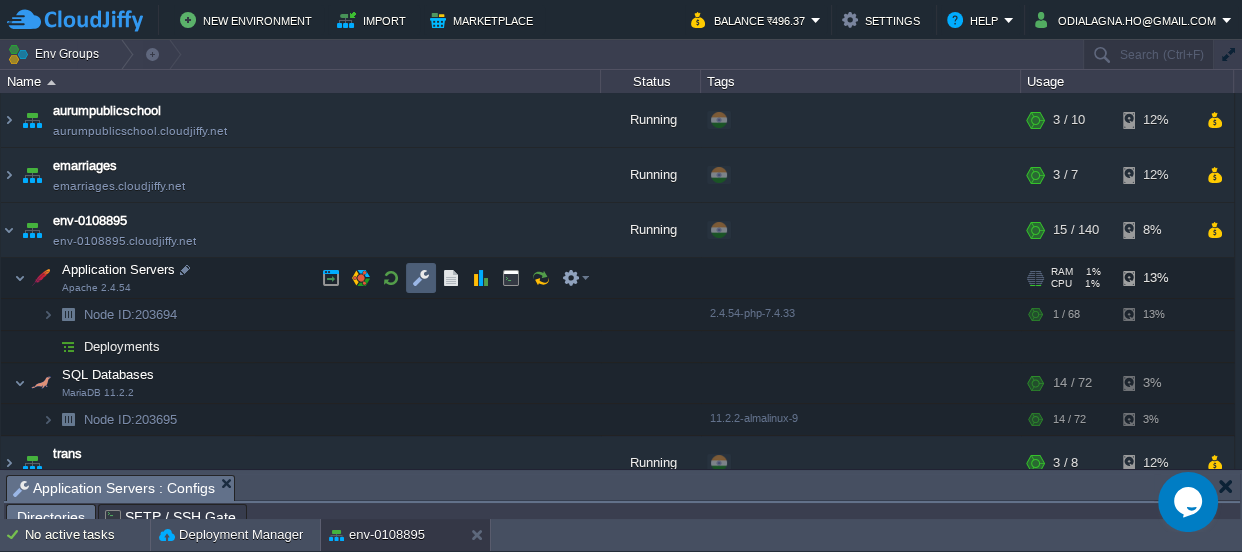 scroll, scrollTop: 0, scrollLeft: 0, axis: both 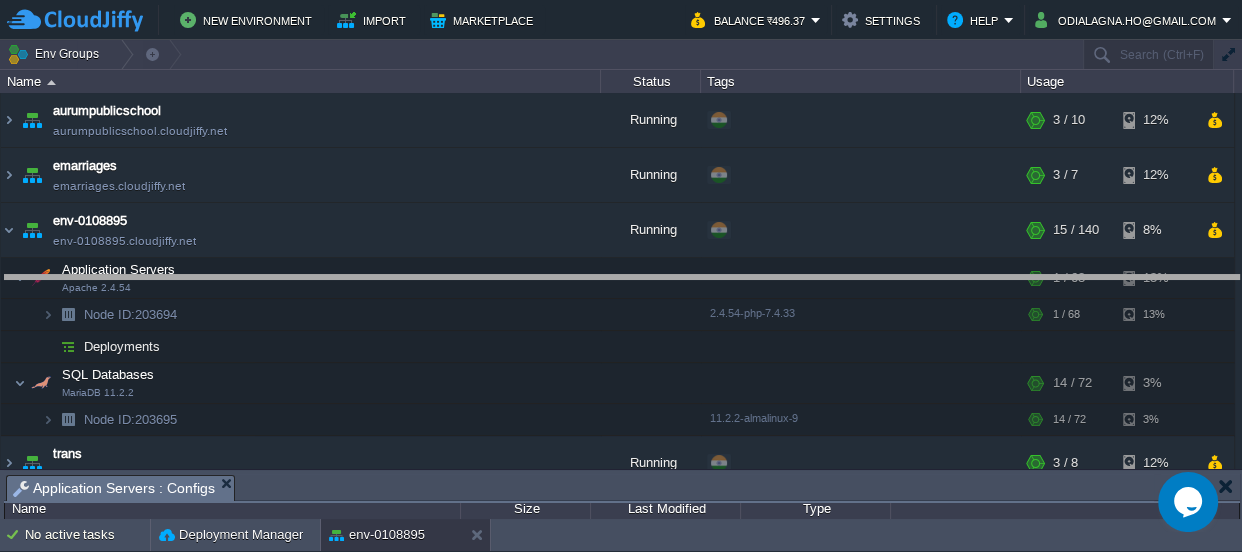 drag, startPoint x: 549, startPoint y: 489, endPoint x: 527, endPoint y: 89, distance: 400.60455 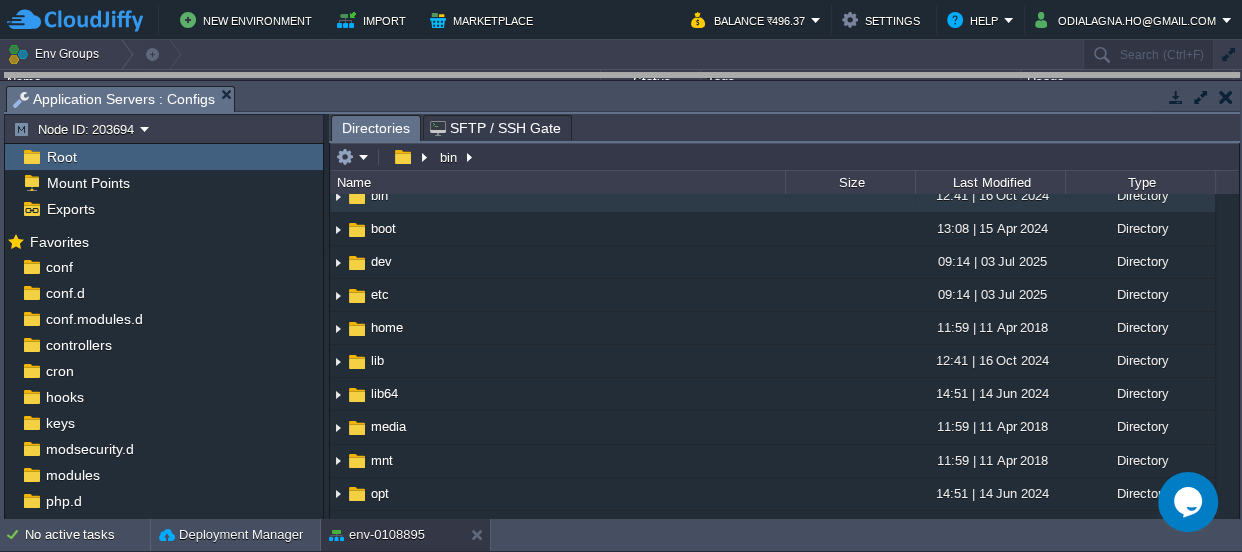 drag, startPoint x: 580, startPoint y: 101, endPoint x: 580, endPoint y: -90, distance: 191 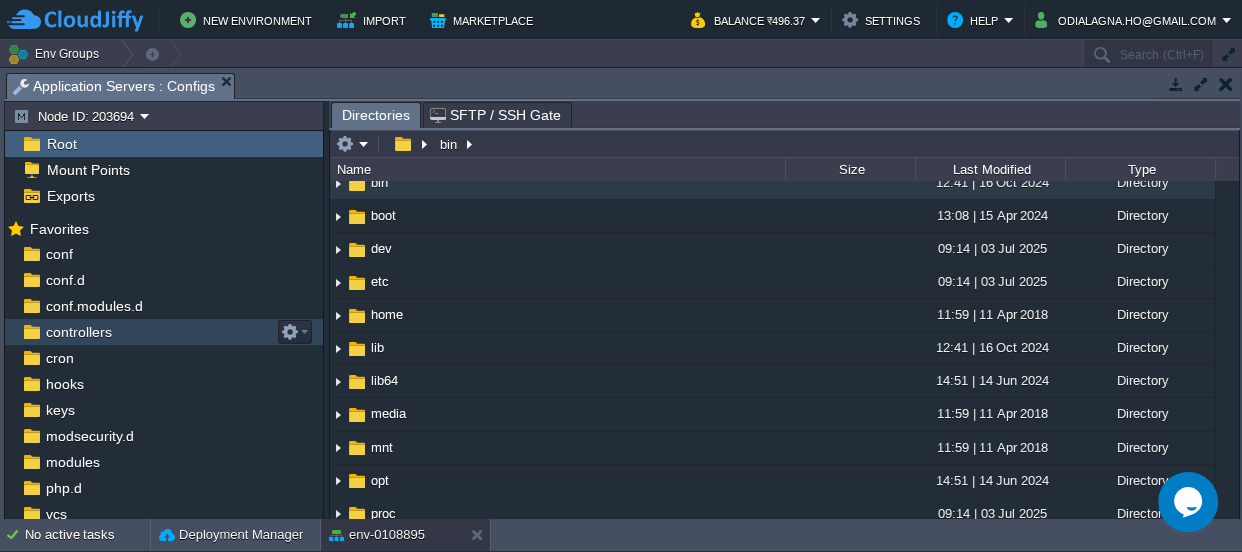 click on "controllers" at bounding box center (164, 332) 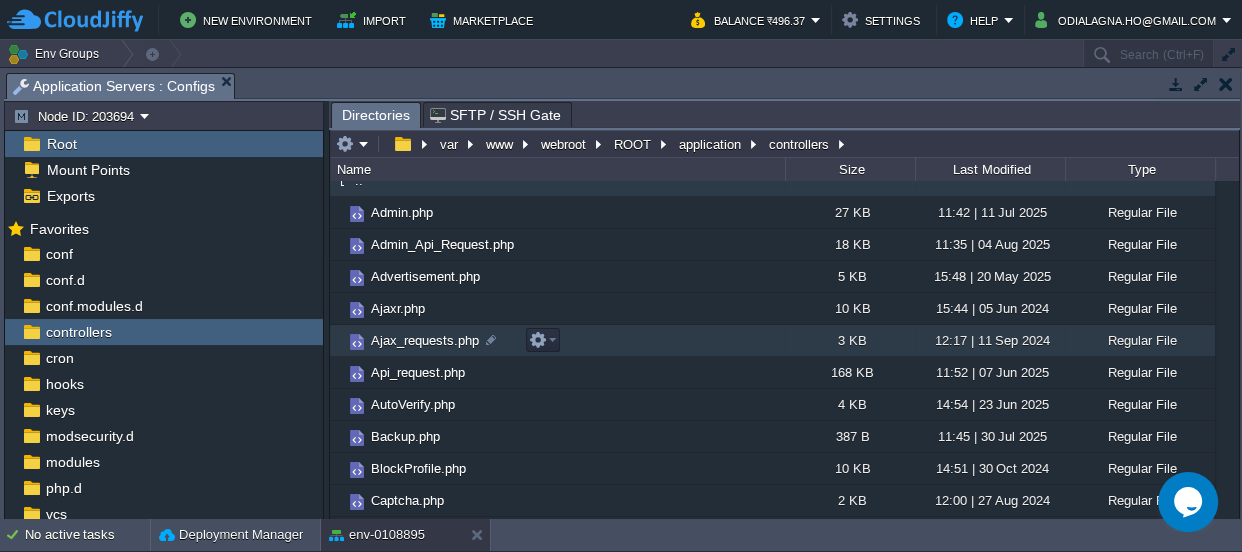 scroll, scrollTop: 0, scrollLeft: 0, axis: both 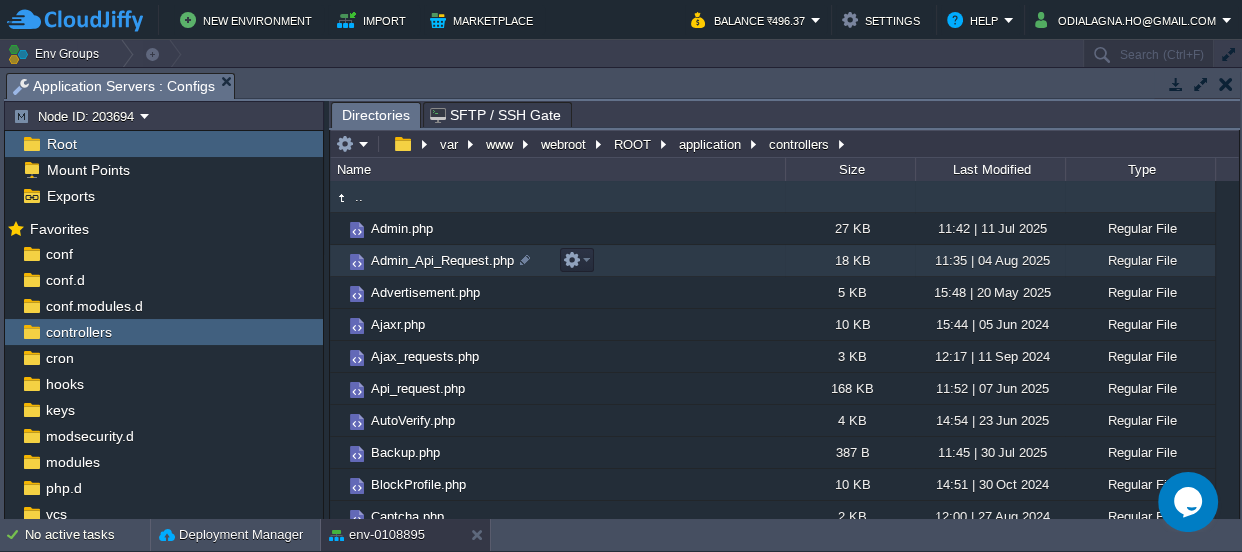 click on "Admin_Api_Request.php" at bounding box center [442, 260] 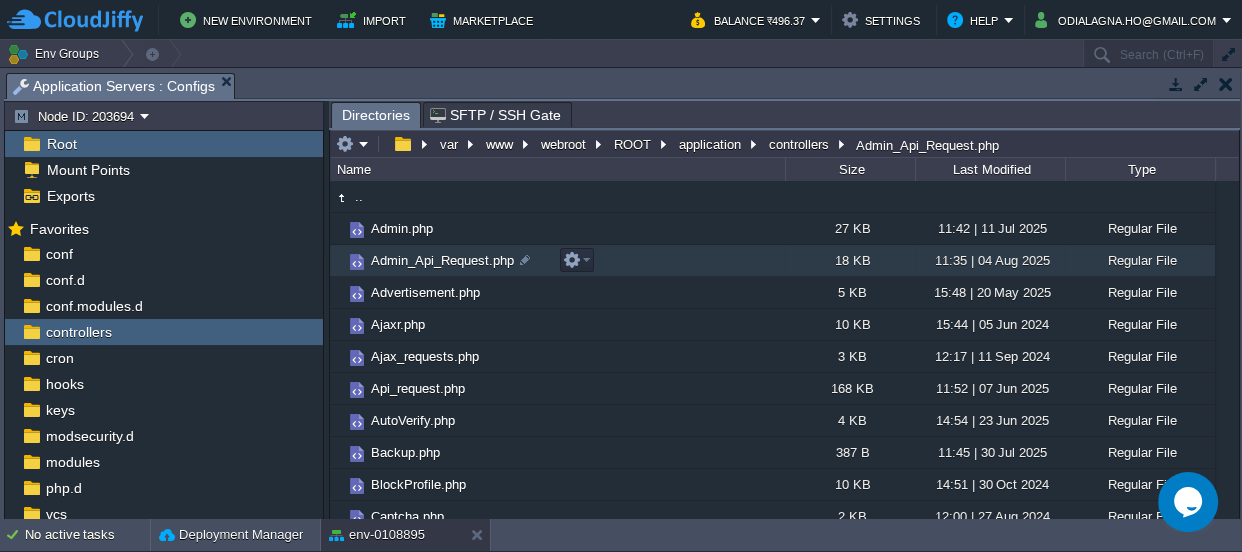 click on "Admin_Api_Request.php" at bounding box center [442, 260] 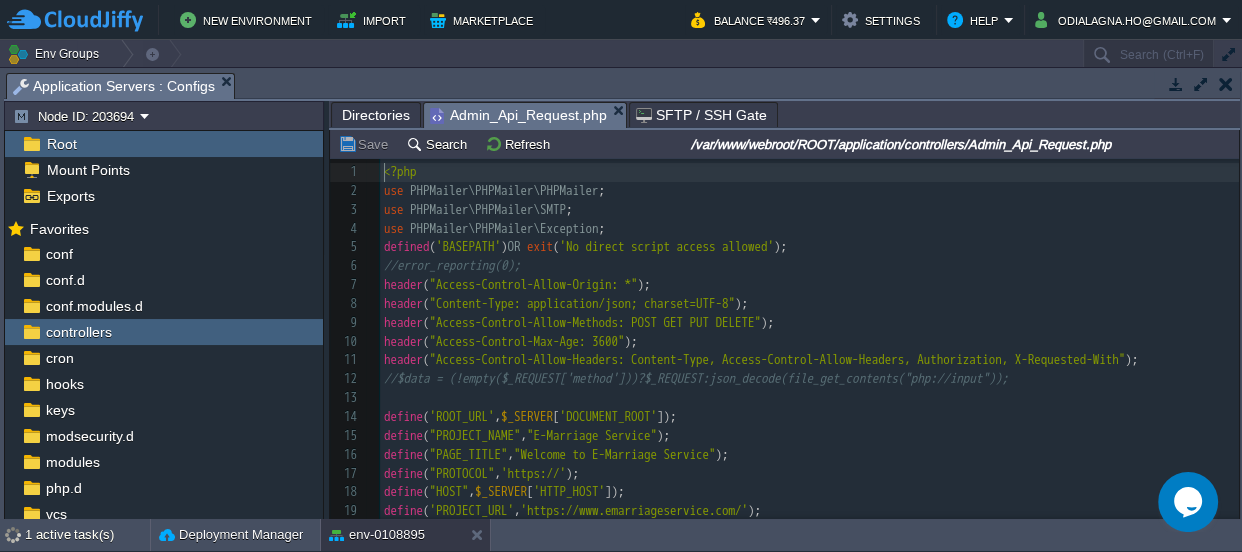scroll, scrollTop: 6, scrollLeft: 0, axis: vertical 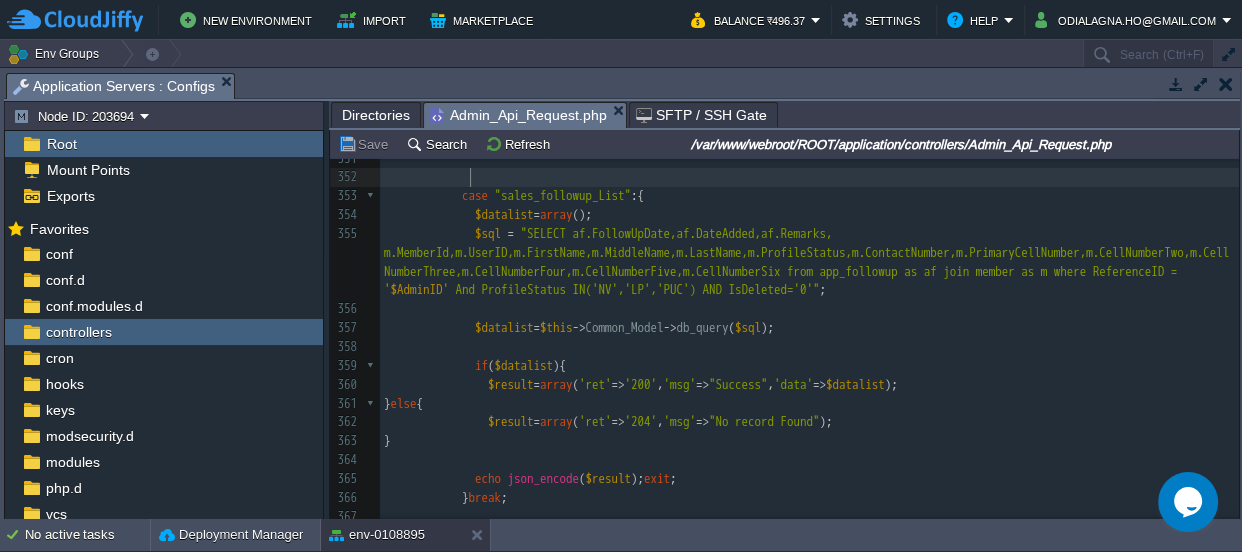 click at bounding box center [809, 177] 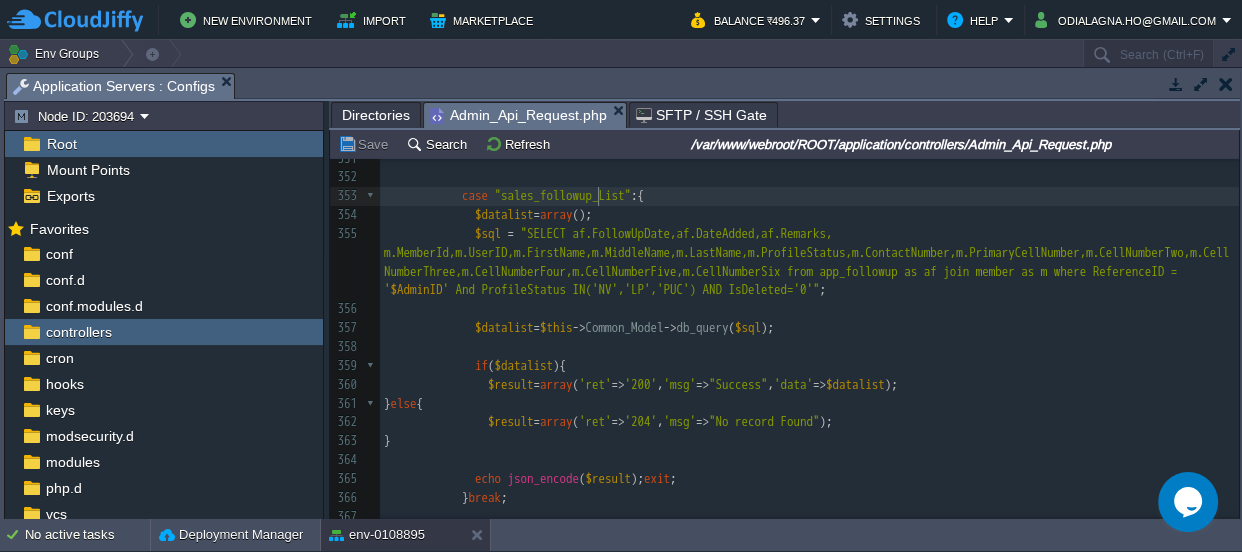 click on ""sales_followup_List"" at bounding box center (563, 195) 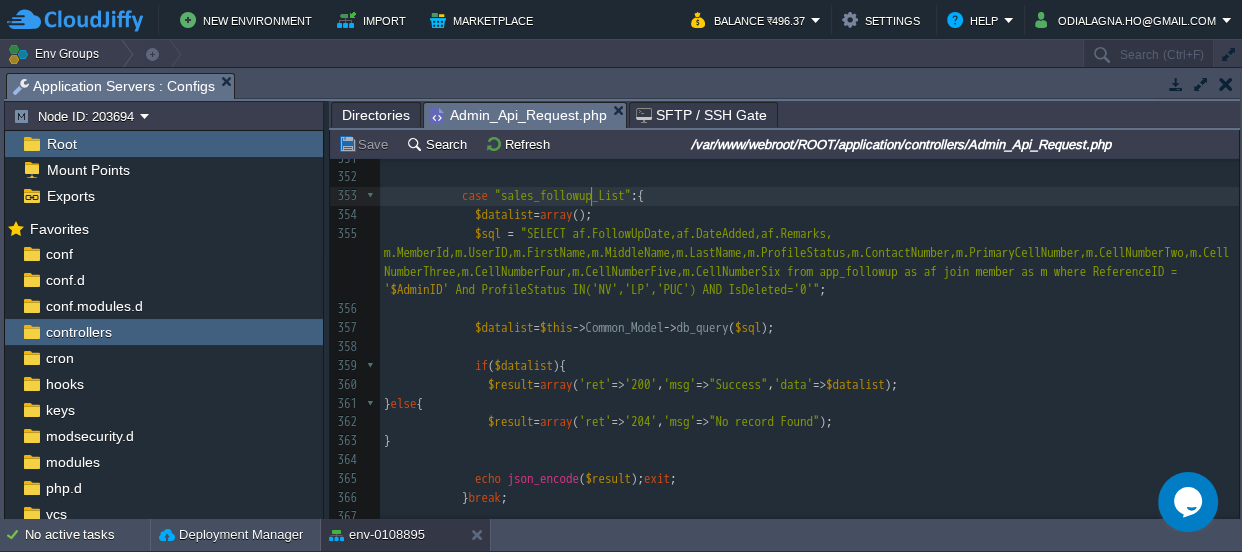click on "471 <?php   341                 } else { 342                      $datalist [ 'UserID' ]  =   $_REQUEST [ 'MemberId' ]; 343                       $this -> Common_Model -> dbinsertid ( 'app_followup' , $datalist ); 344                 } 345                  $result = array ( 'ret' => '200' , 'msg' => "Success" ); 346               } else { 347                  $result = array ( 'ret' => '204' , 'msg' => "Somthing want Wrong" ); 348               } 349                echo   json_encode ( $result ); exit ; 350             } break ; 351              352              353              case   "sales_followup_List" :{      354                $datalist = array (); 355                $sql   =   $AdminID ' And ProfileStatus IN('NV','LP','PUC') AND IsDeleted='0'" ;  356                357                $datalist = $this -> Common_Model -> db_query ( $sql ); 358                359                if ( ){" at bounding box center [809, 375] 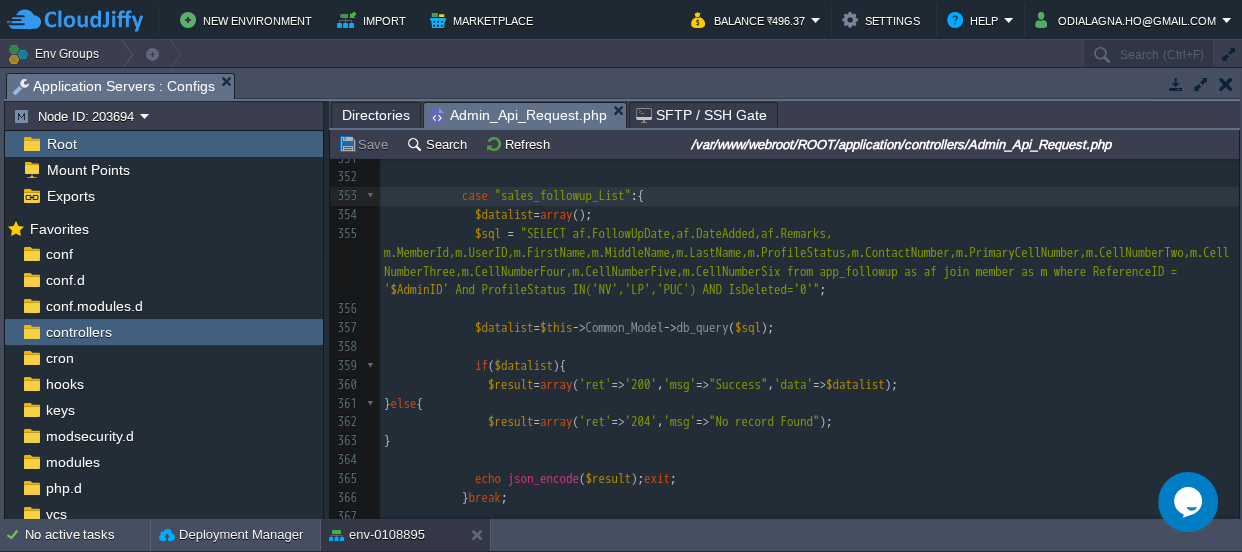 click on "471 <?php   341                 } else { 342                      $datalist [ 'UserID' ]  =   $_REQUEST [ 'MemberId' ]; 343                       $this -> Common_Model -> dbinsertid ( 'app_followup' , $datalist ); 344                 } 345                  $result = array ( 'ret' => '200' , 'msg' => "Success" ); 346               } else { 347                  $result = array ( 'ret' => '204' , 'msg' => "Somthing want Wrong" ); 348               } 349                echo   json_encode ( $result ); exit ; 350             } break ; 351              352              353              case   "sales_followup_List" :{      354                $datalist = array (); 355                $sql   =   $AdminID ' And ProfileStatus IN('NV','LP','PUC') AND IsDeleted='0'" ;  356                357                $datalist = $this -> Common_Model -> db_query ( $sql ); 358                359                if ( ){" at bounding box center (809, 375) 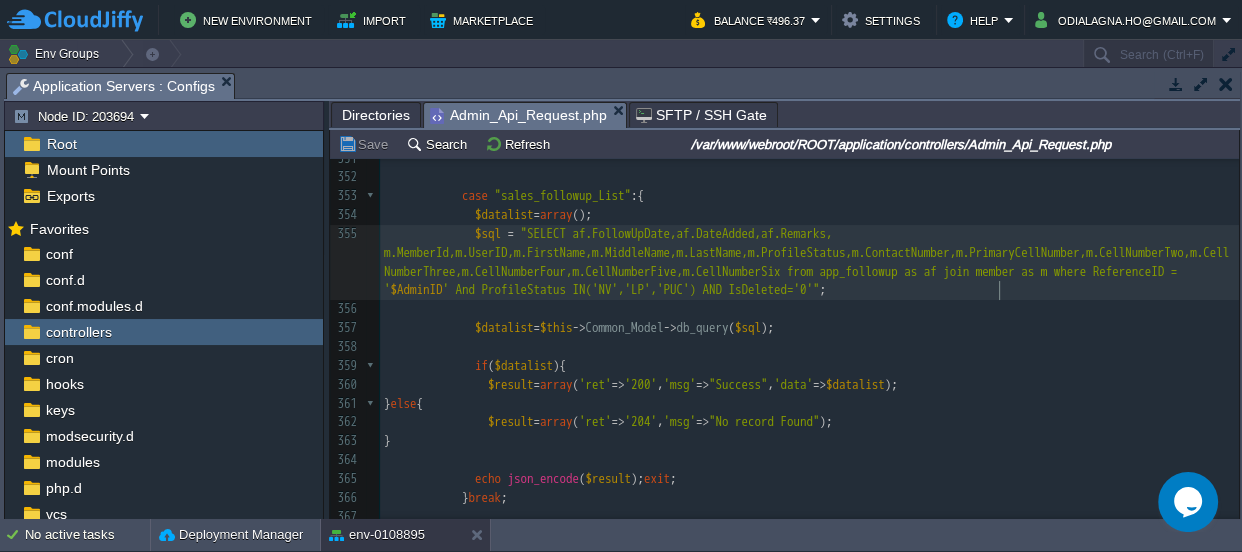 click on "' And ProfileStatus IN('NV','LP','PUC') AND IsDeleted='0'"" at bounding box center (631, 289) 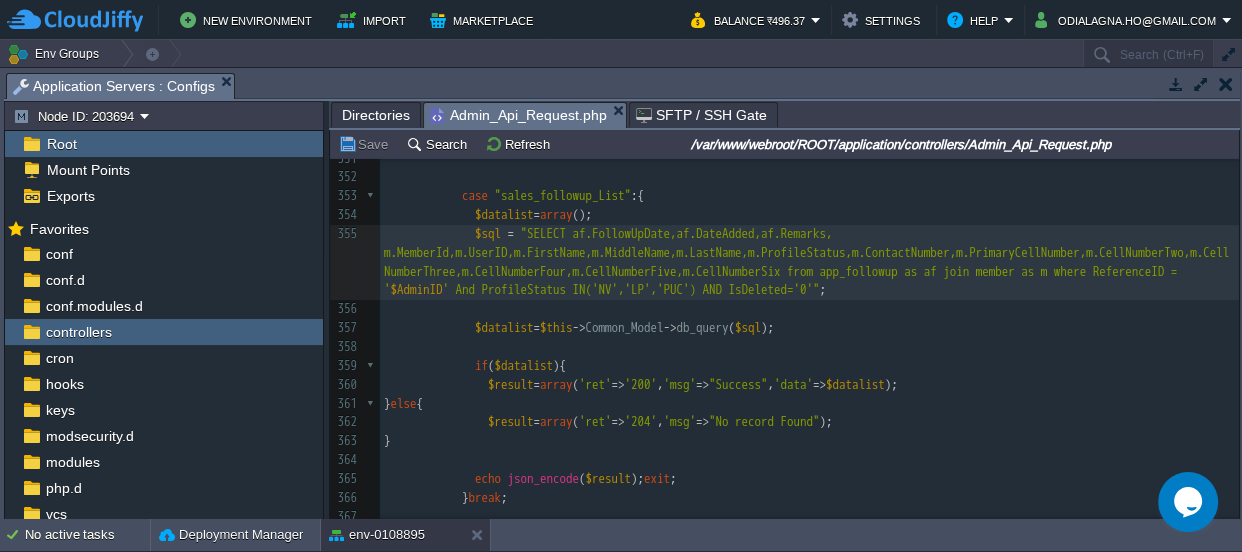 scroll, scrollTop: 6, scrollLeft: 6, axis: both 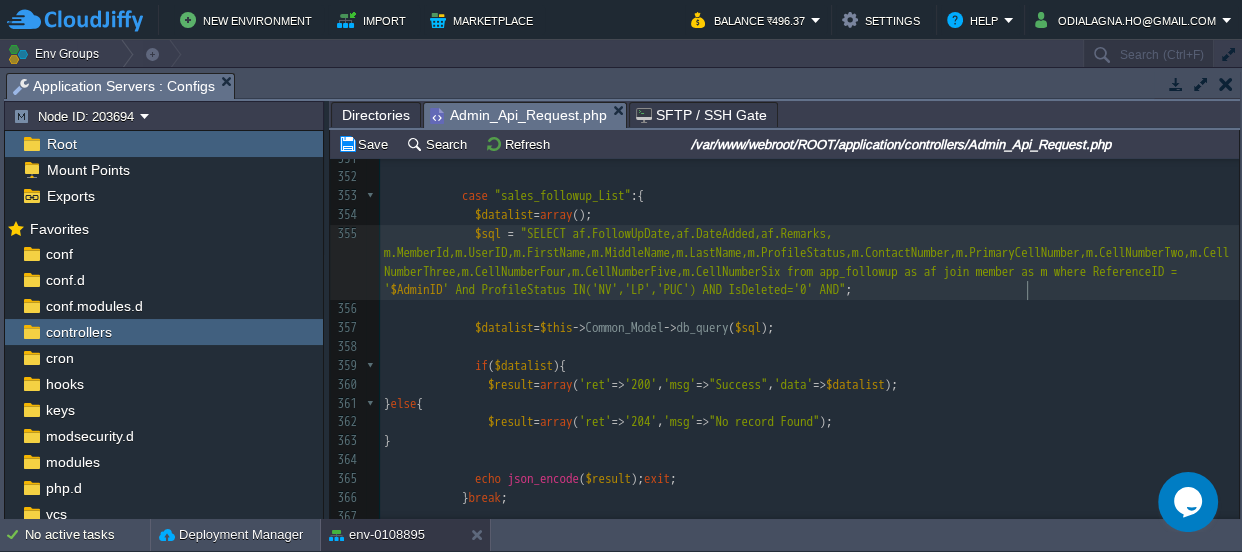 type on "AND" 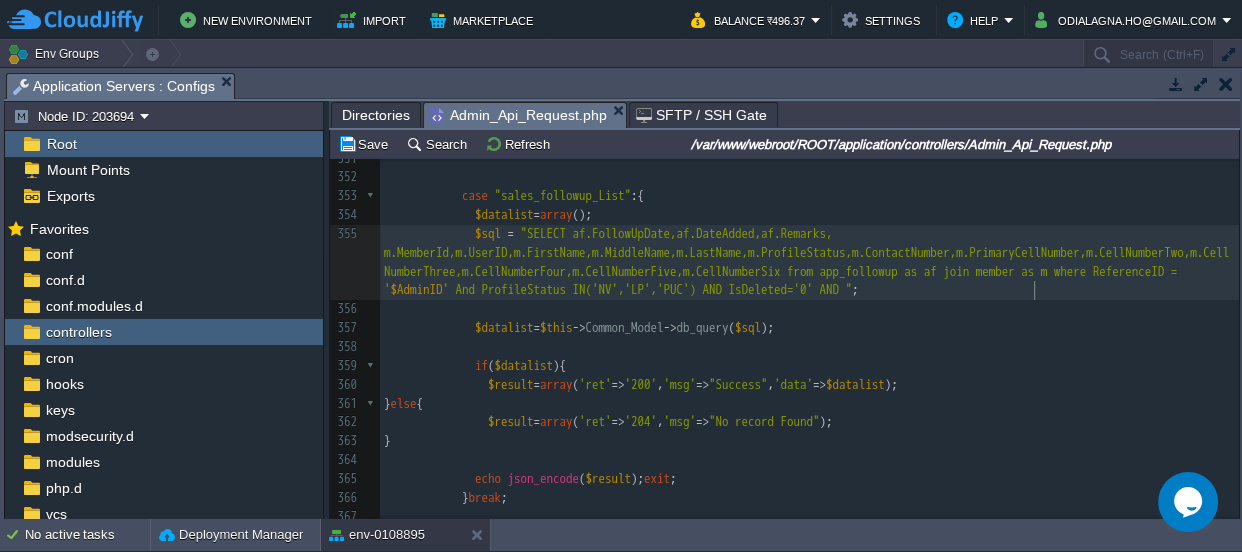 scroll, scrollTop: 6, scrollLeft: 35, axis: both 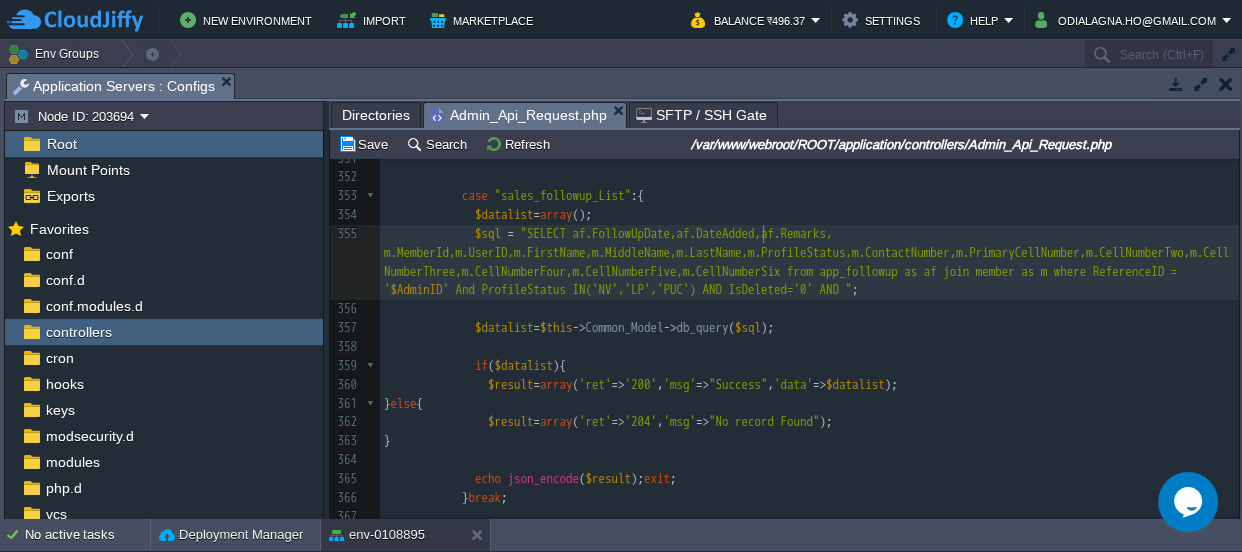 click on ""SELECT af.FollowUpDate,af.DateAdded,af.Remarks, m.MemberId,m.UserID,m.FirstName,m.MiddleName,m.LastName,m.ProfileStatus,m.ContactNumber,m.PrimaryCellNumber,m.CellNumberTwo,m.CellNumberThree,m.CellNumberFour,m.CellNumberFive,m.CellNumberSix from app_followup as af join member as m where ReferenceID = '[ADMINID]'"" at bounding box center [806, 262] 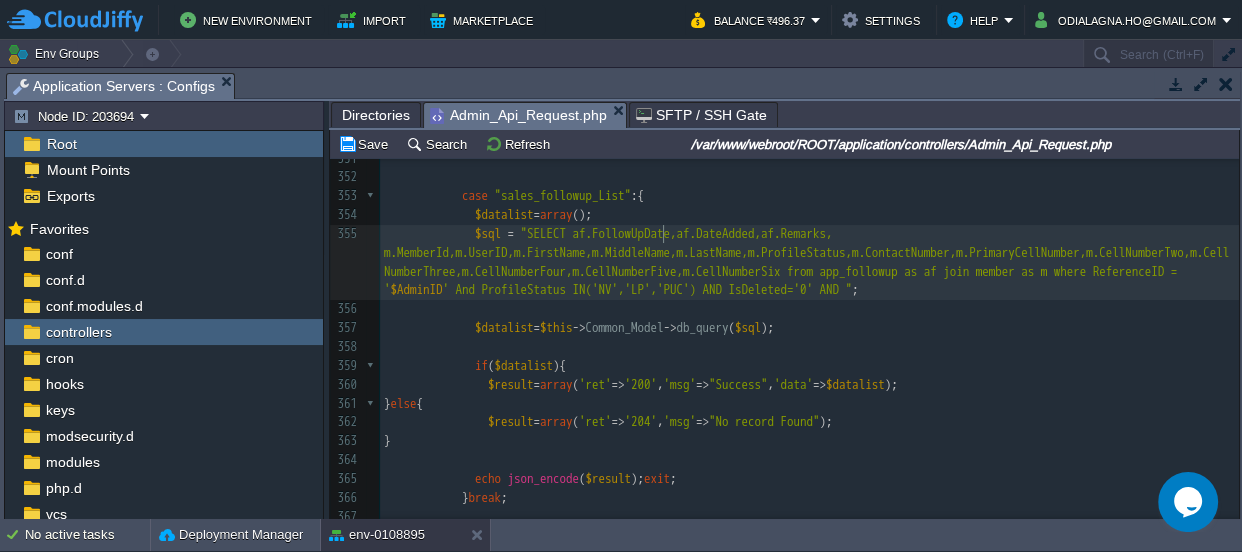 type on "FollowUpDate" 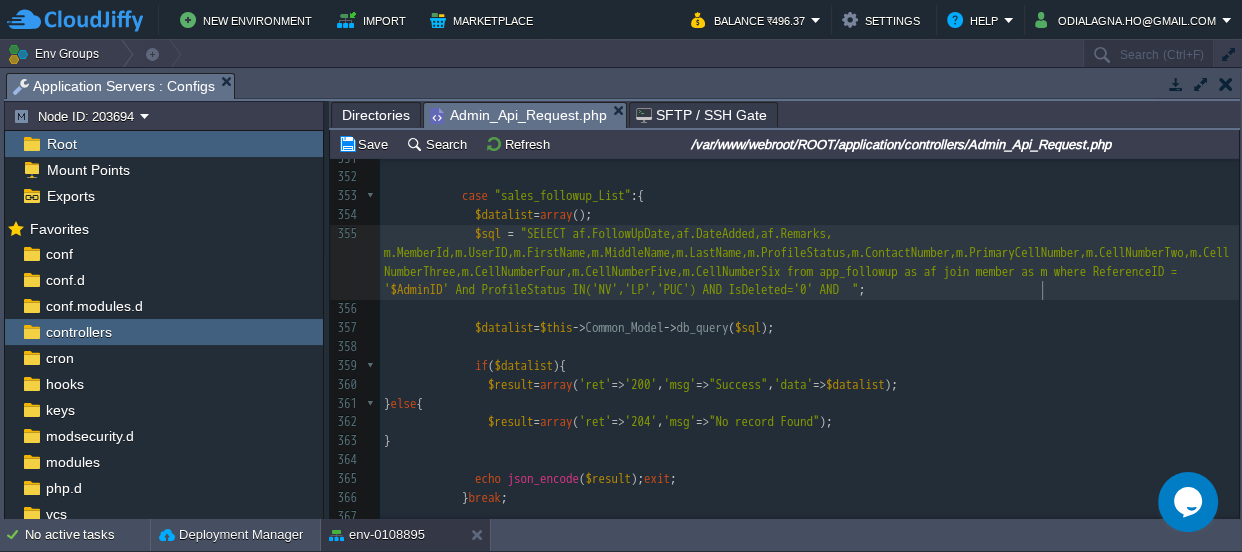 scroll, scrollTop: 6, scrollLeft: 8, axis: both 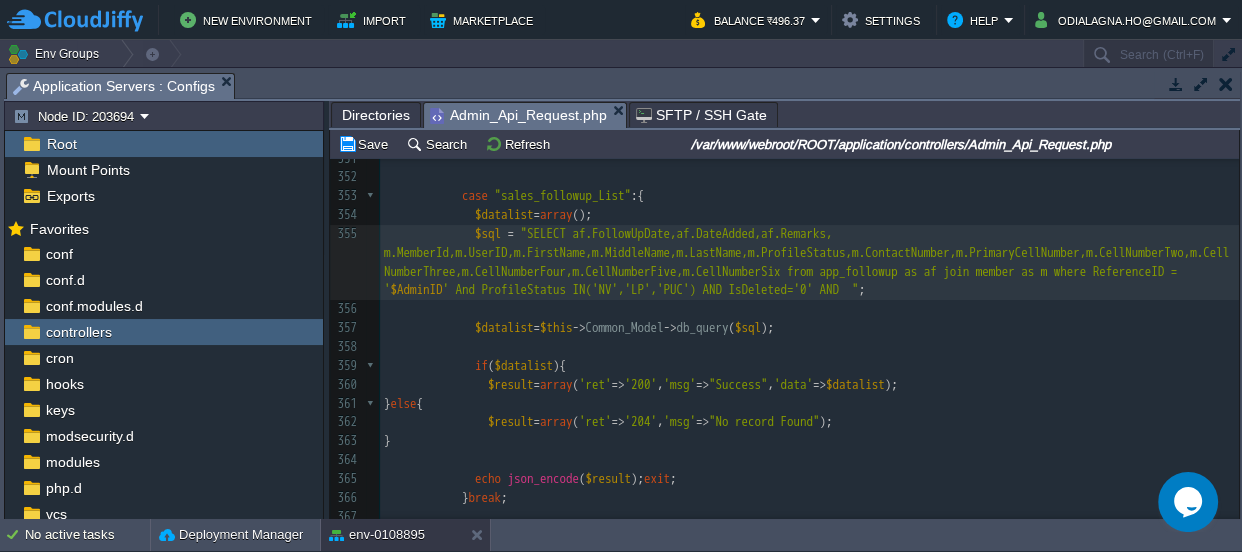 paste 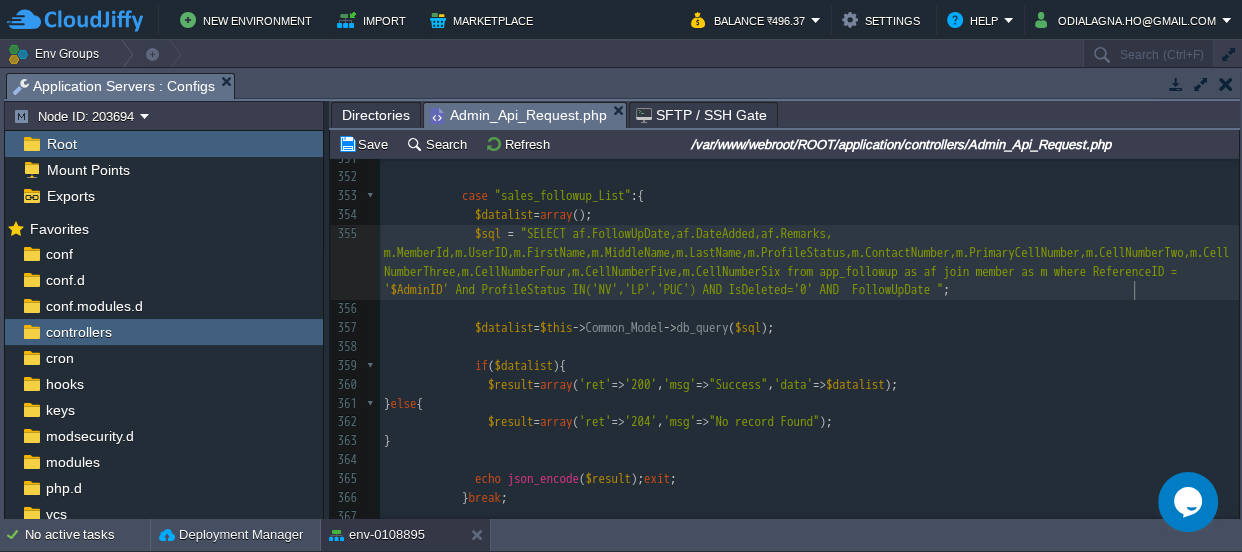 scroll, scrollTop: 6, scrollLeft: 20, axis: both 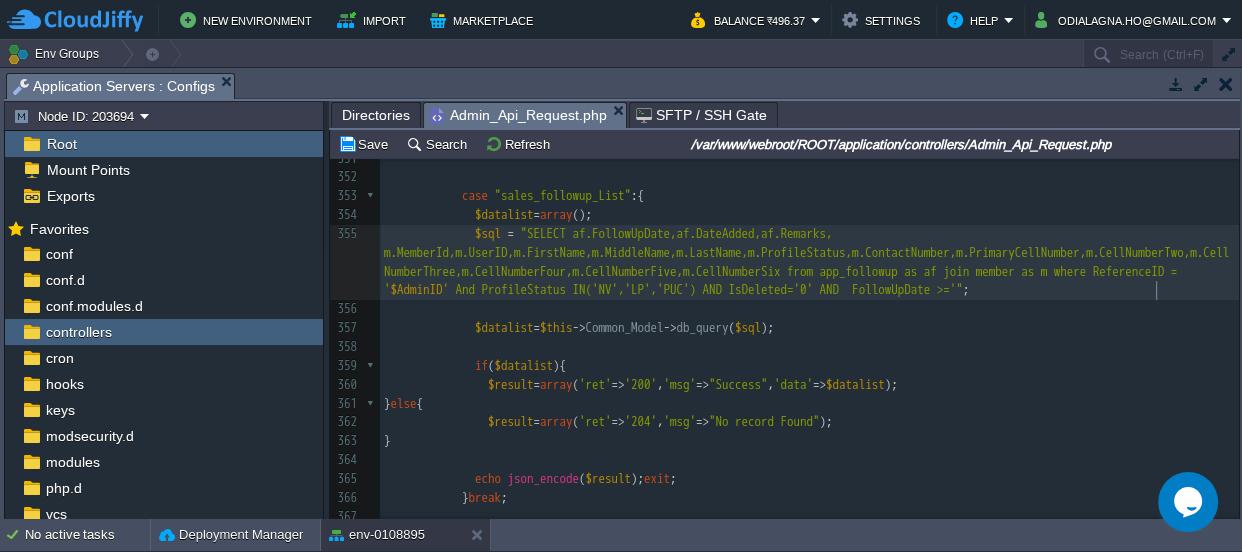 type on ">=''" 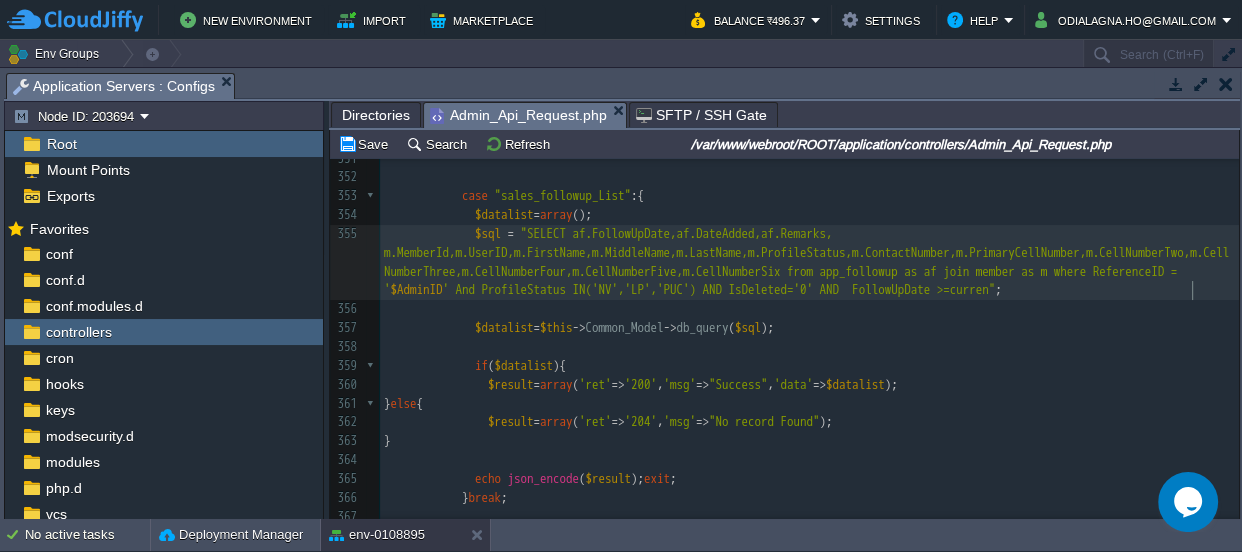 scroll, scrollTop: 6, scrollLeft: 50, axis: both 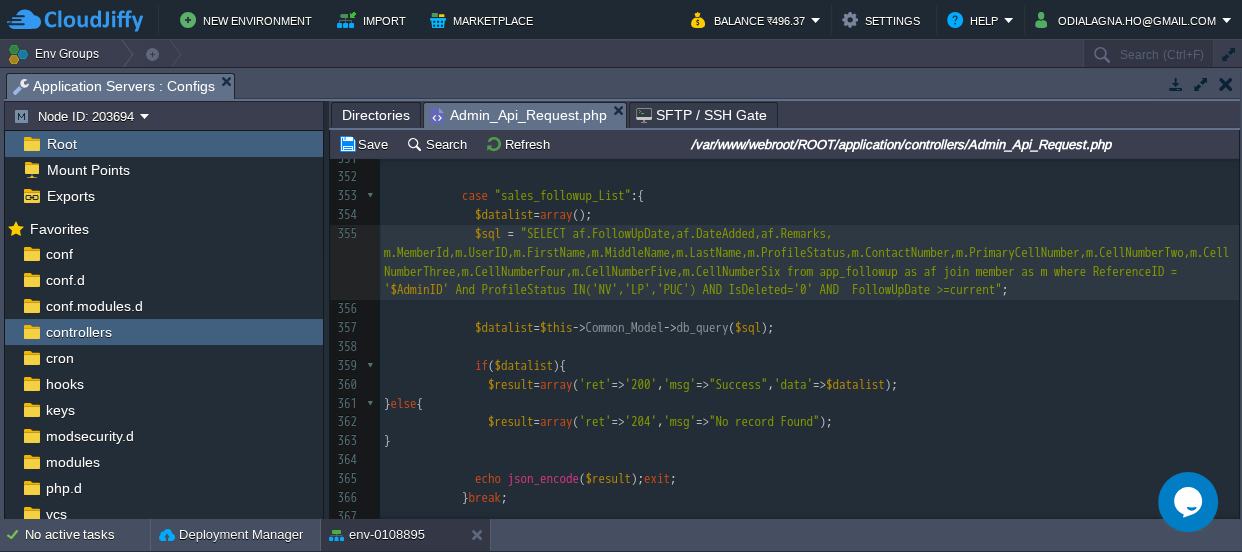 type on "current_" 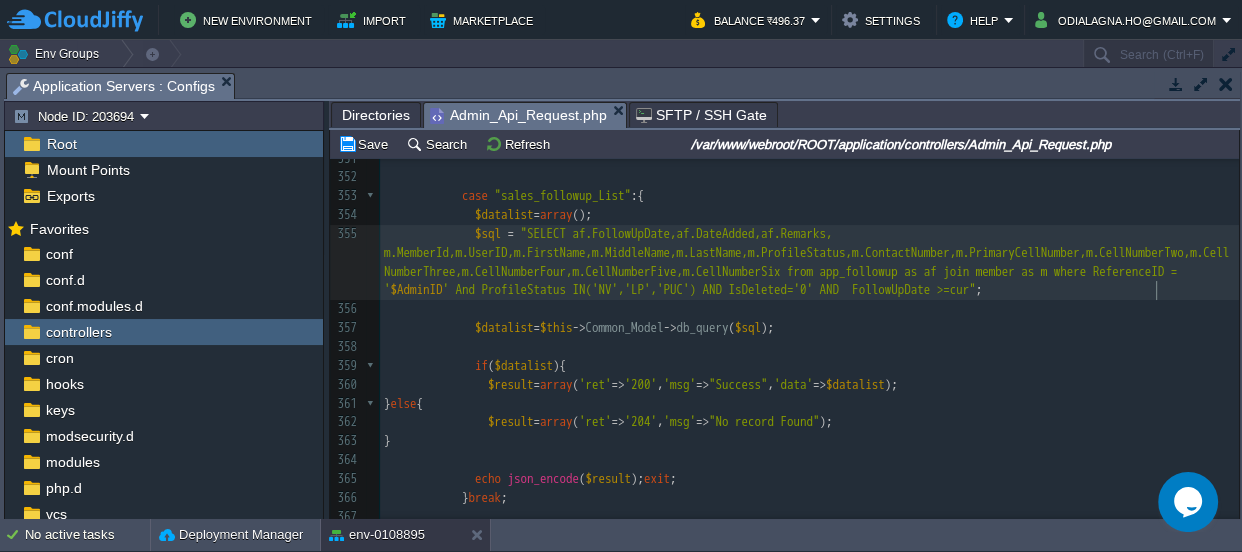 scroll, scrollTop: 6, scrollLeft: 8, axis: both 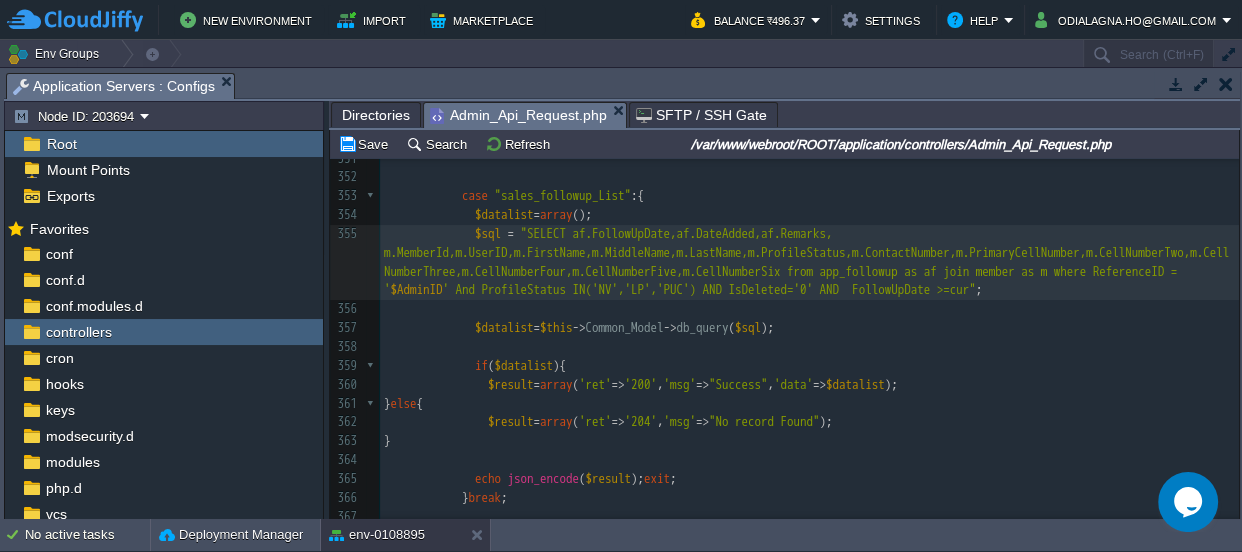 type on "'$" 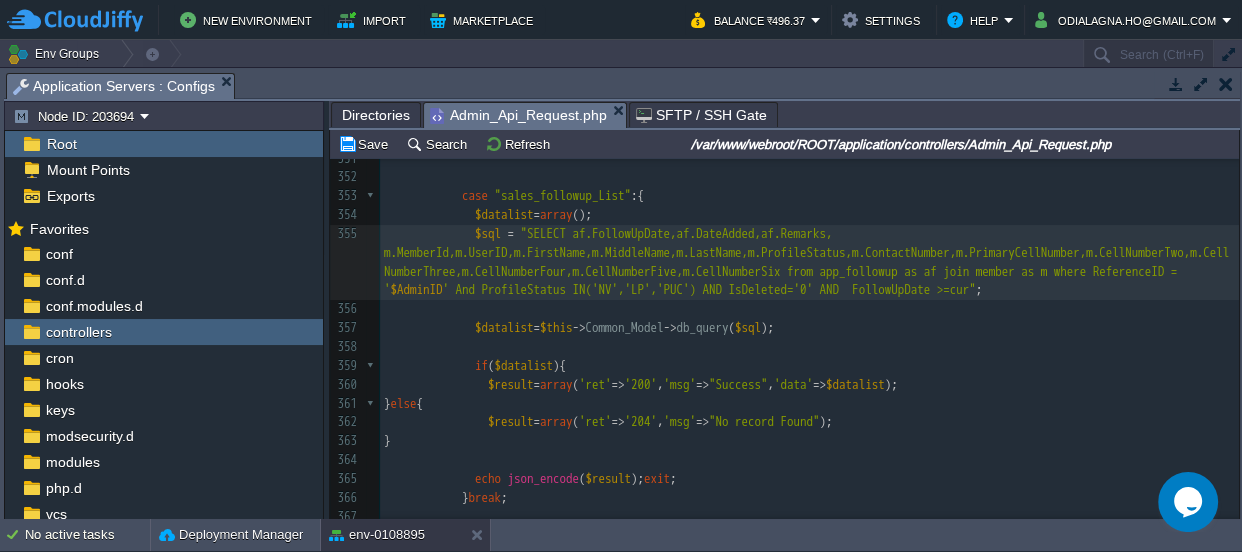 scroll, scrollTop: 6, scrollLeft: 13, axis: both 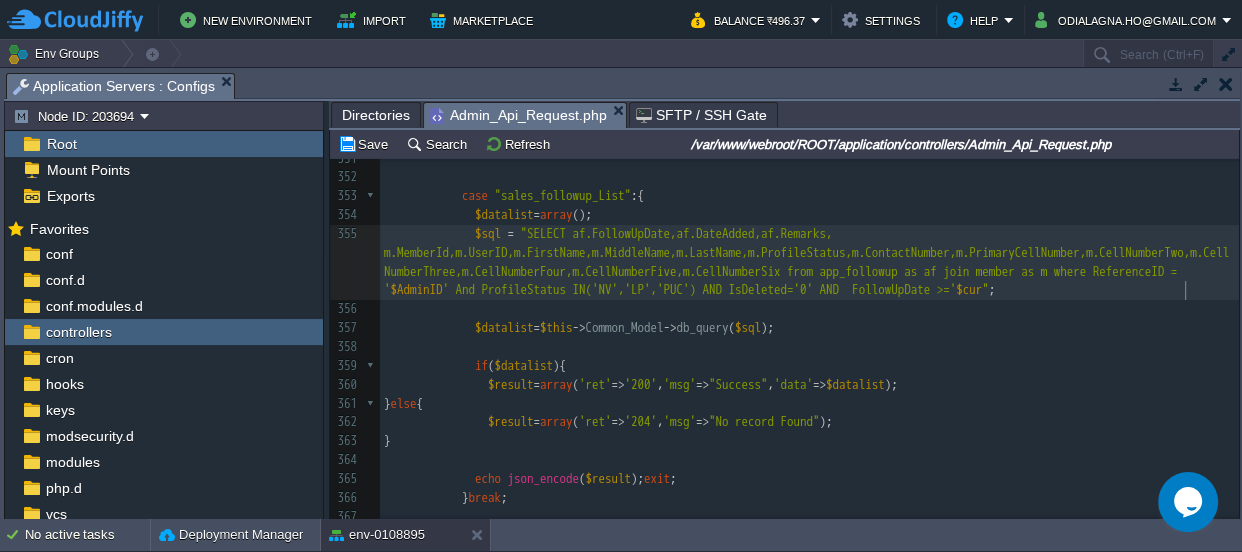 type on "'" 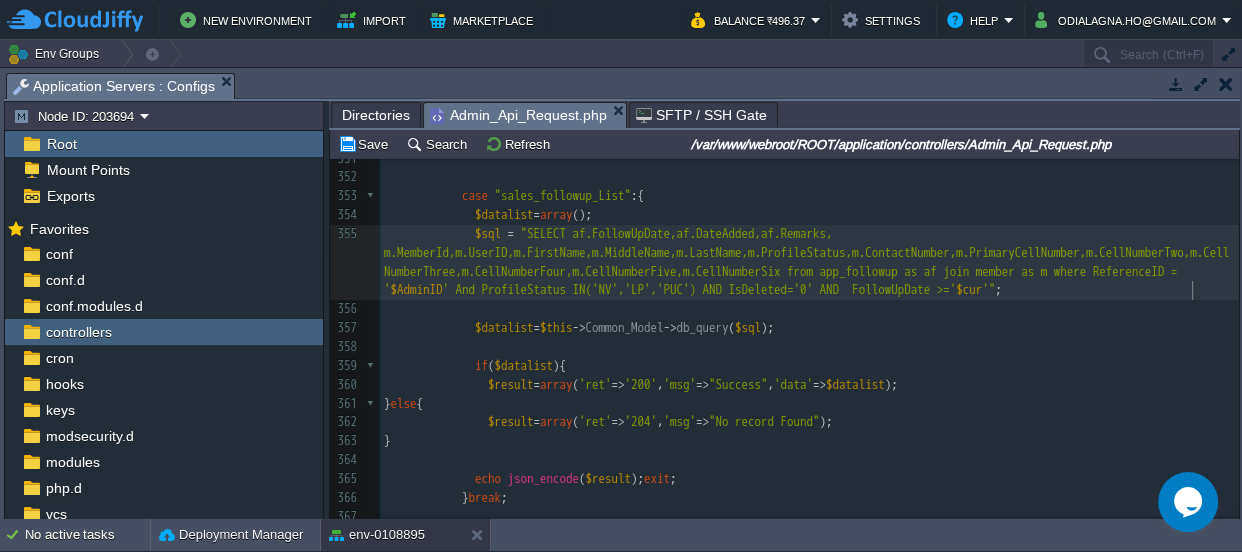 scroll, scrollTop: 6, scrollLeft: 8, axis: both 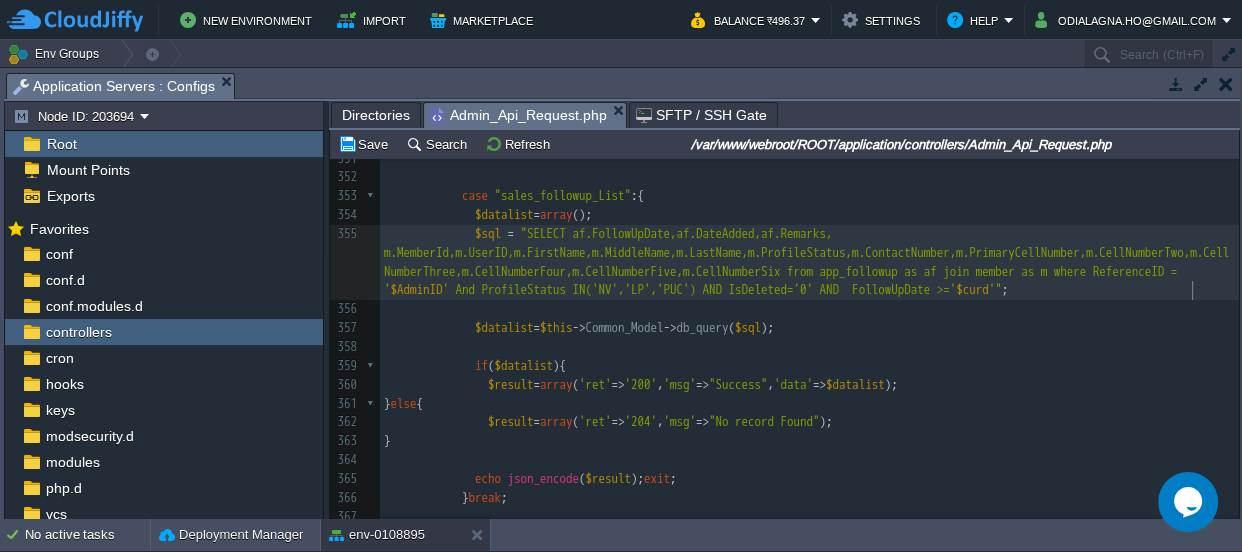 type on "dt" 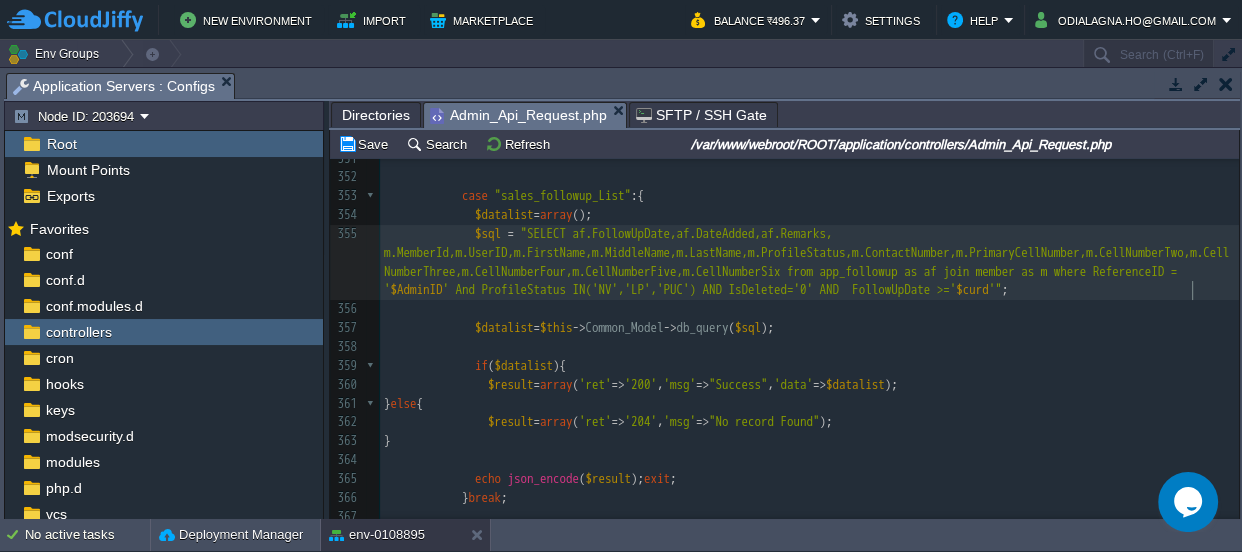 scroll, scrollTop: 6, scrollLeft: 14, axis: both 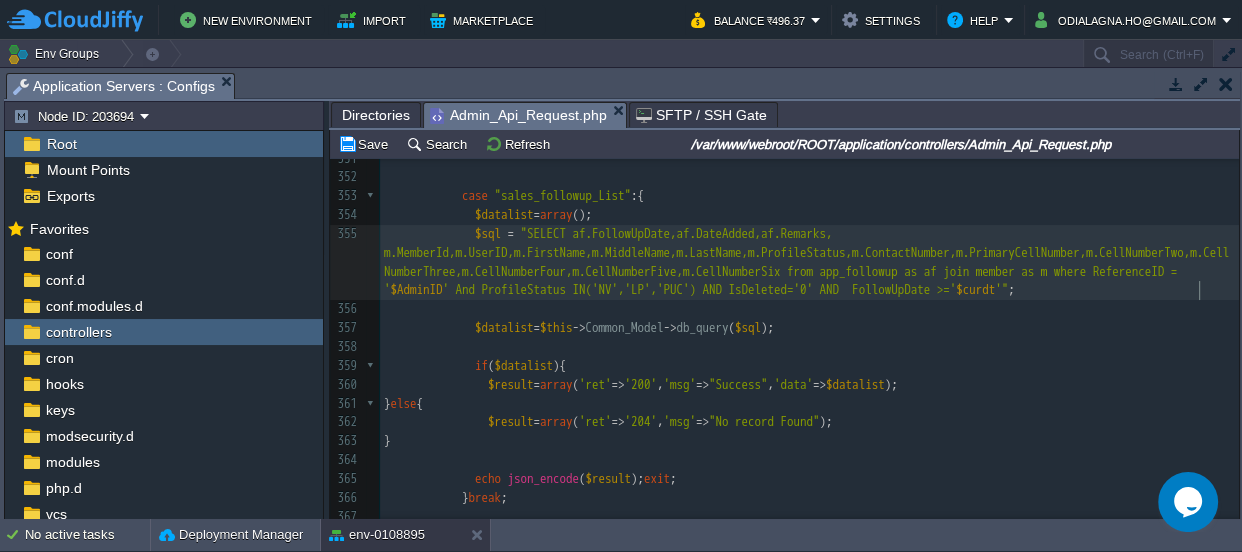 click on "$curdt" at bounding box center [975, 289] 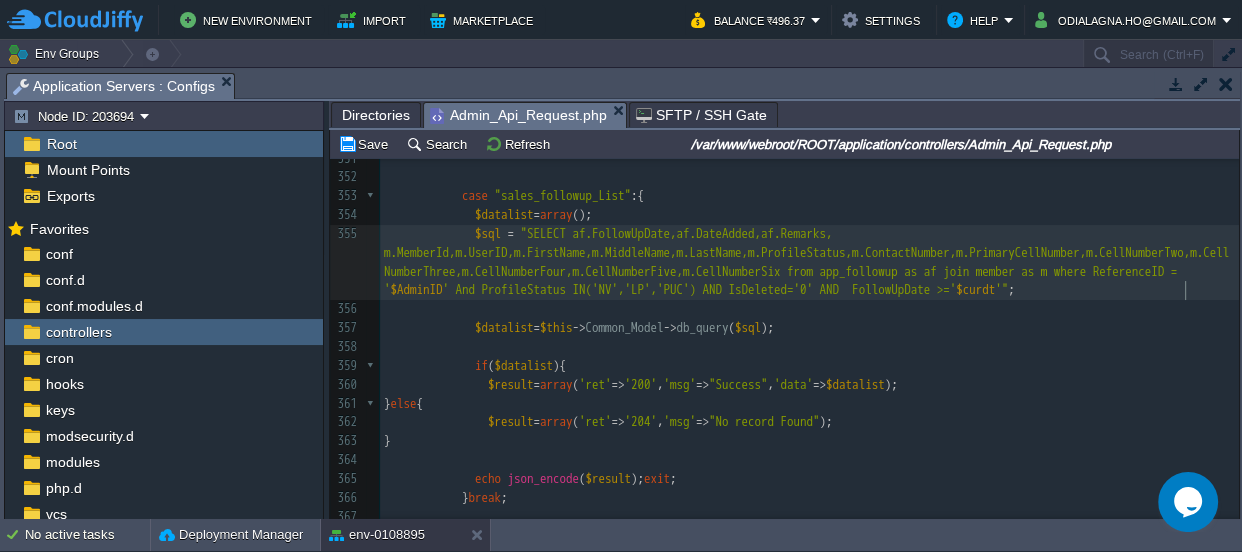 type on "$curdt" 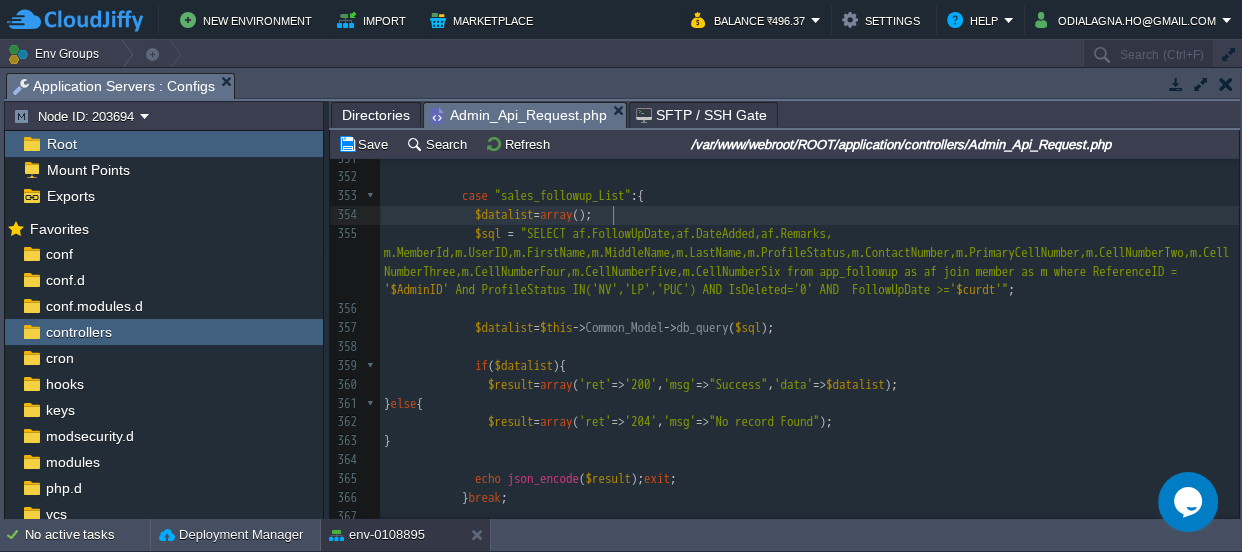 click on "$datalist = array ();" at bounding box center (809, 215) 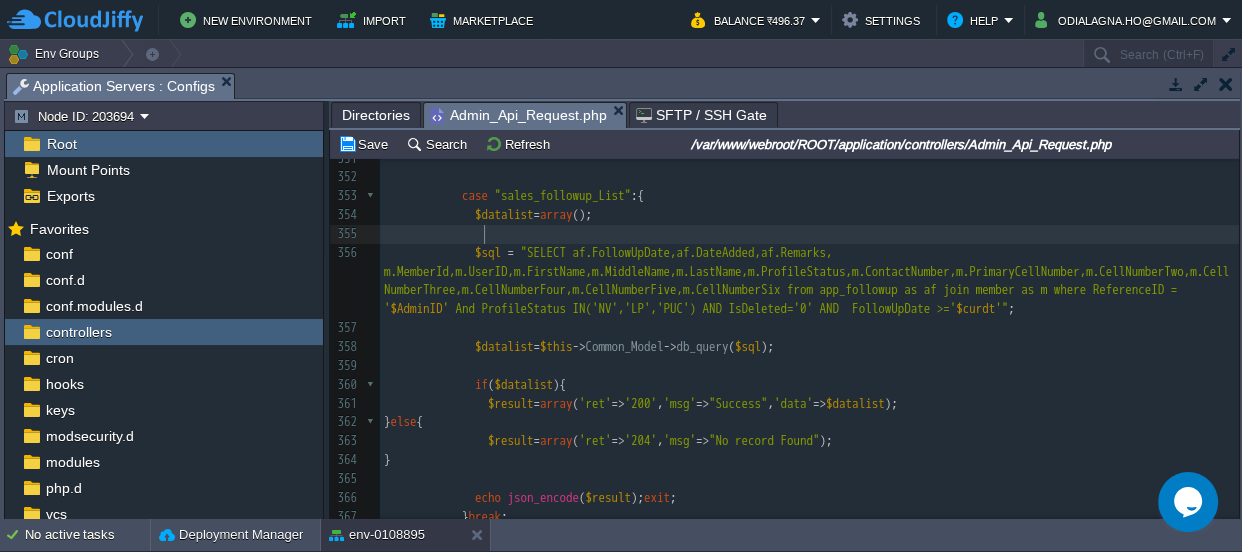 paste on "=" 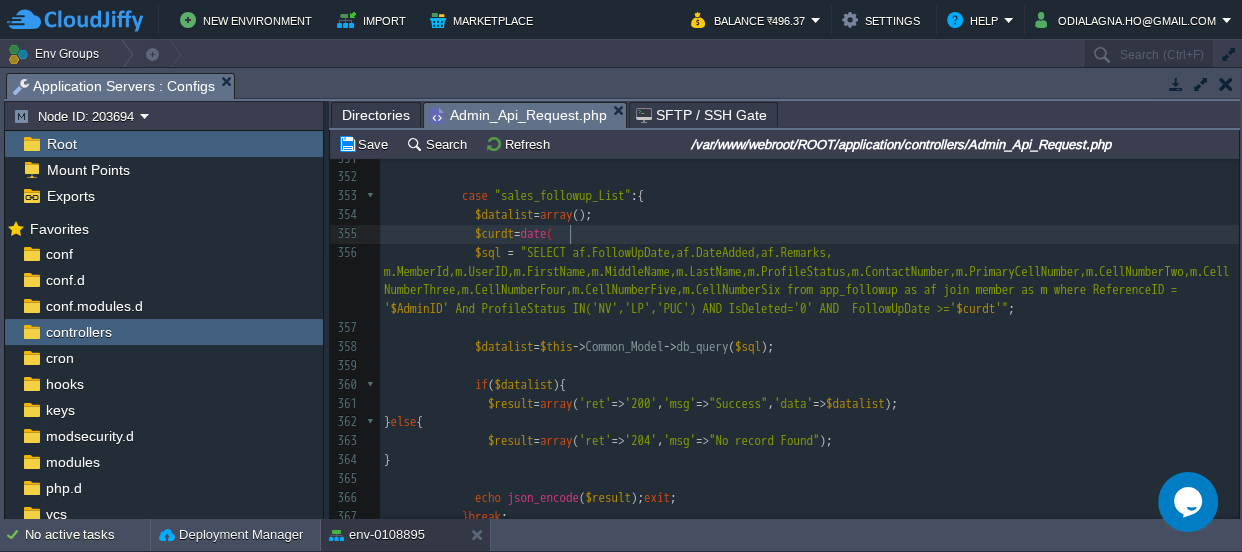 scroll, scrollTop: 6, scrollLeft: 50, axis: both 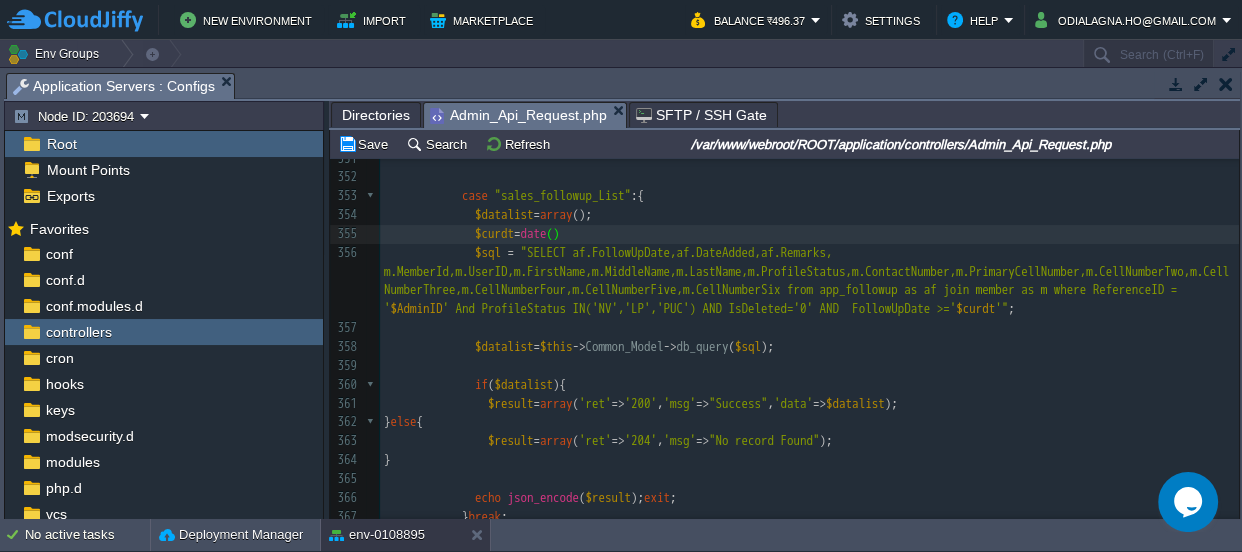 type on "=date();" 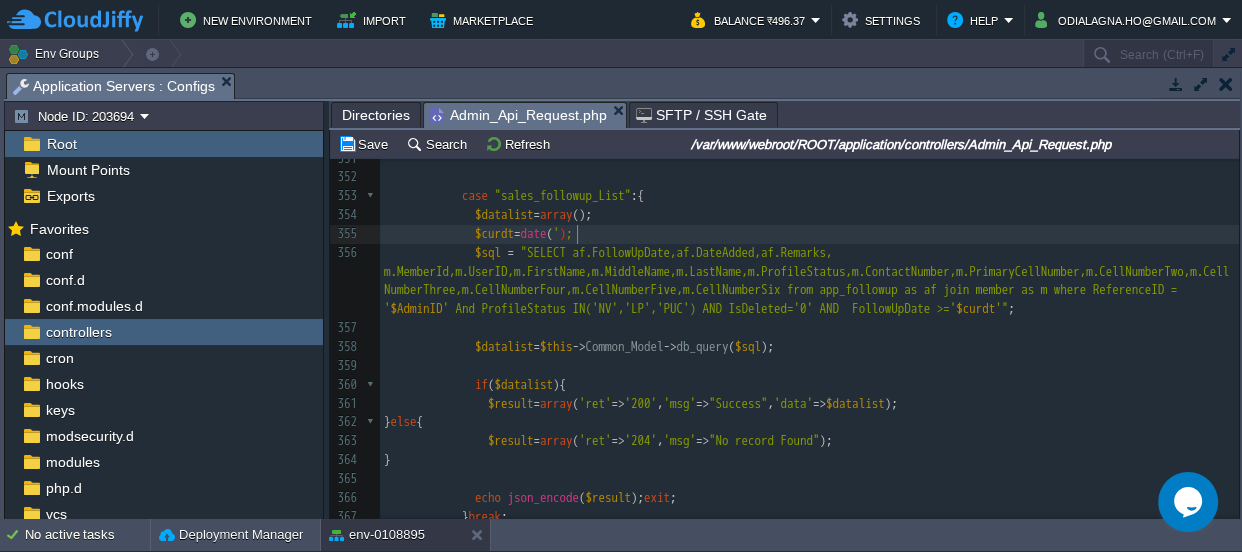 type on "''" 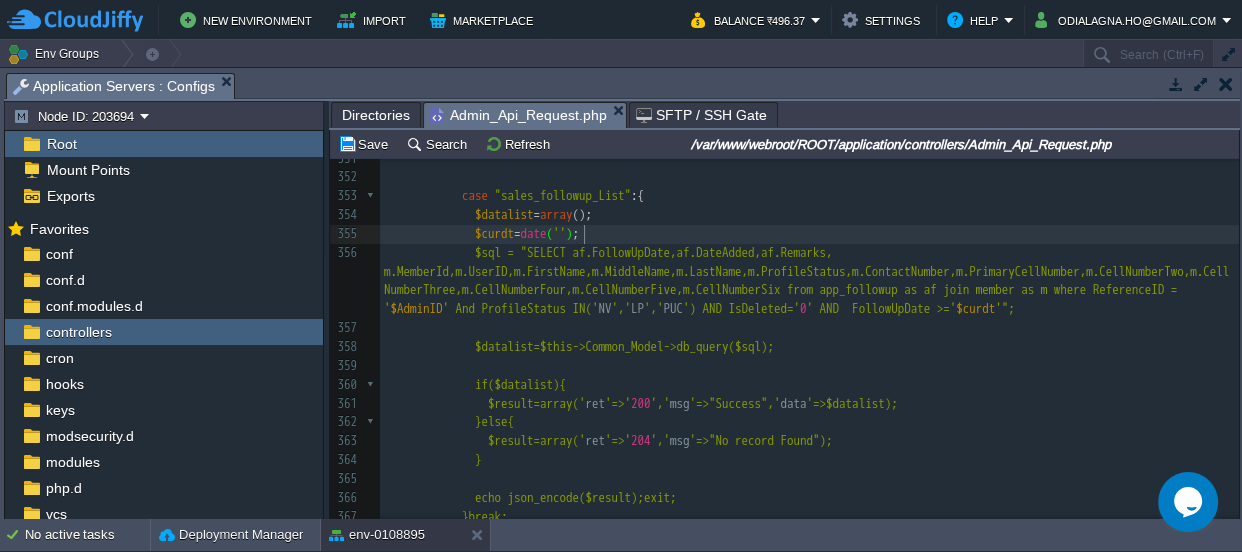 scroll, scrollTop: 6, scrollLeft: 14, axis: both 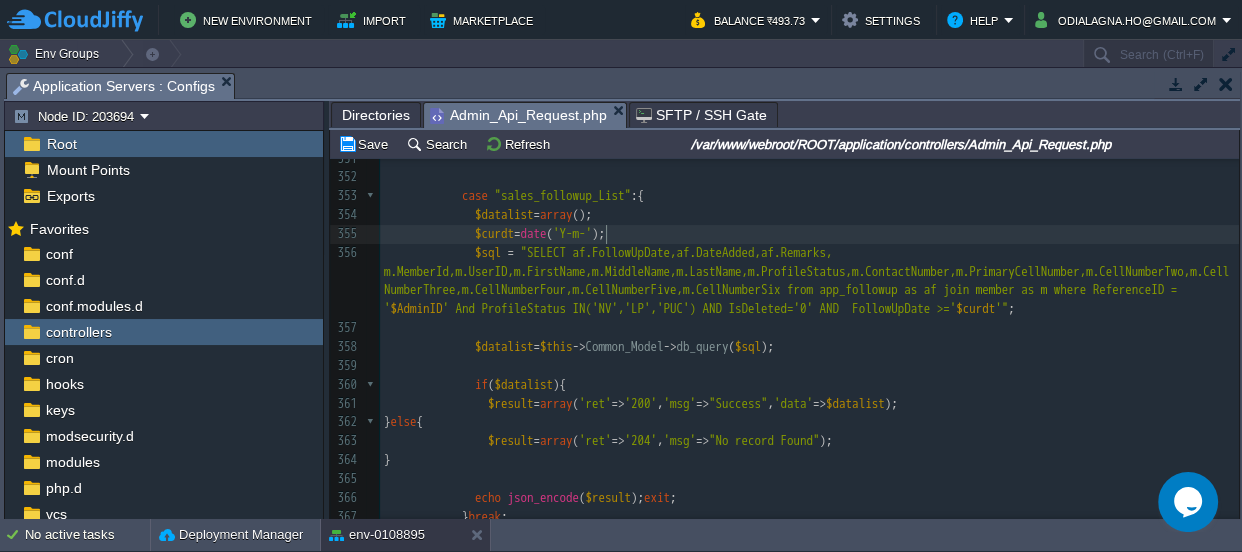 type on "Y-m-d" 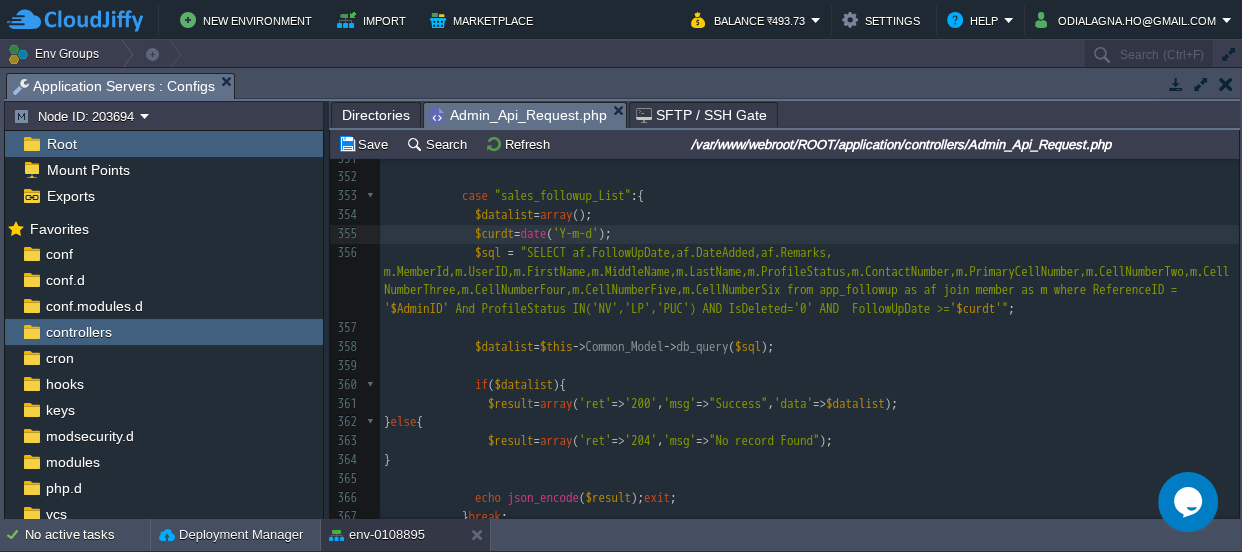 scroll, scrollTop: 6, scrollLeft: 8, axis: both 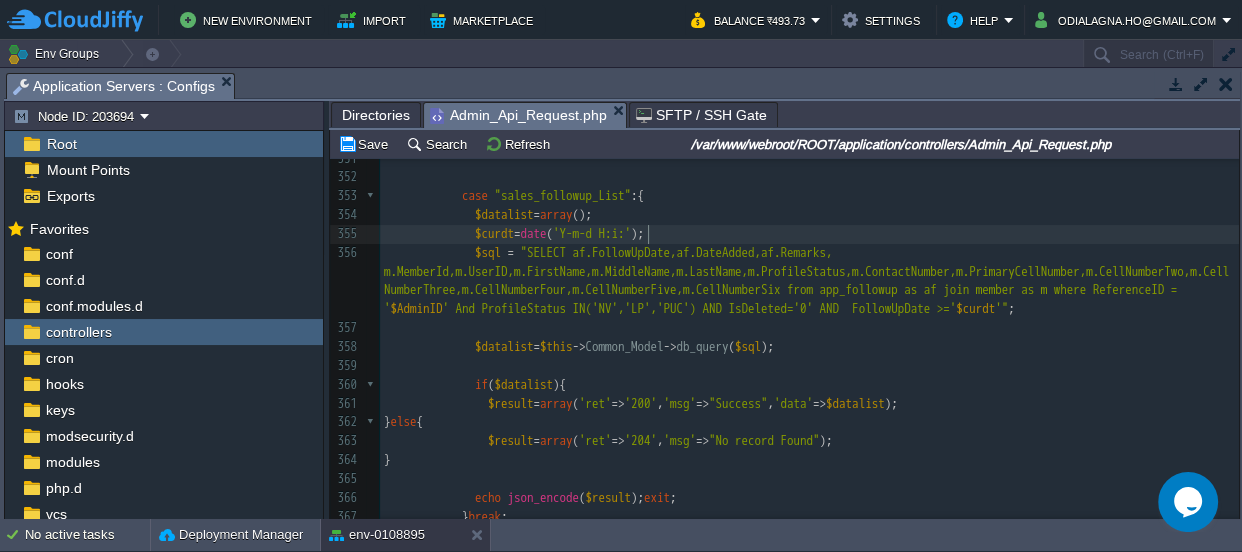 type on "H:i:s" 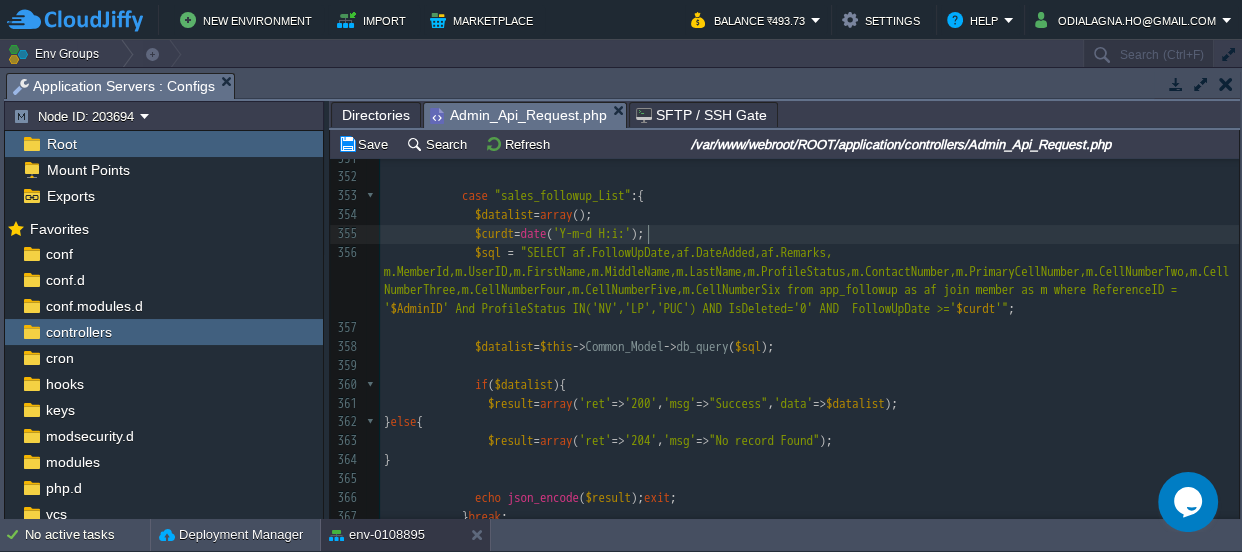 scroll, scrollTop: 6, scrollLeft: 42, axis: both 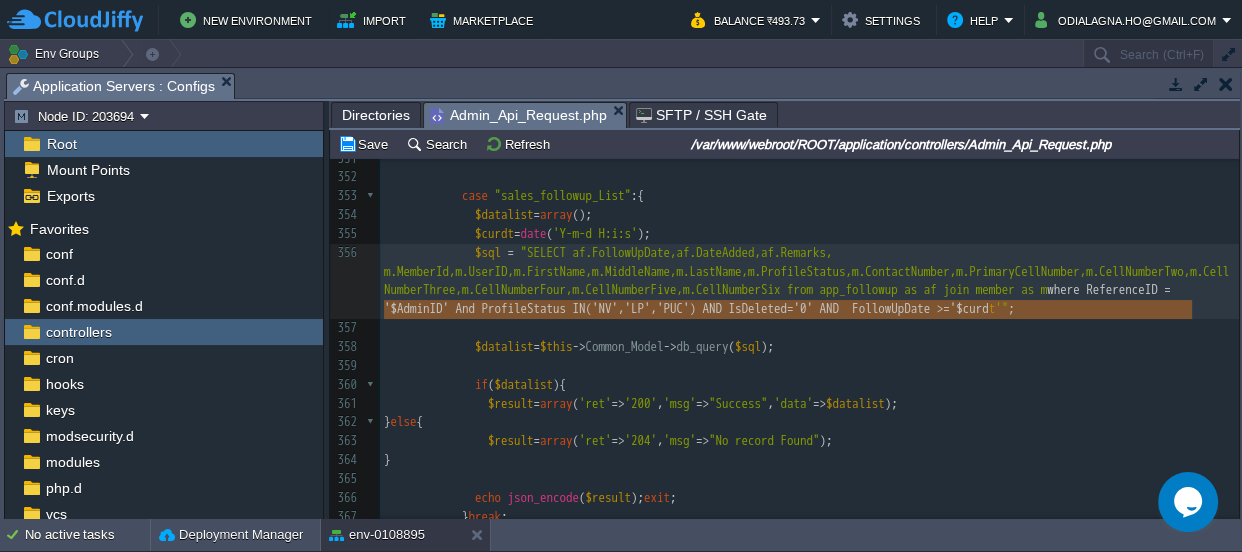 type on "where ReferenceID = '$AdminID' And ProfileStatus IN('NV','LP','PUC') AND IsDeleted='0' AND  FollowUpDate >='$curdt" 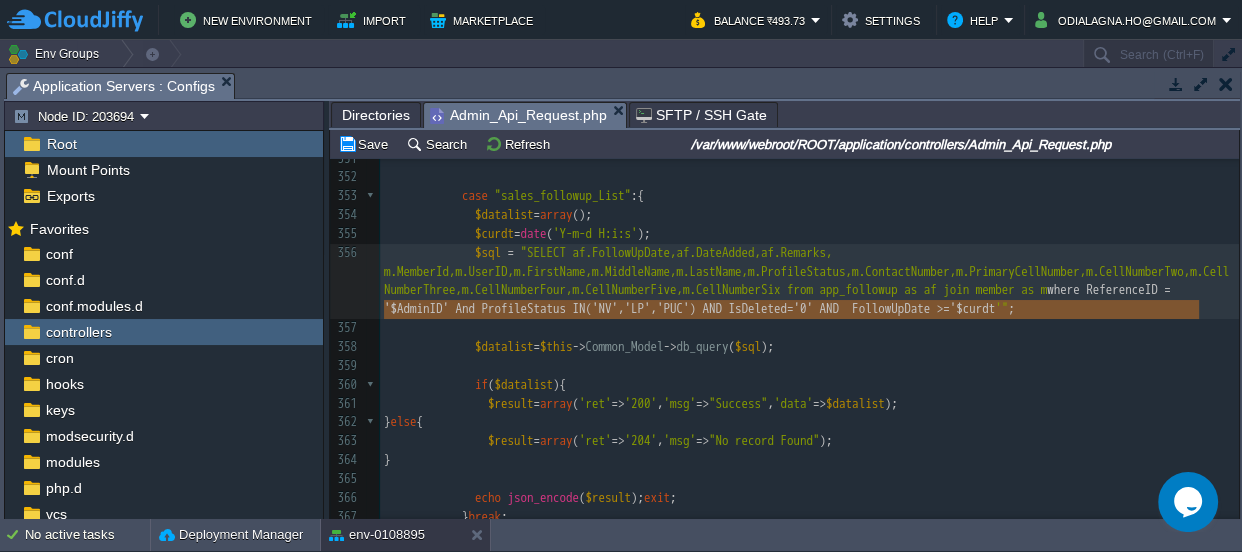 drag, startPoint x: 382, startPoint y: 308, endPoint x: 1201, endPoint y: 311, distance: 819.0055 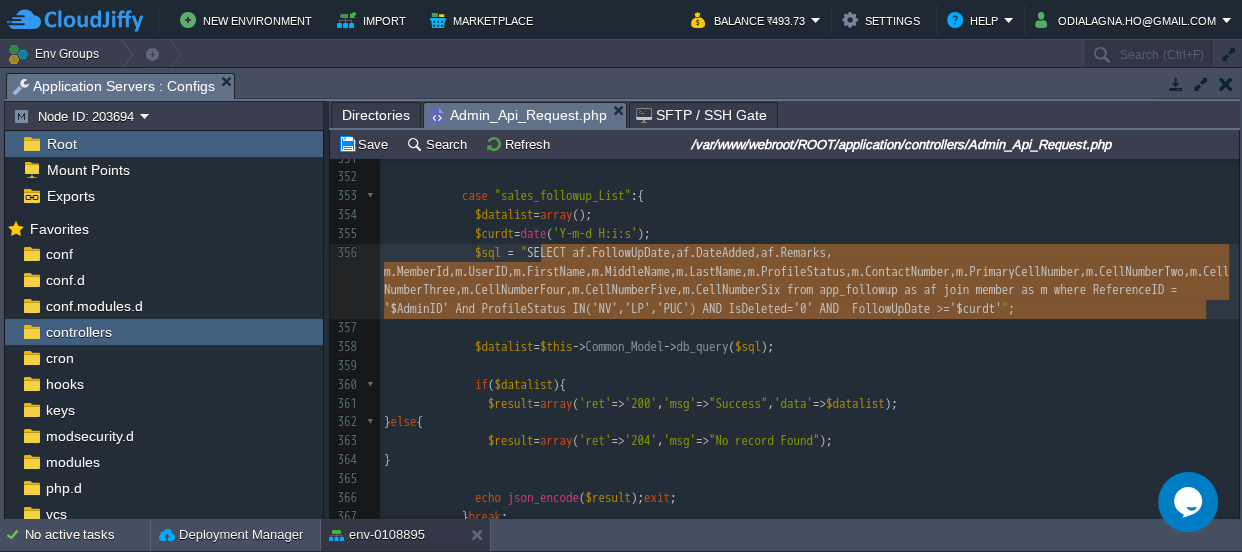 drag, startPoint x: 540, startPoint y: 250, endPoint x: 1203, endPoint y: 303, distance: 665.11505 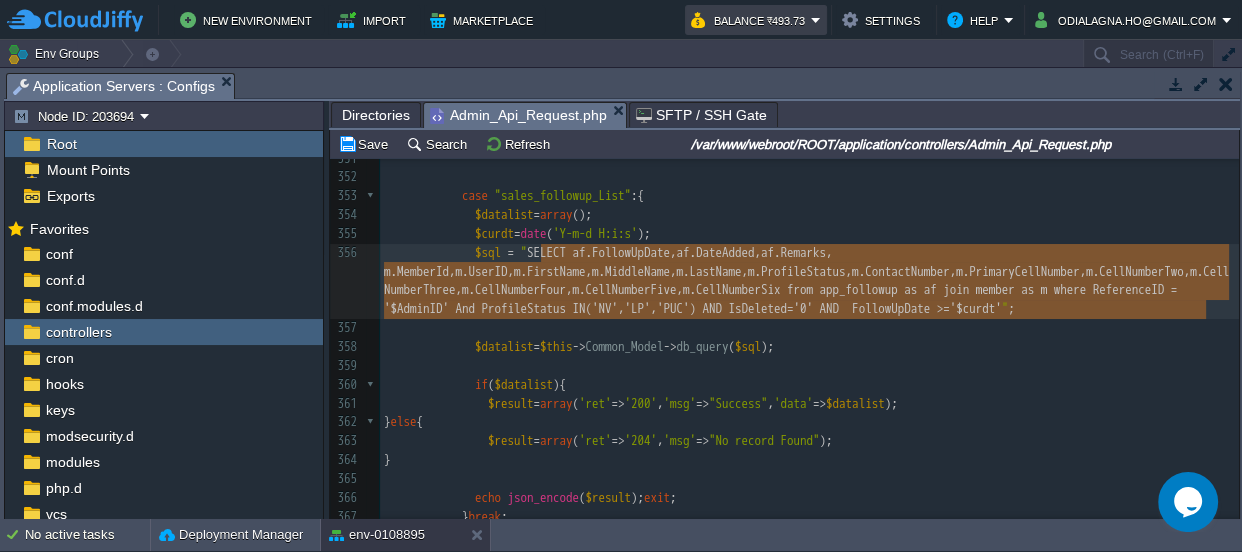 type on "SELECT af.FollowUpDate,af.DateAdded,af.Remarks, m.MemberId,m.UserID,m.FirstName,m.MiddleName,m.LastName,m.ProfileStatus,m.ContactNumber,m.PrimaryCellNumber,m.CellNumberTwo,m.CellNumberThree,m.CellNumberFour,m.CellNumberFive,m.CellNumberSix from app_followup as af join member as m where ReferenceID = '$AdminID' And ProfileStatus IN('NV','LP','PUC') AND IsDeleted='0' AND  FollowUpDate >='$curdt'" 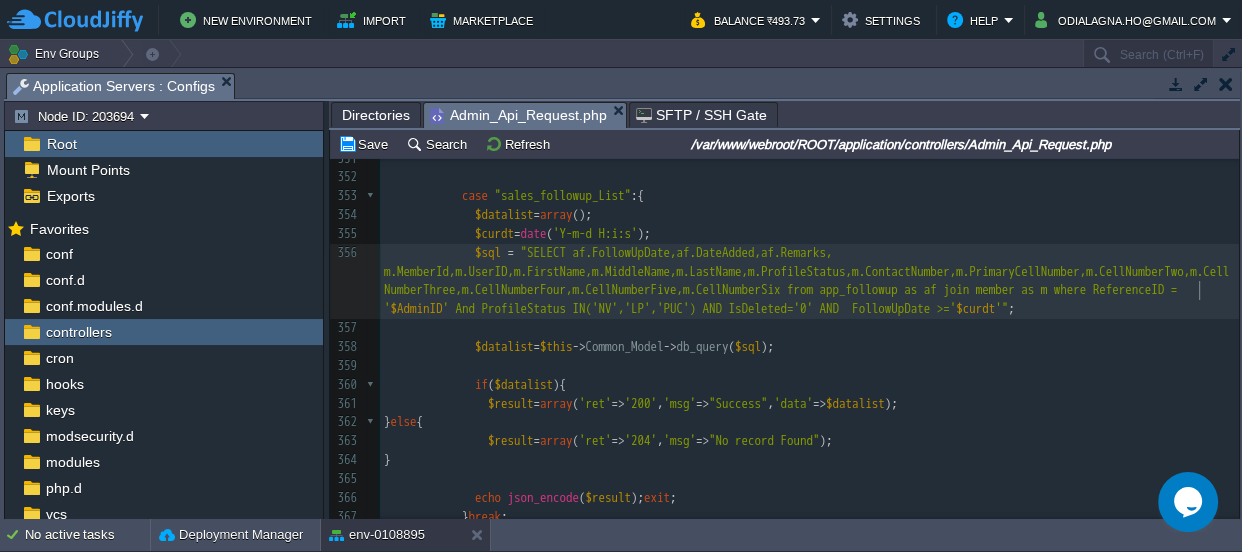 scroll, scrollTop: 6, scrollLeft: 8, axis: both 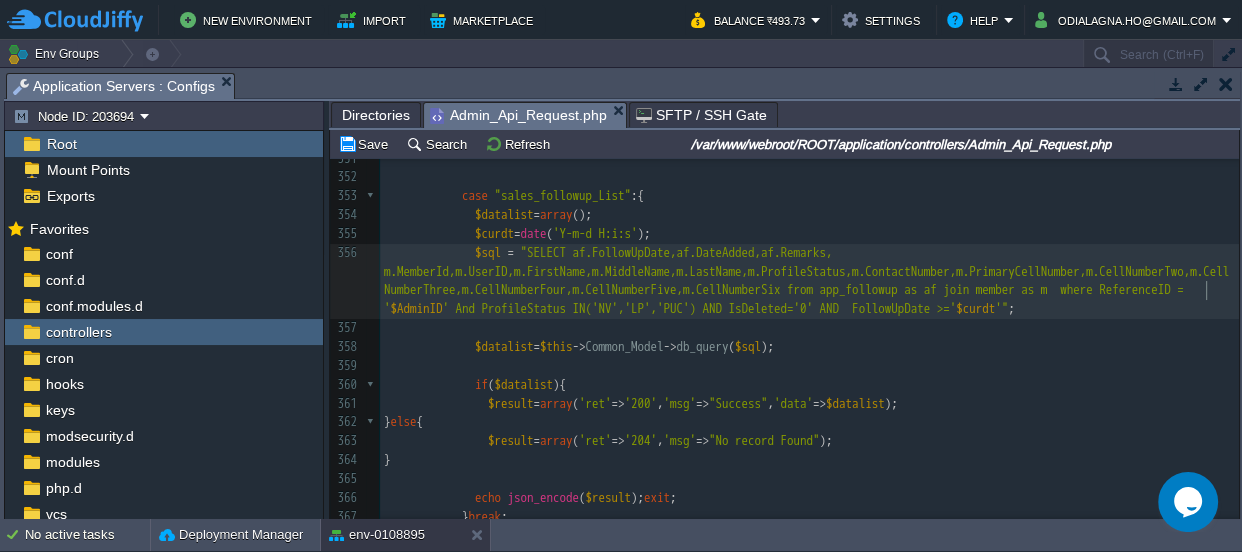 paste 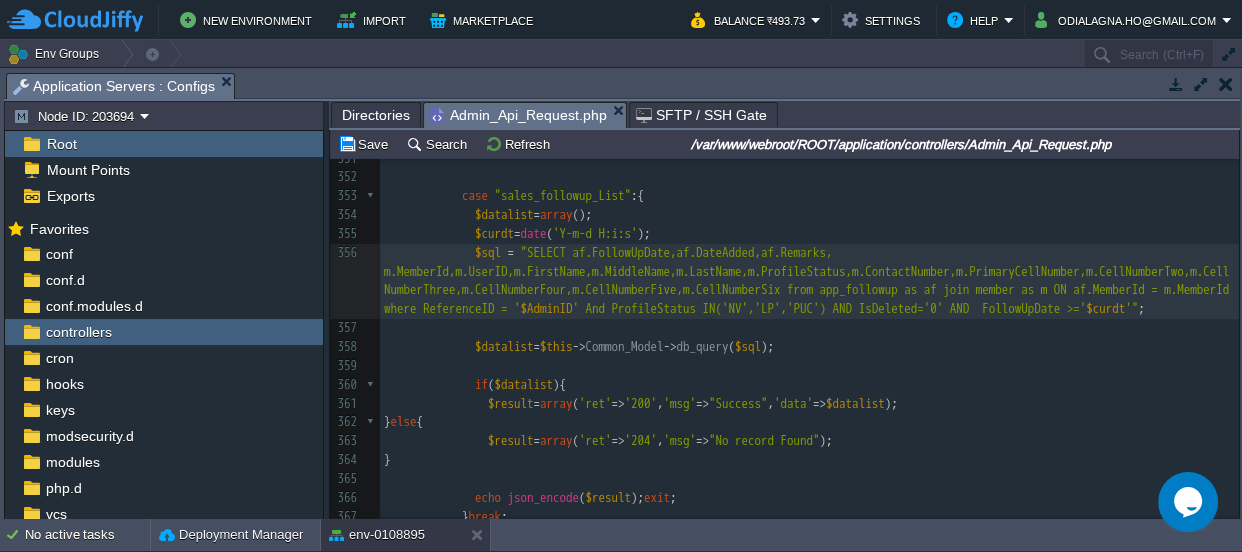 click on ""SELECT af.FollowUpDate,af.DateAdded,af.Remarks, m.MemberId,m.UserID,m.FirstName,m.MiddleName,m.LastName,m.ProfileStatus,m.ContactNumber,m.PrimaryCellNumber,m.CellNumberTwo,m.CellNumberThree,m.CellNumberFour,m.CellNumberFive,m.CellNumberSix from app_followup as af join member as m ON af.MemberId = m.MemberId where ReferenceID = '" at bounding box center [810, 281] 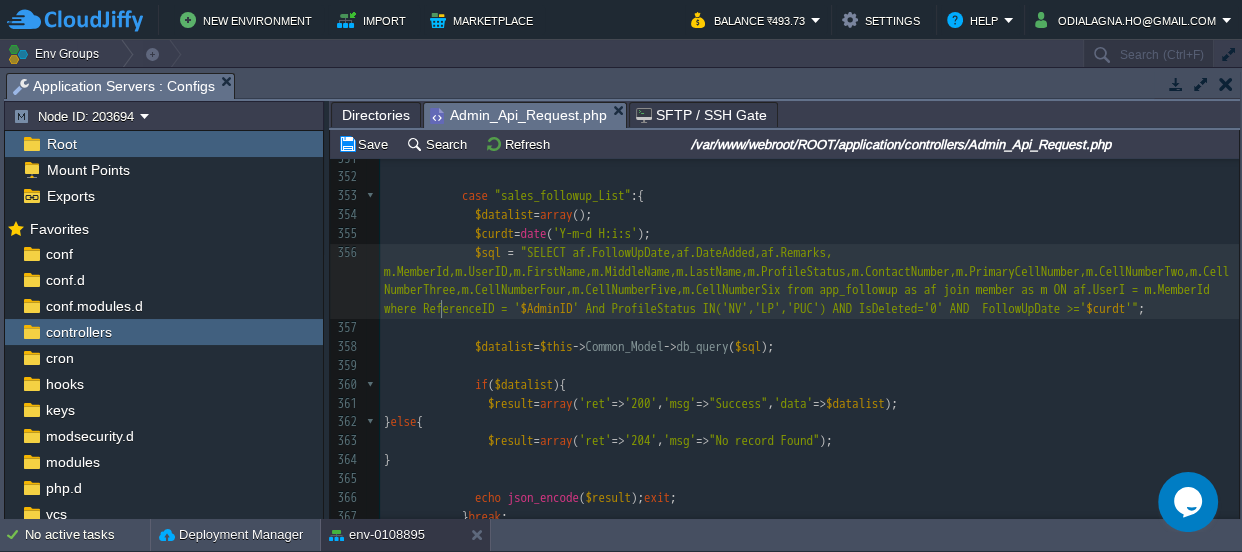 scroll, scrollTop: 6, scrollLeft: 42, axis: both 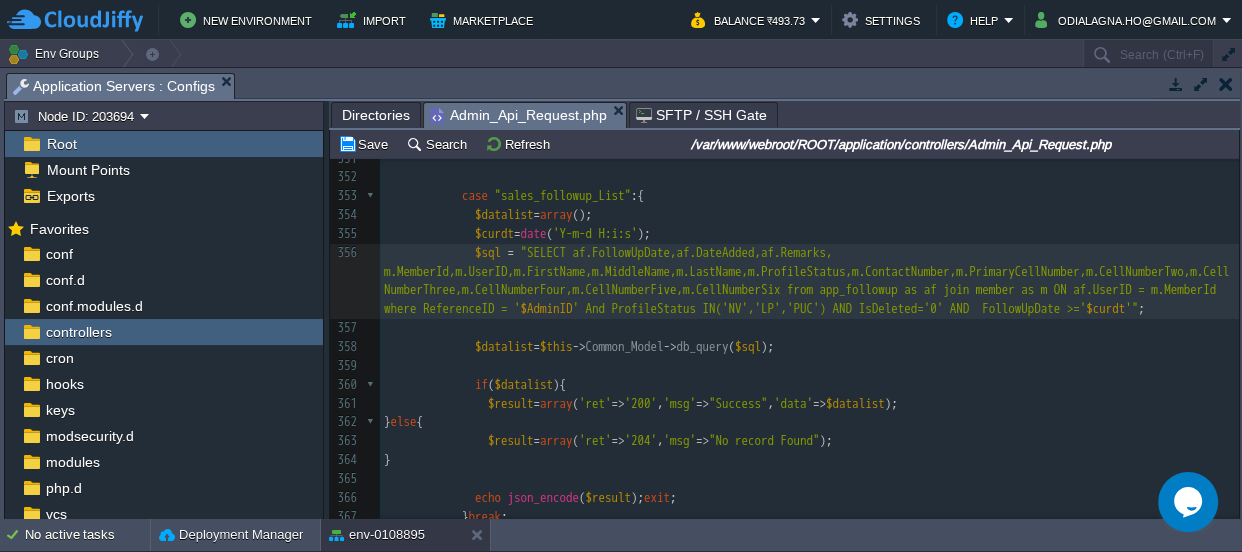 type on "UserID" 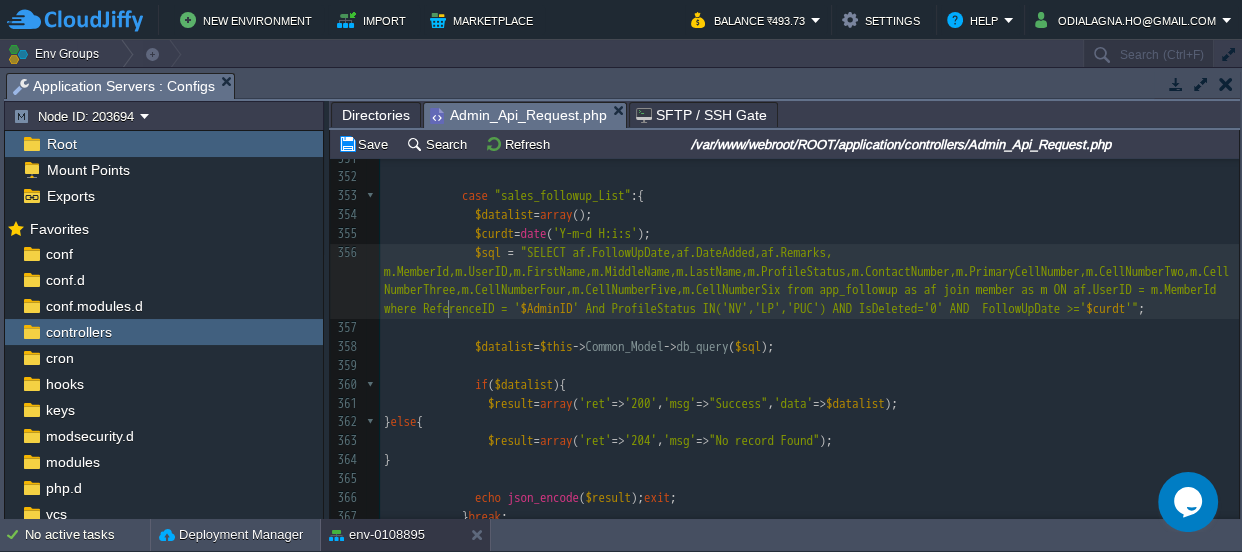 type 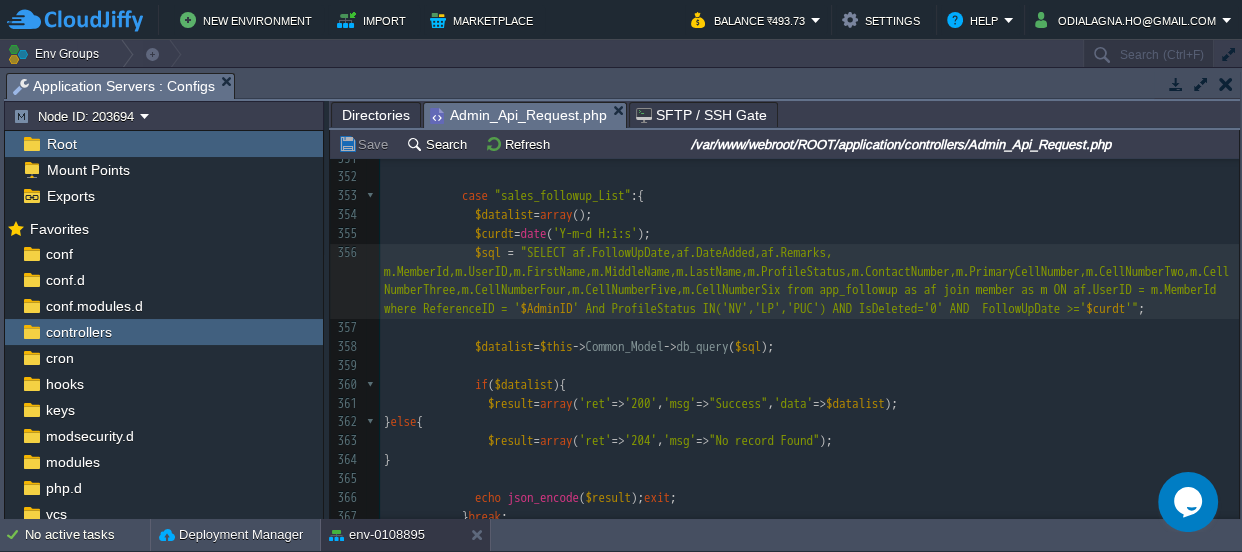 scroll, scrollTop: 6880, scrollLeft: 0, axis: vertical 